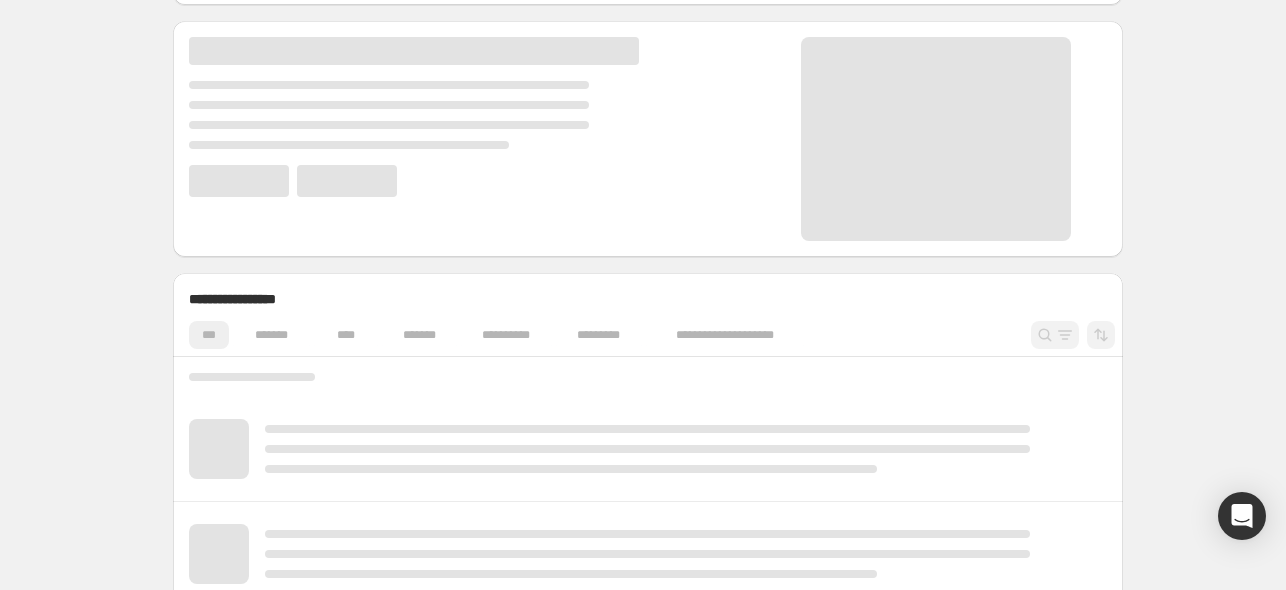 scroll, scrollTop: 300, scrollLeft: 0, axis: vertical 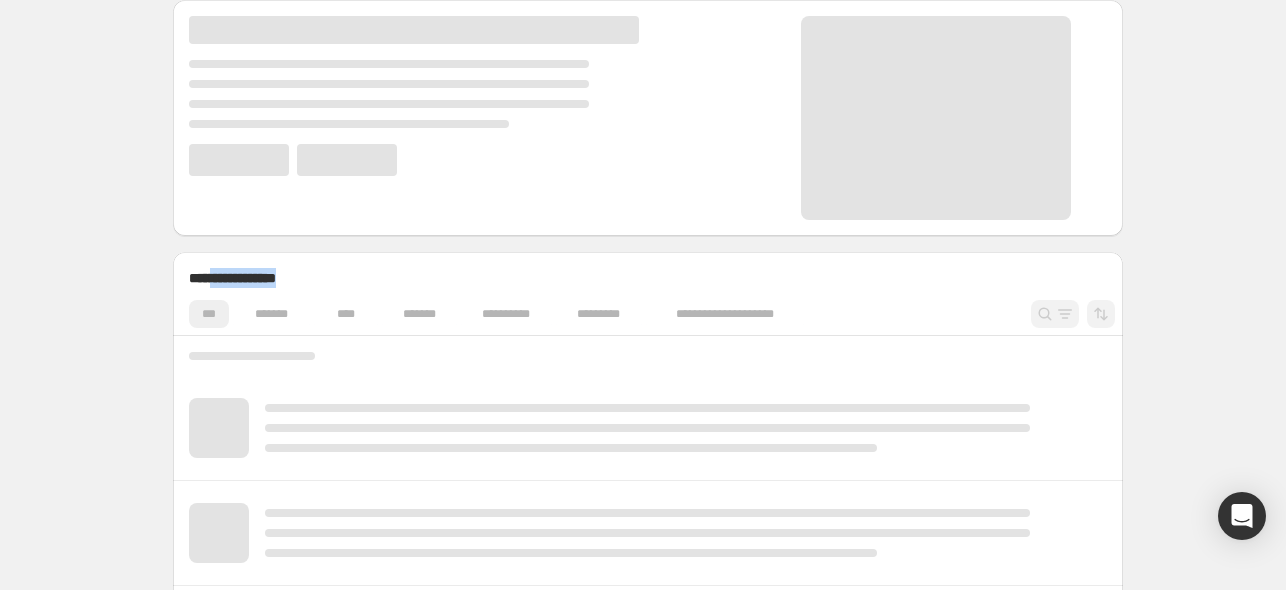 drag, startPoint x: 218, startPoint y: 273, endPoint x: 352, endPoint y: 272, distance: 134.00374 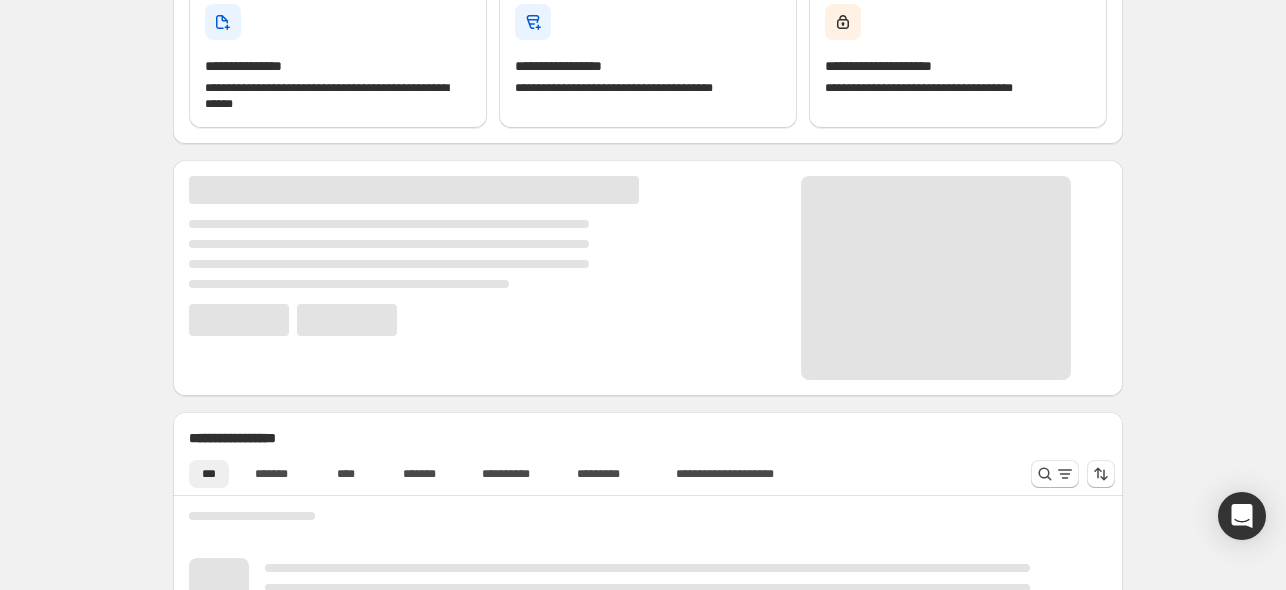 scroll, scrollTop: 460, scrollLeft: 0, axis: vertical 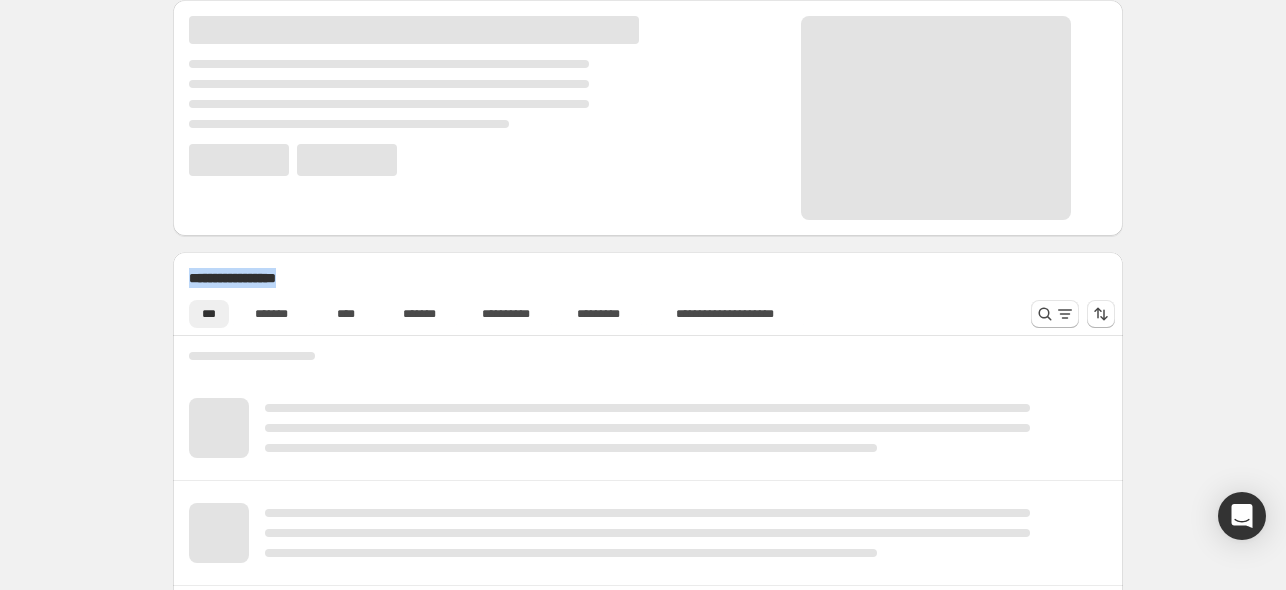 drag, startPoint x: 348, startPoint y: 275, endPoint x: 187, endPoint y: 266, distance: 161.25136 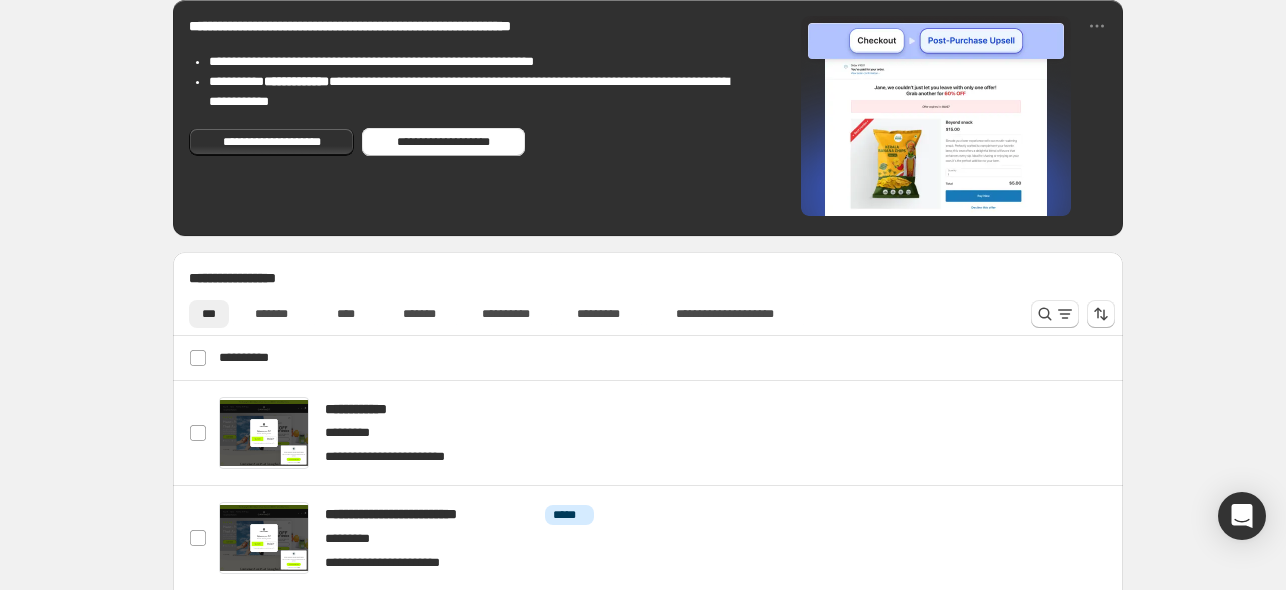 click on "**********" at bounding box center (598, 310) 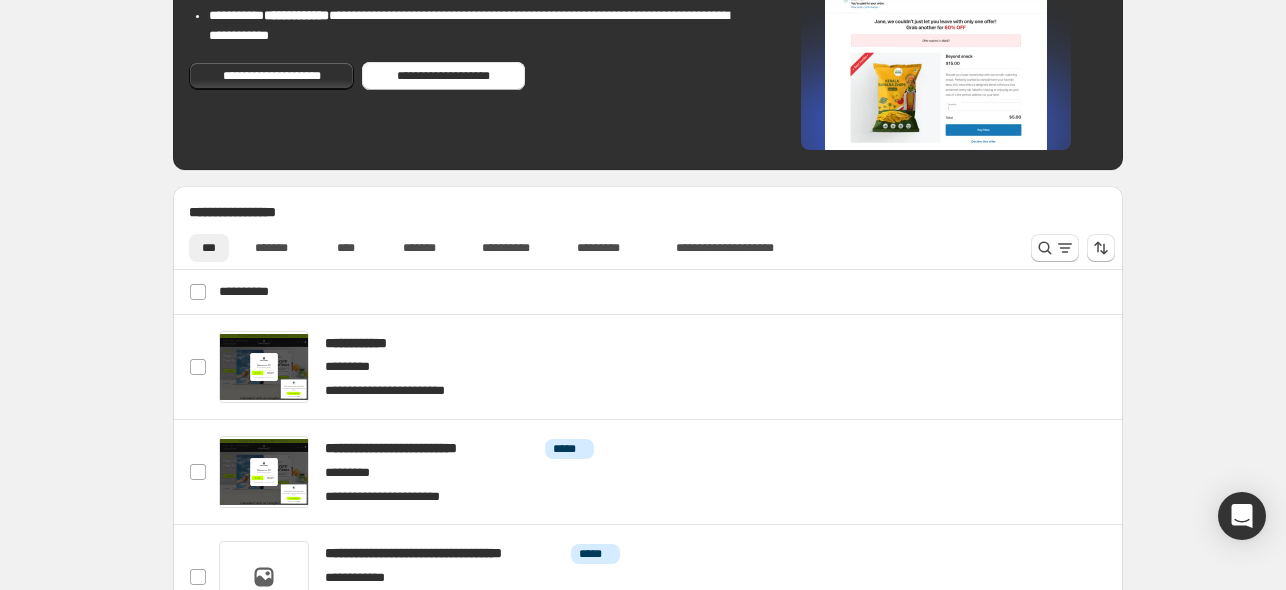 scroll, scrollTop: 560, scrollLeft: 0, axis: vertical 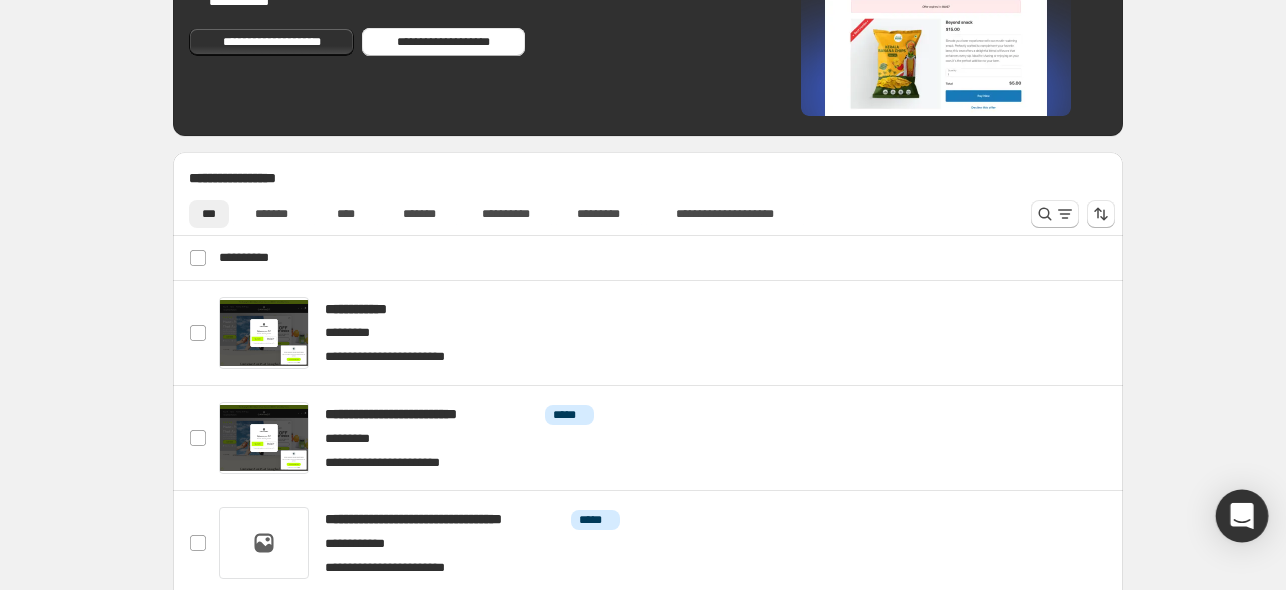 click 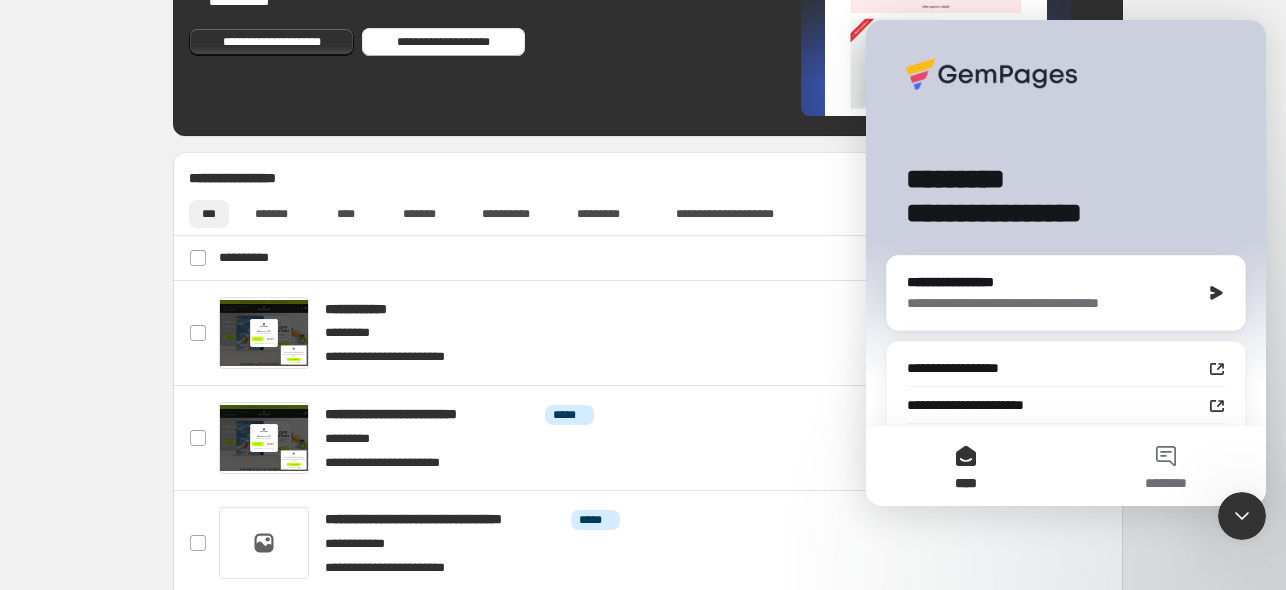 scroll, scrollTop: 0, scrollLeft: 0, axis: both 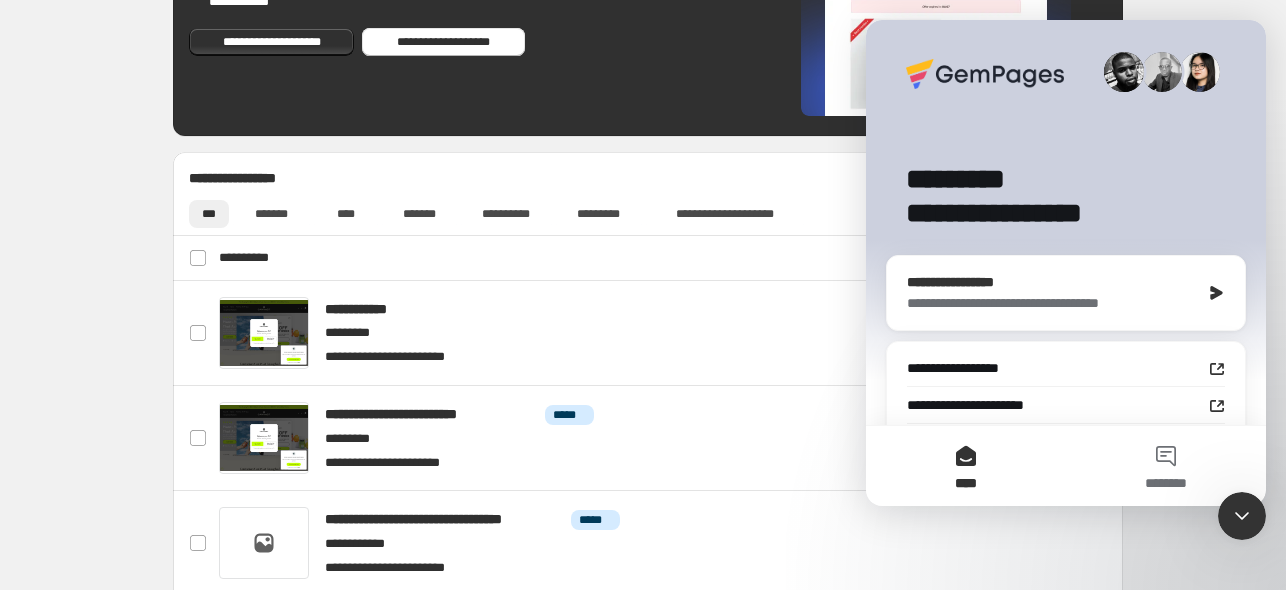 click on "**********" at bounding box center (1048, 303) 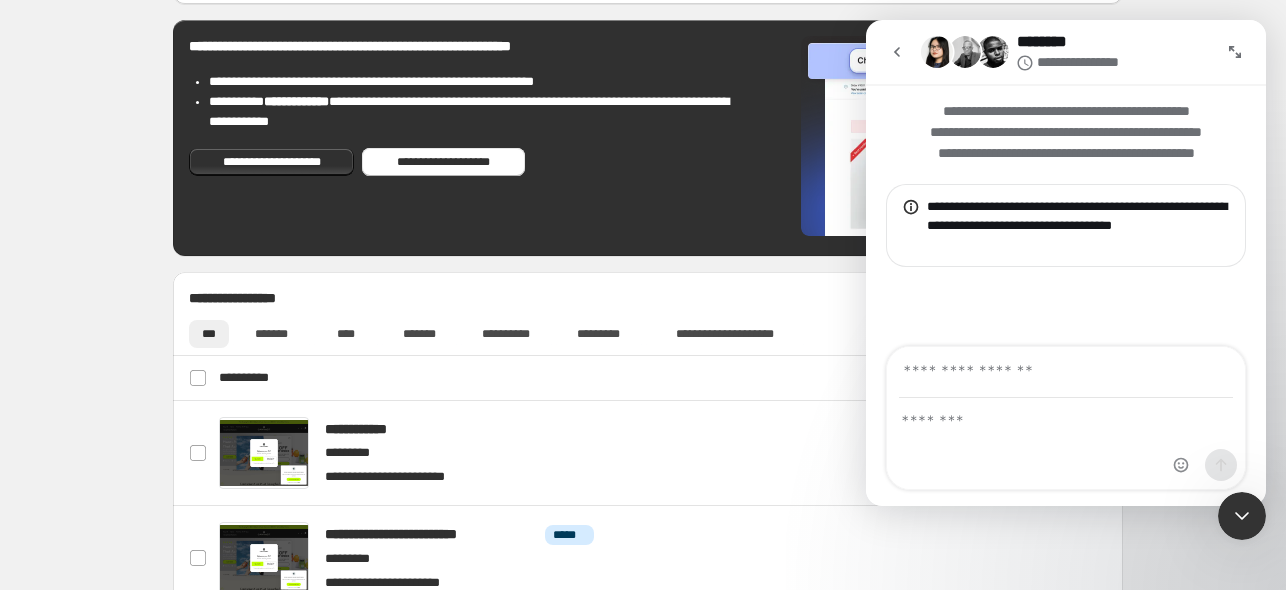 scroll, scrollTop: 260, scrollLeft: 0, axis: vertical 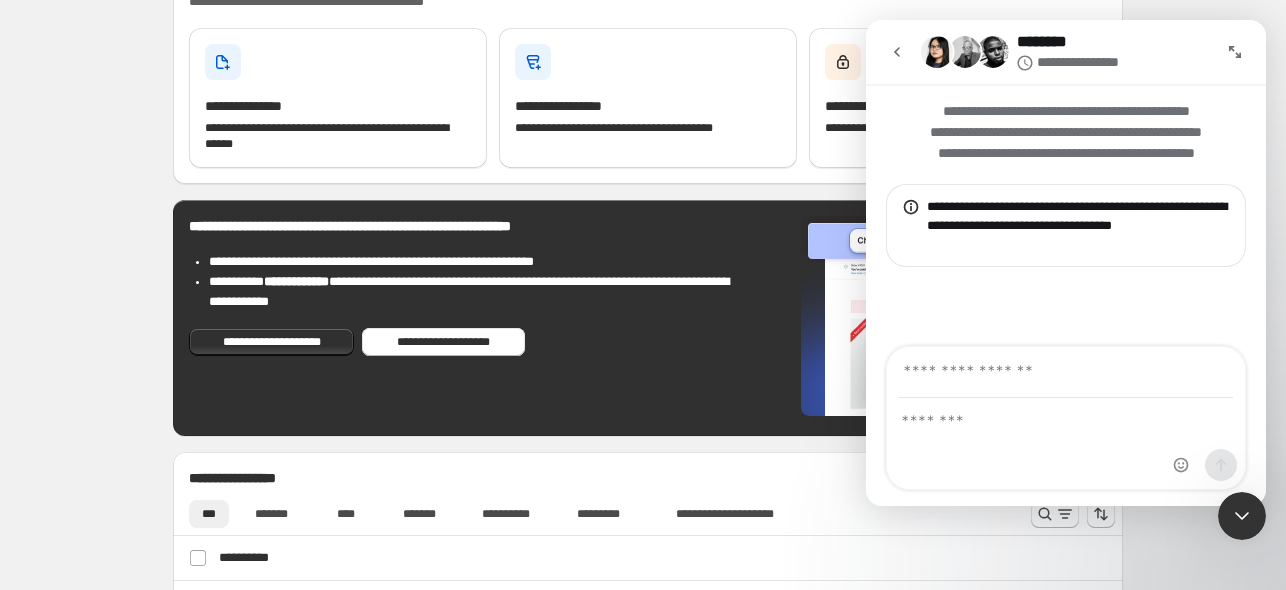 click 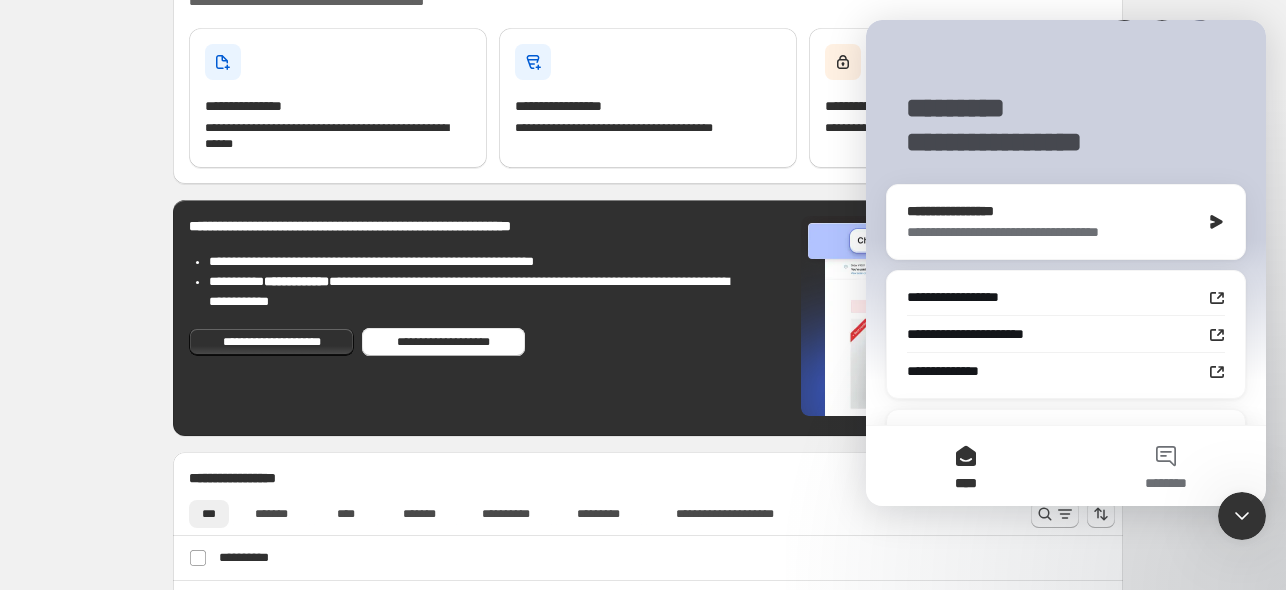scroll, scrollTop: 100, scrollLeft: 0, axis: vertical 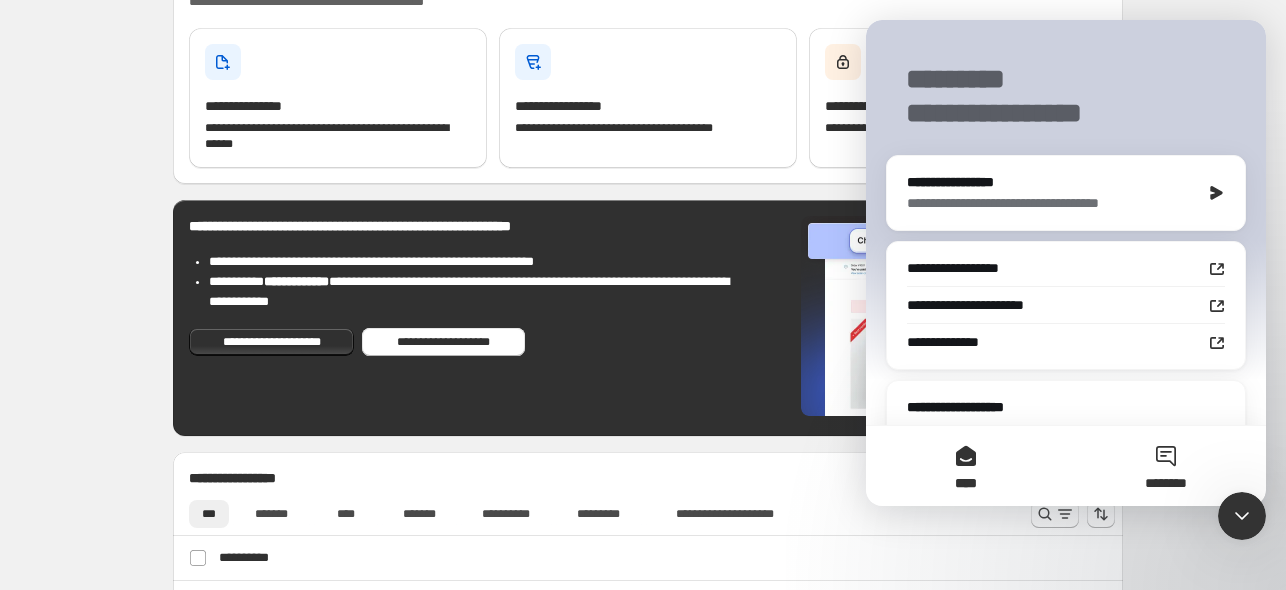 click on "********" at bounding box center (1166, 466) 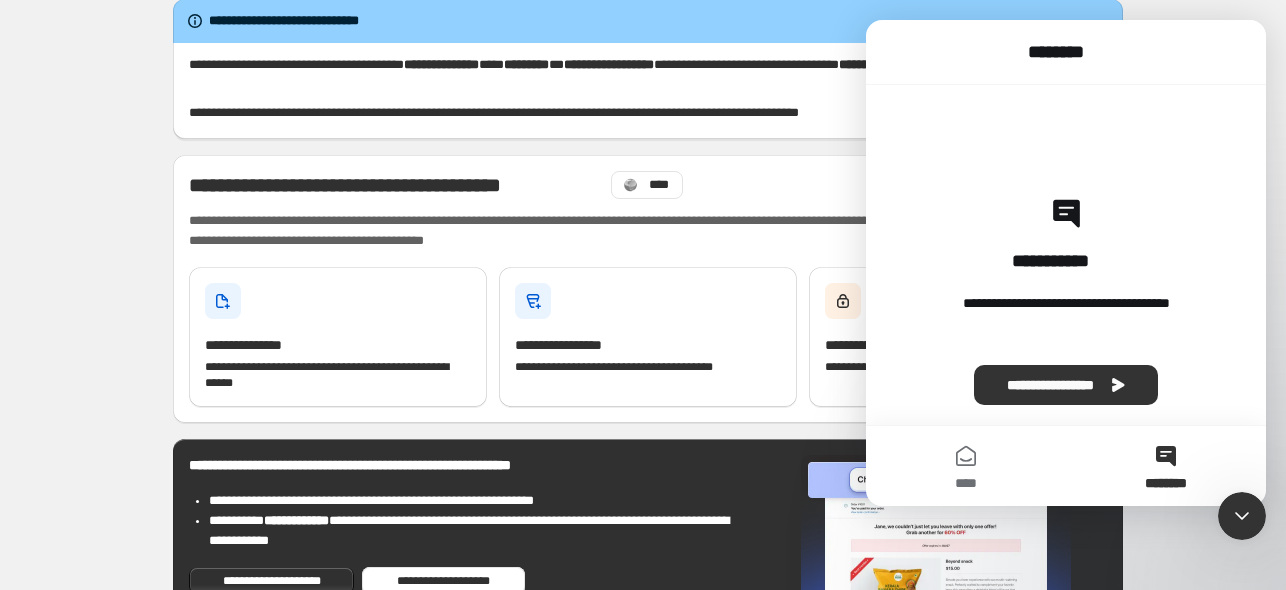 scroll, scrollTop: 0, scrollLeft: 0, axis: both 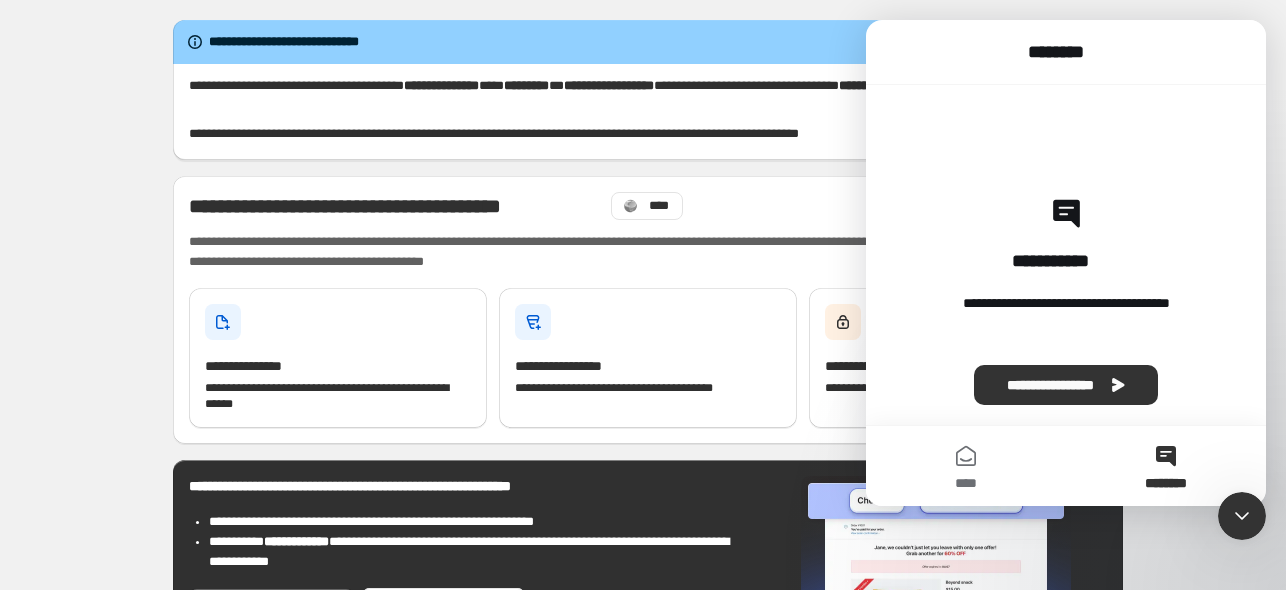 click 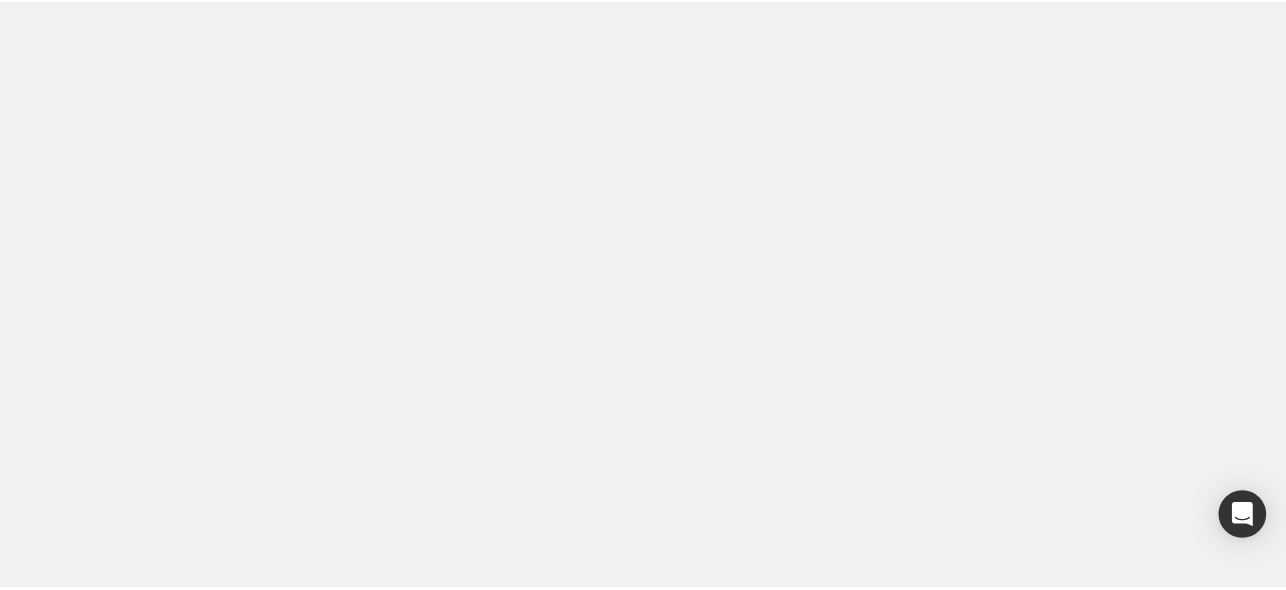 scroll, scrollTop: 0, scrollLeft: 0, axis: both 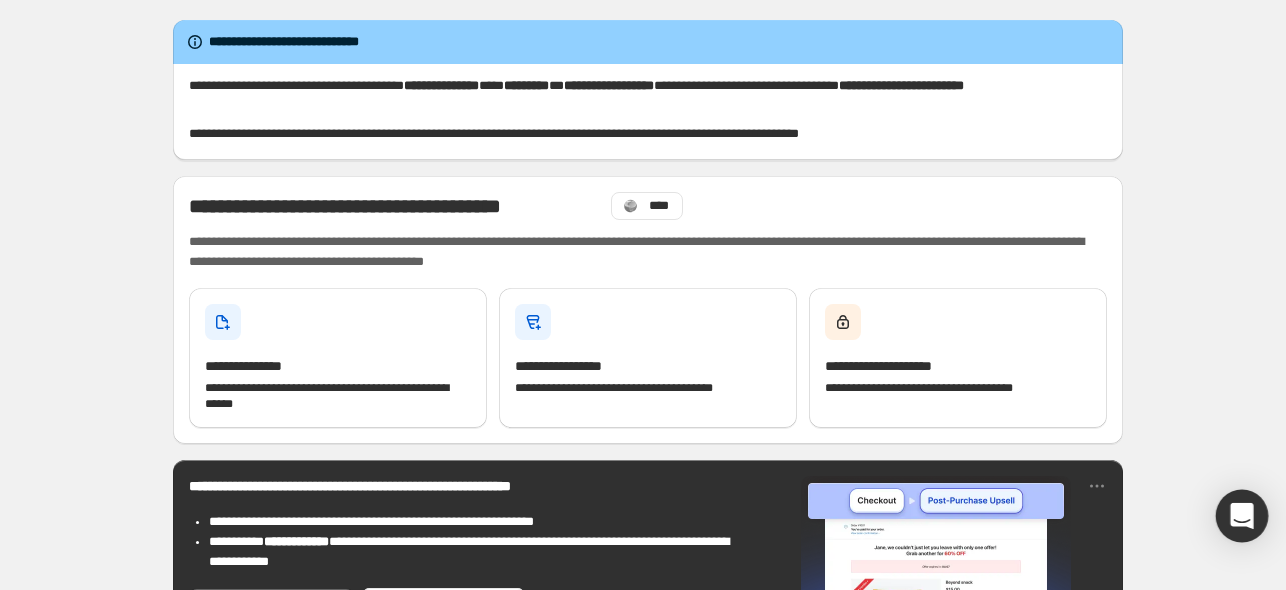 click 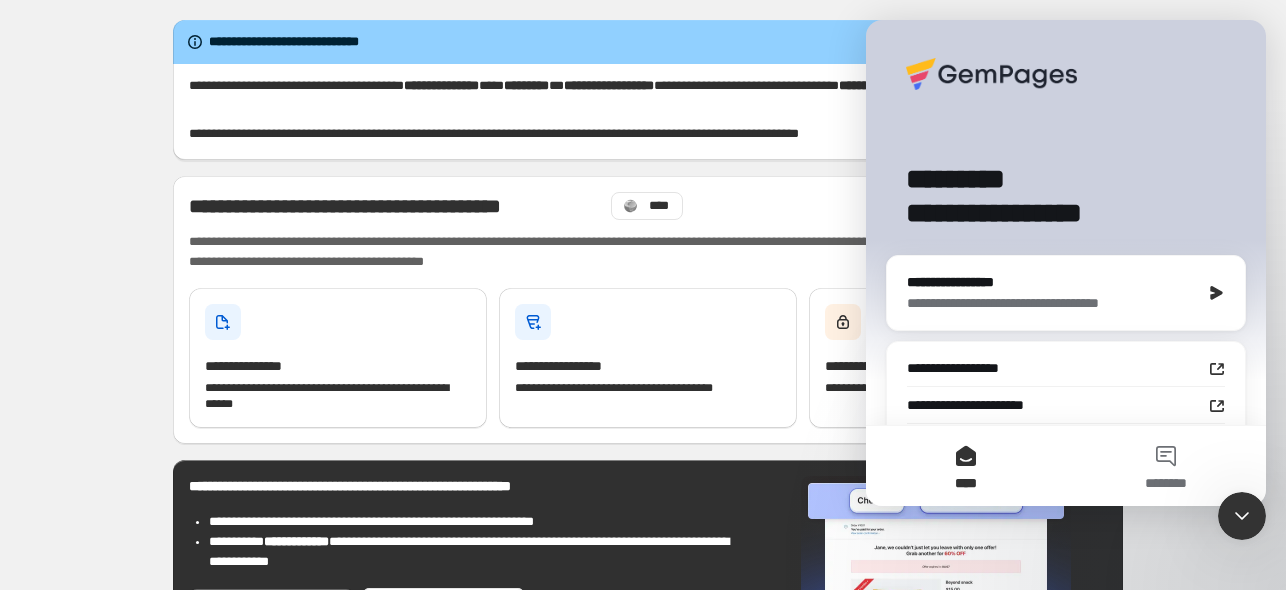 scroll, scrollTop: 0, scrollLeft: 0, axis: both 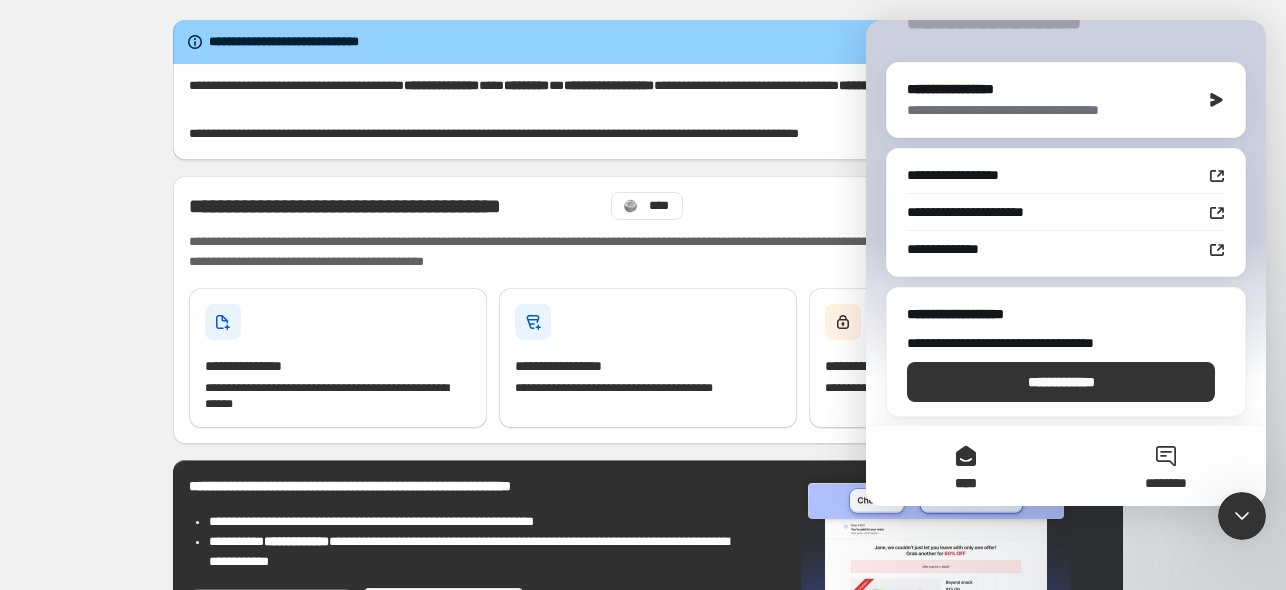 click on "********" at bounding box center [1166, 466] 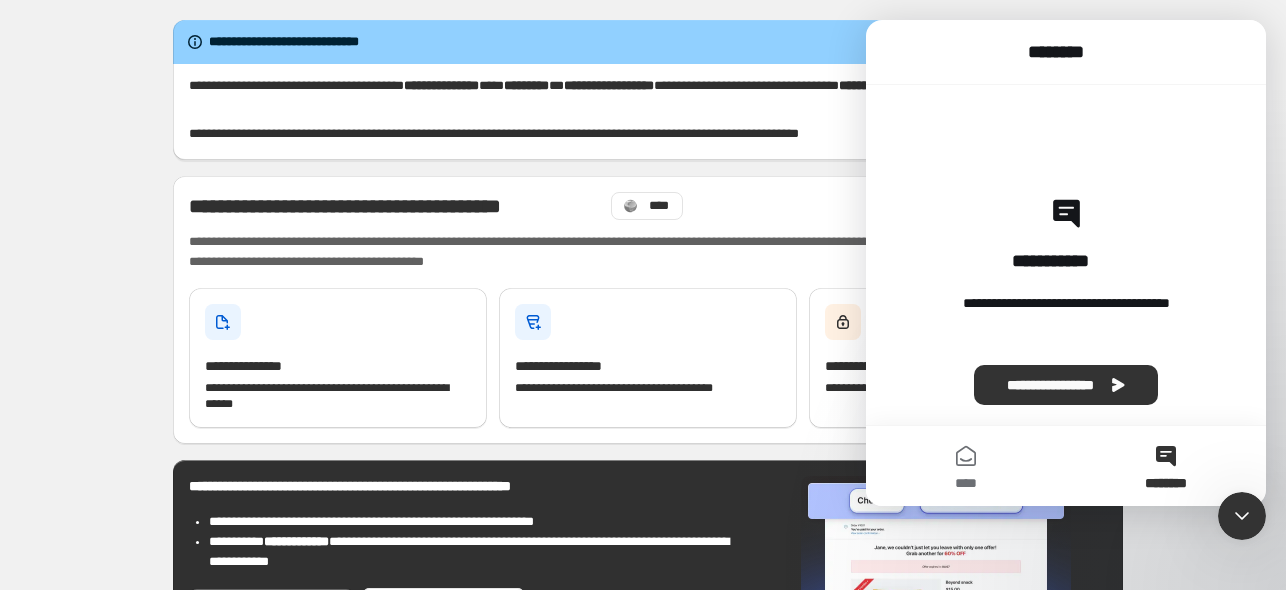 click on "********" at bounding box center [1166, 466] 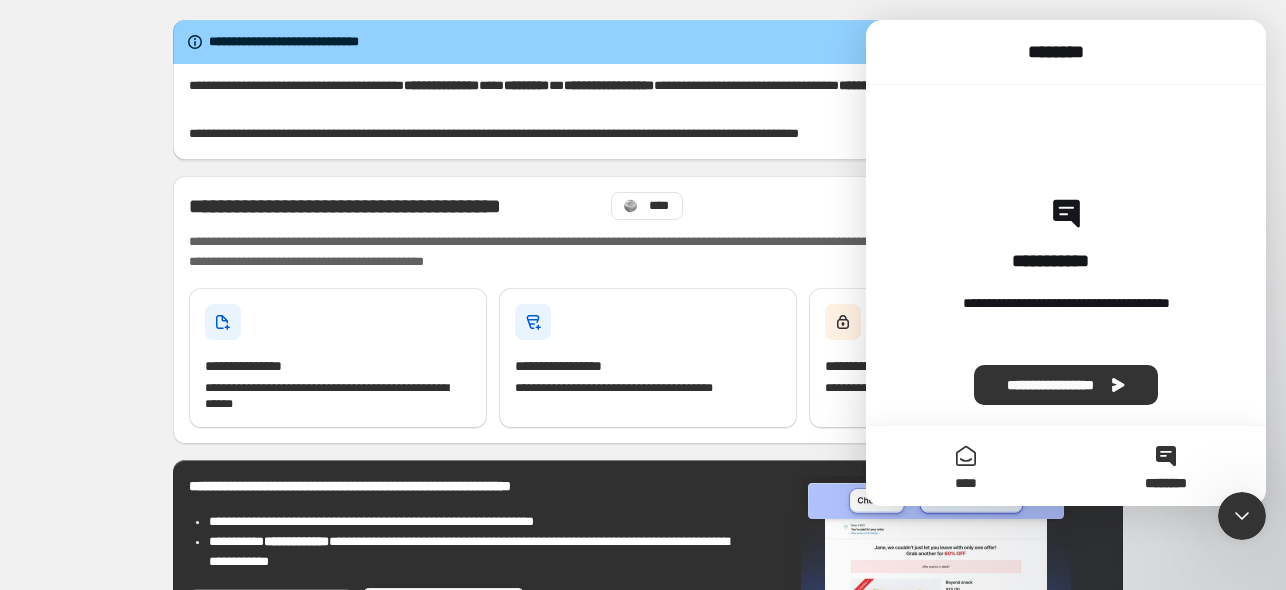 click on "****" at bounding box center (966, 466) 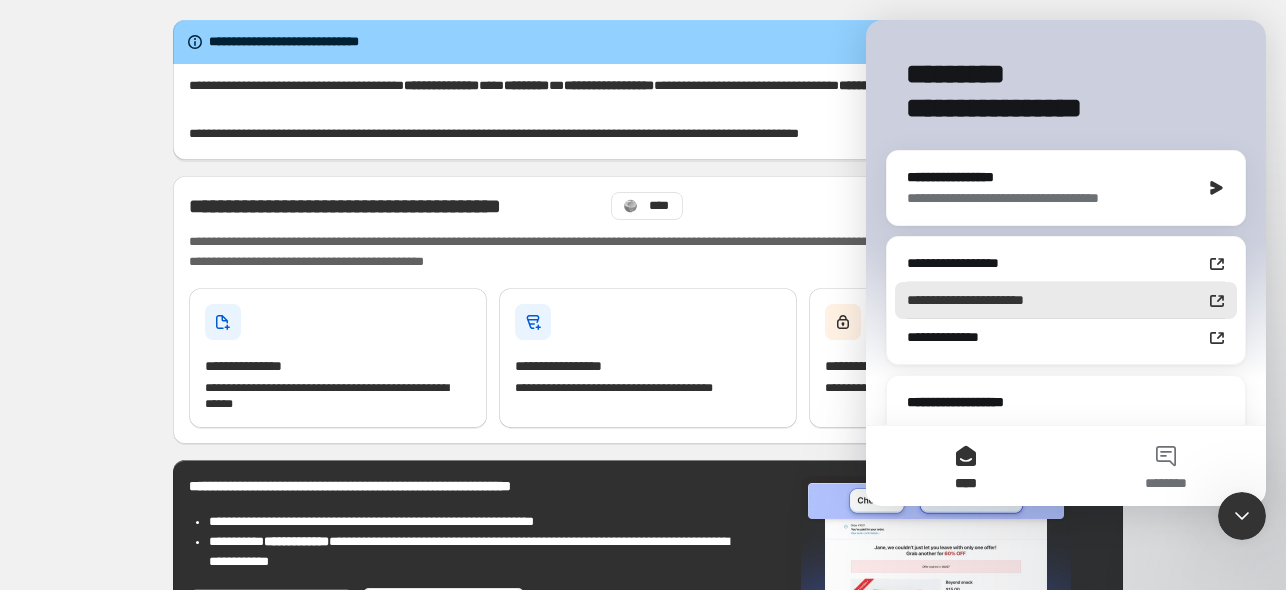 scroll, scrollTop: 0, scrollLeft: 0, axis: both 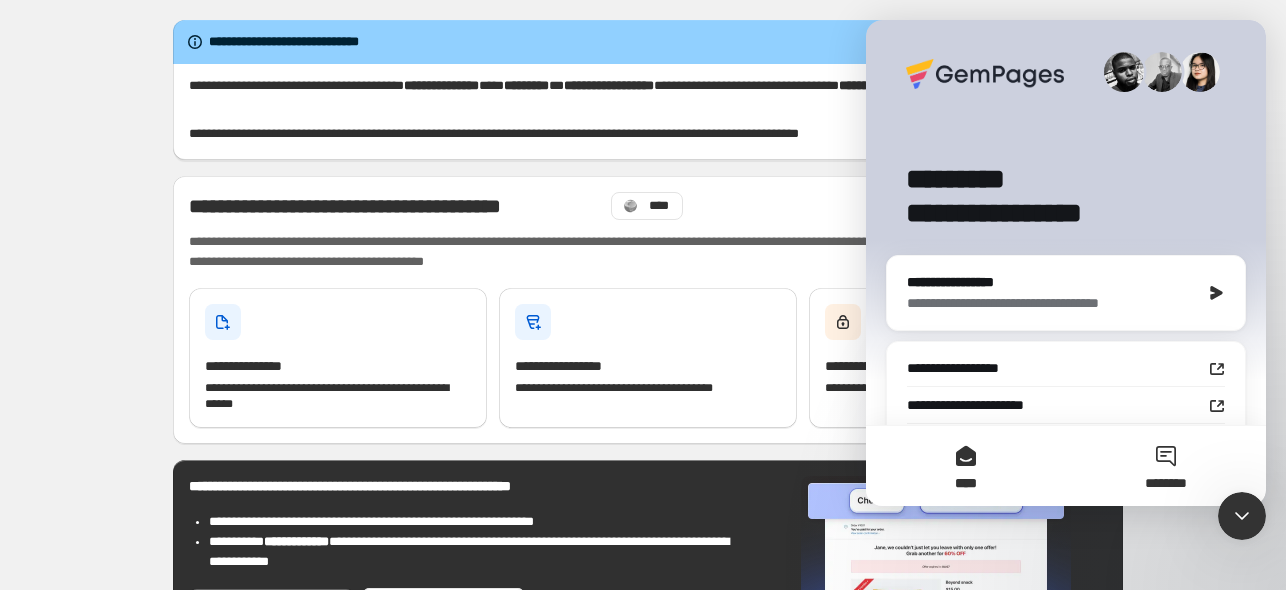 click on "********" at bounding box center (1166, 466) 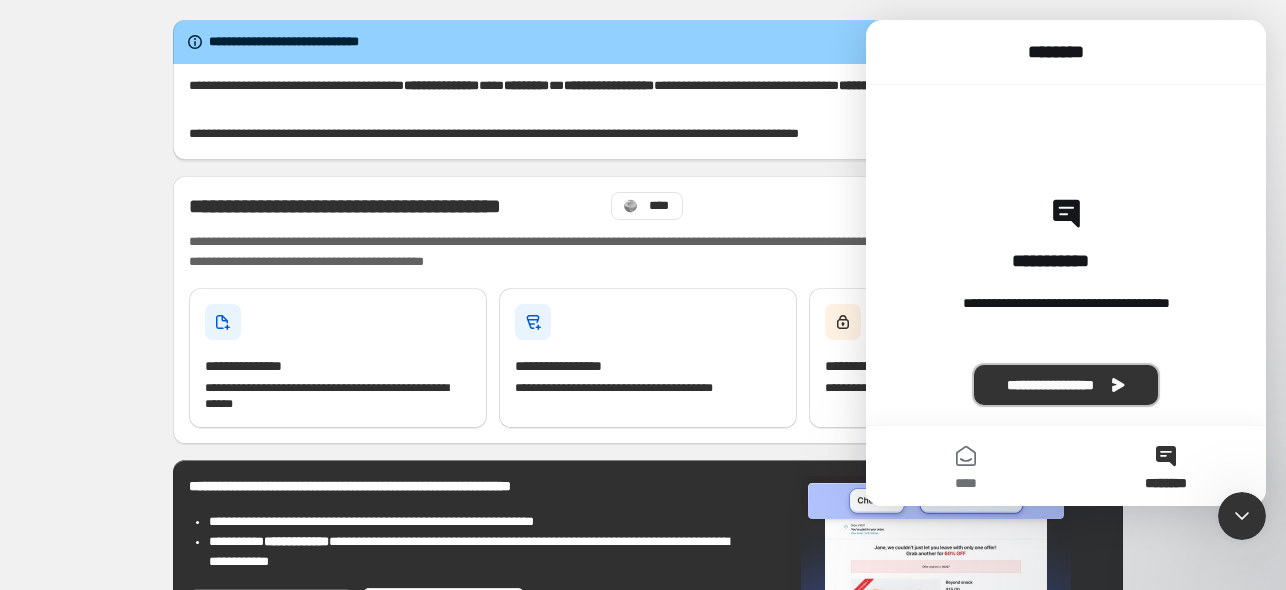 click on "**********" at bounding box center (1066, 385) 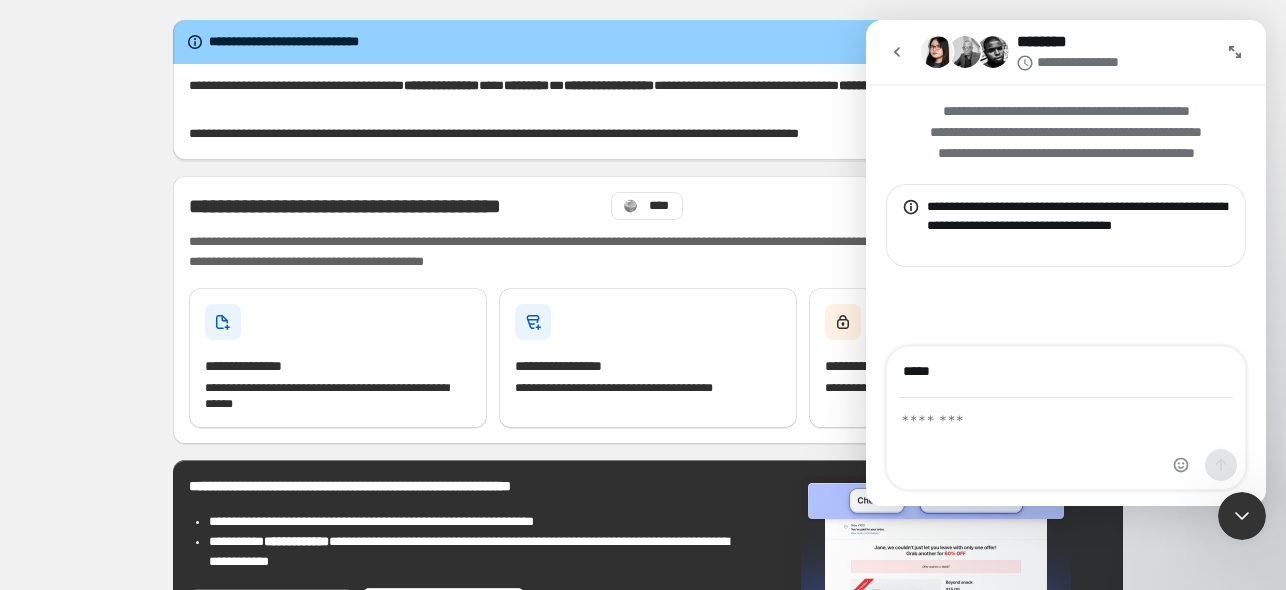 type on "*****" 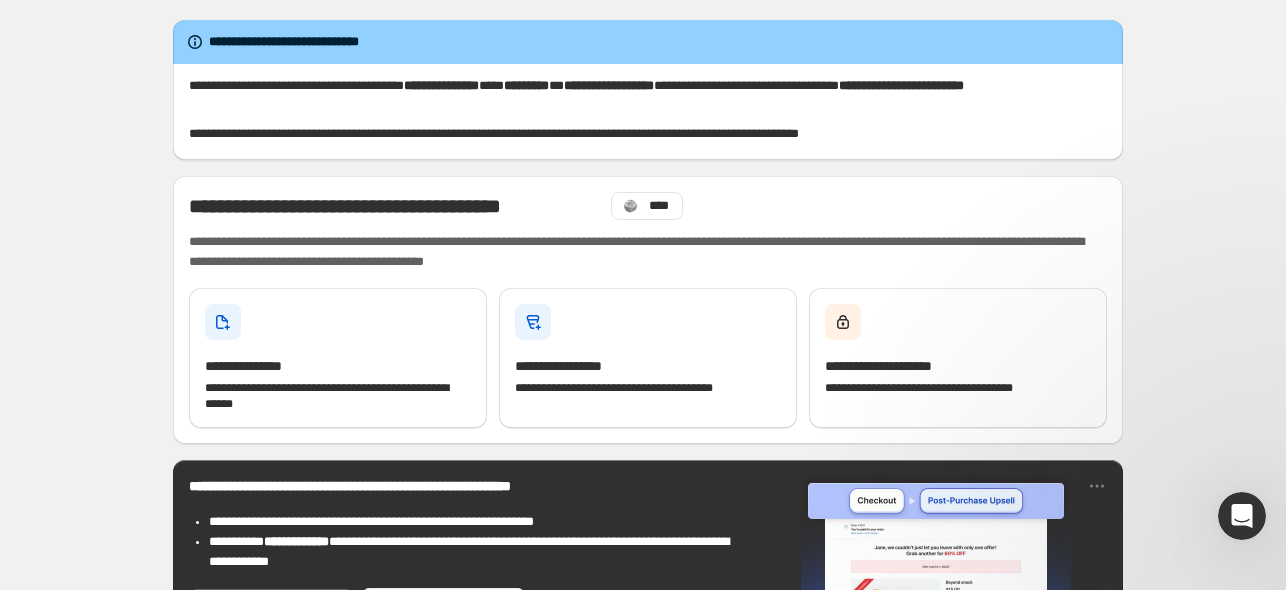 scroll, scrollTop: 0, scrollLeft: 0, axis: both 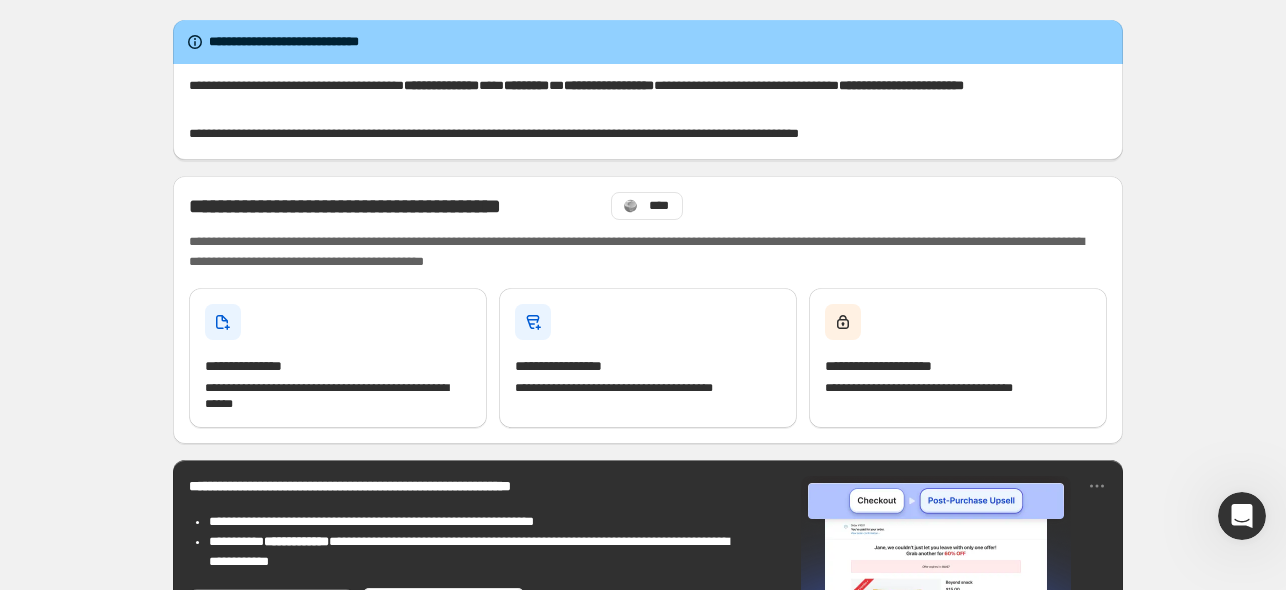 click at bounding box center [1242, 516] 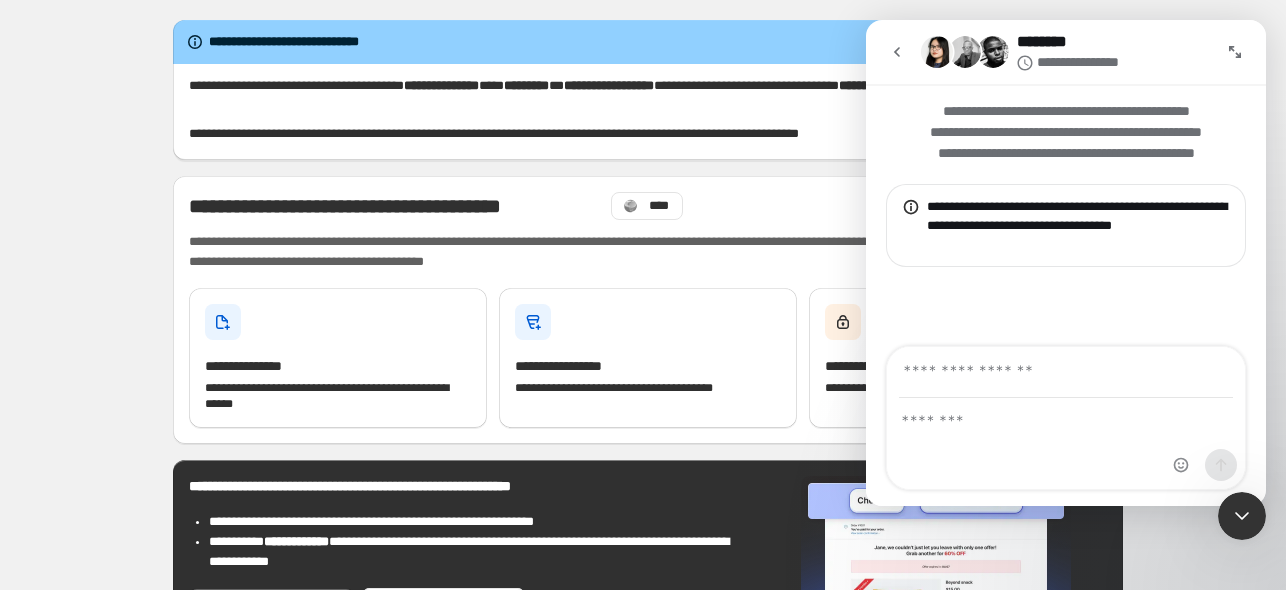 click at bounding box center [1066, 372] 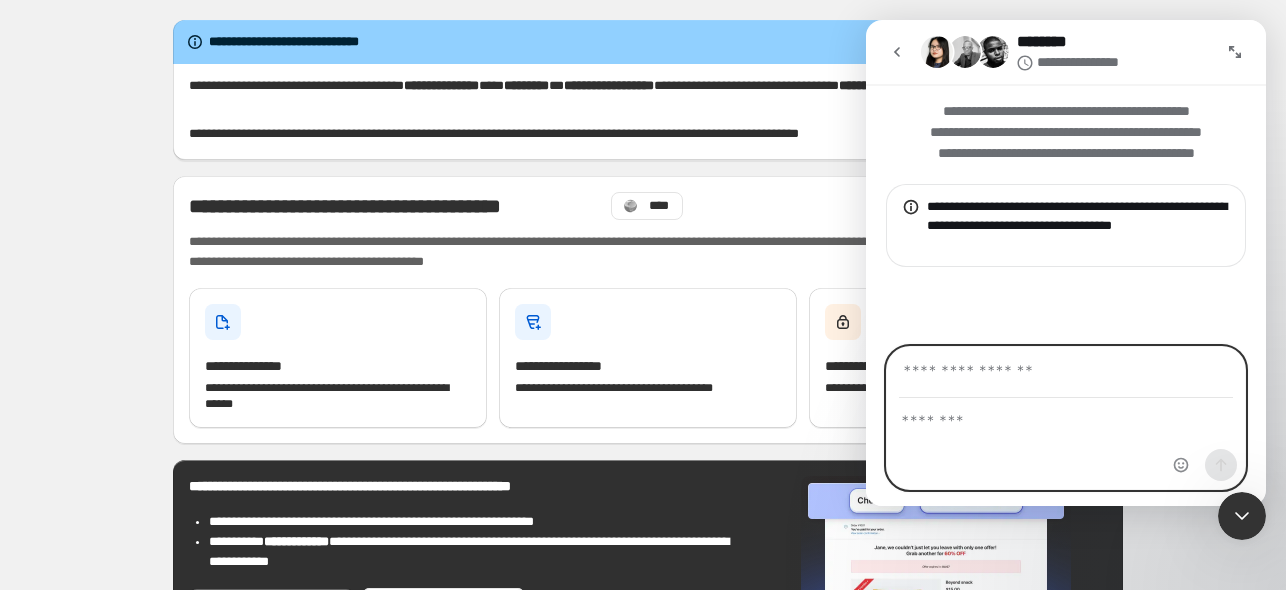 click at bounding box center [1066, 416] 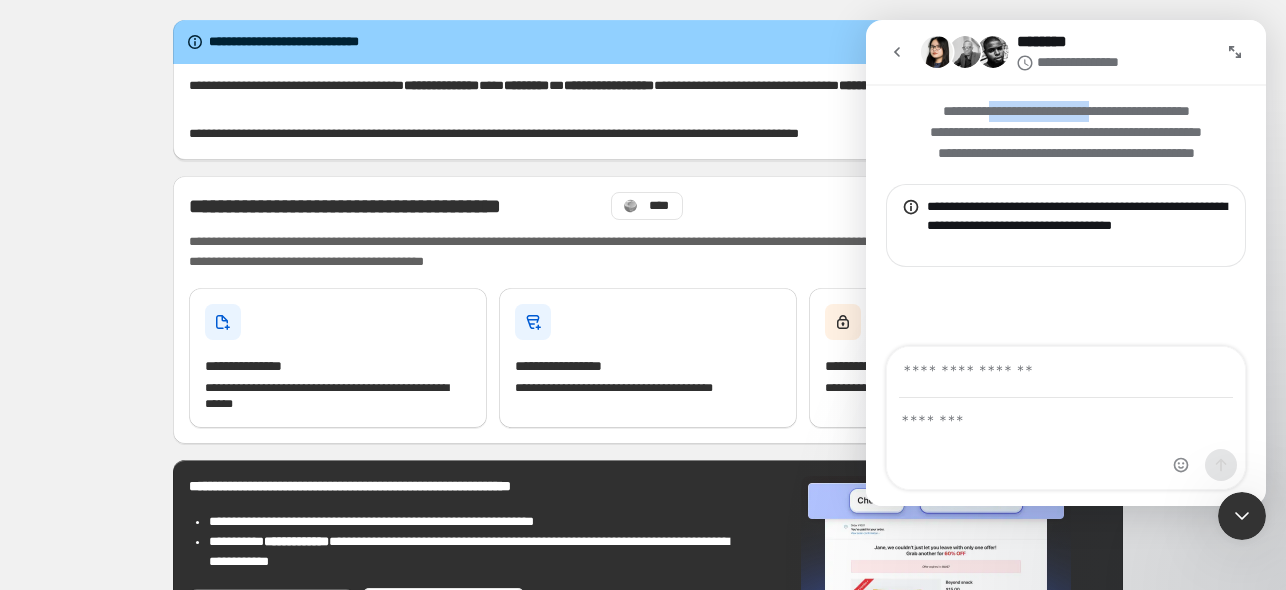 drag, startPoint x: 962, startPoint y: 116, endPoint x: 1118, endPoint y: 115, distance: 156.0032 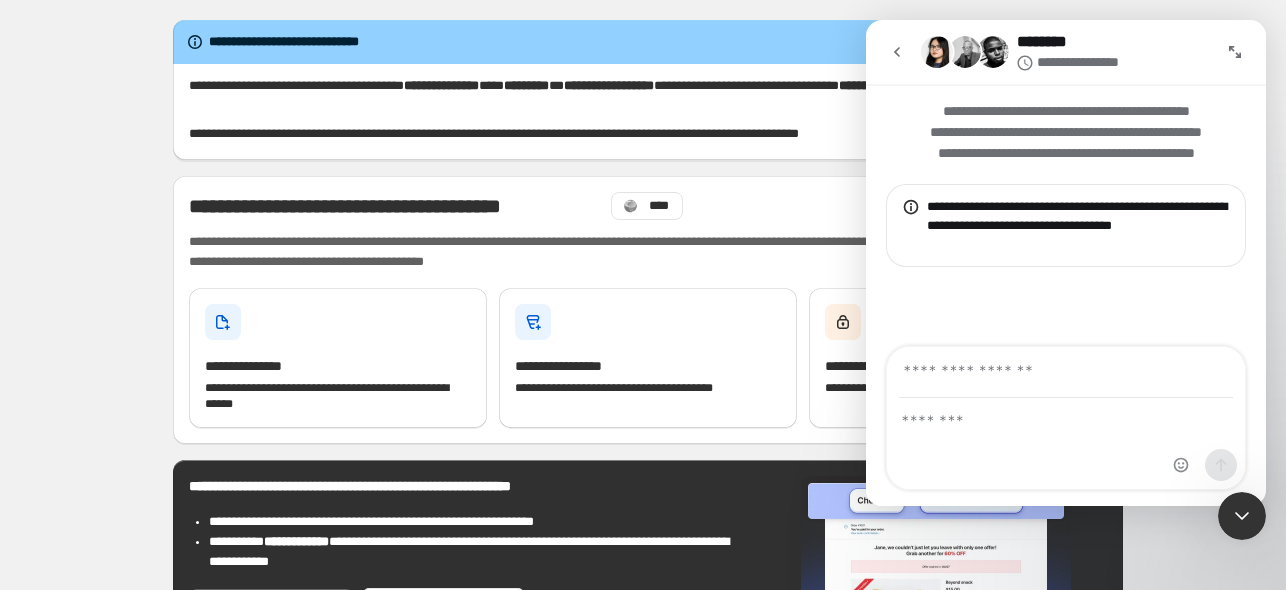 click on "**********" at bounding box center (1066, 124) 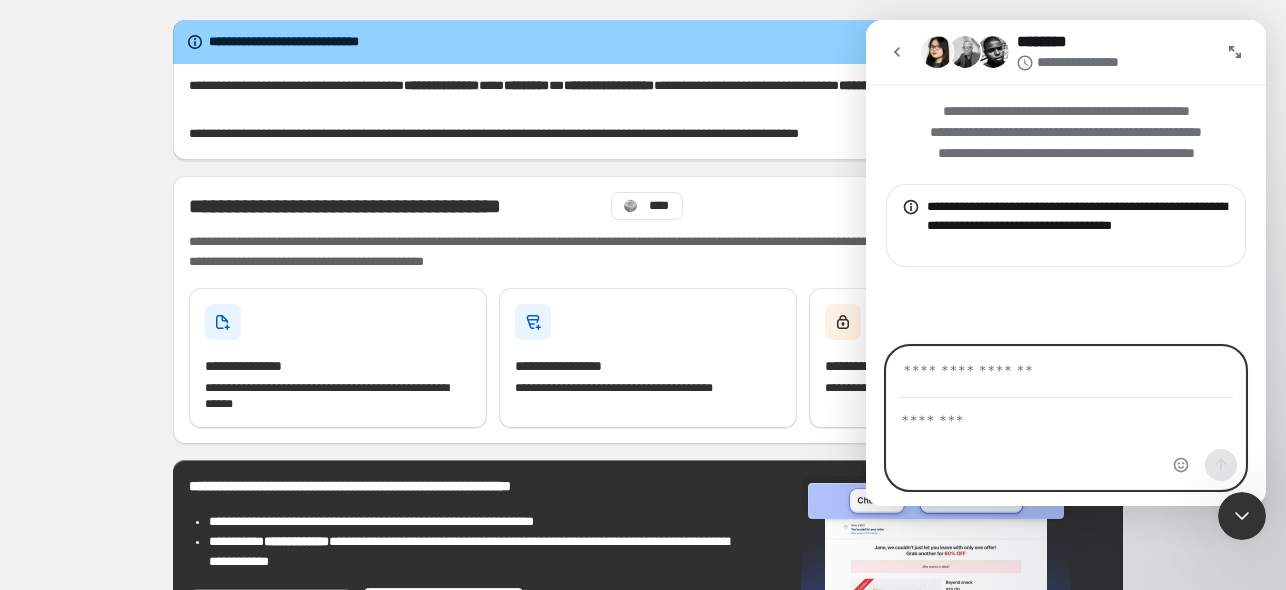 click at bounding box center [1066, 372] 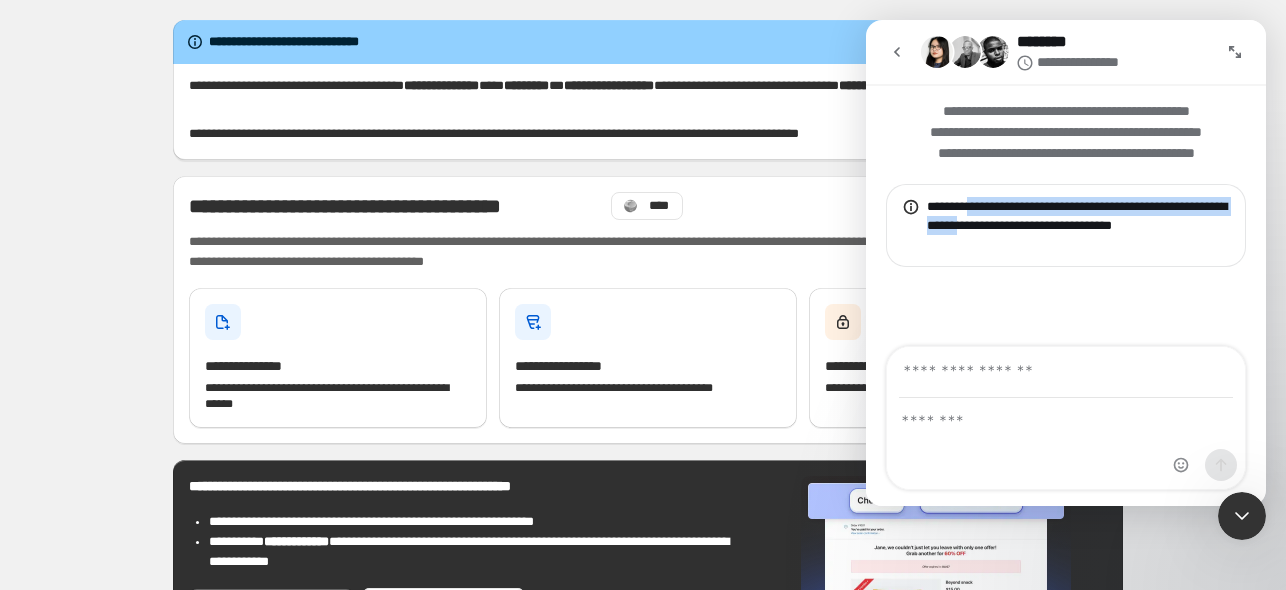 drag, startPoint x: 980, startPoint y: 200, endPoint x: 1043, endPoint y: 219, distance: 65.802734 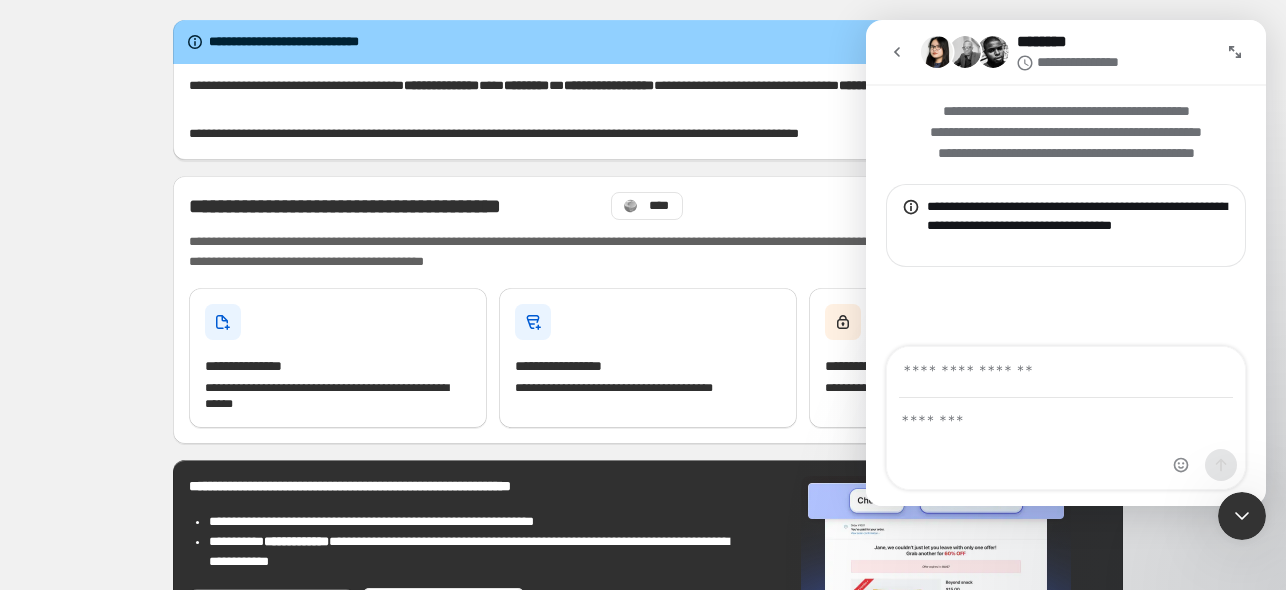 click on "**********" at bounding box center (648, 110) 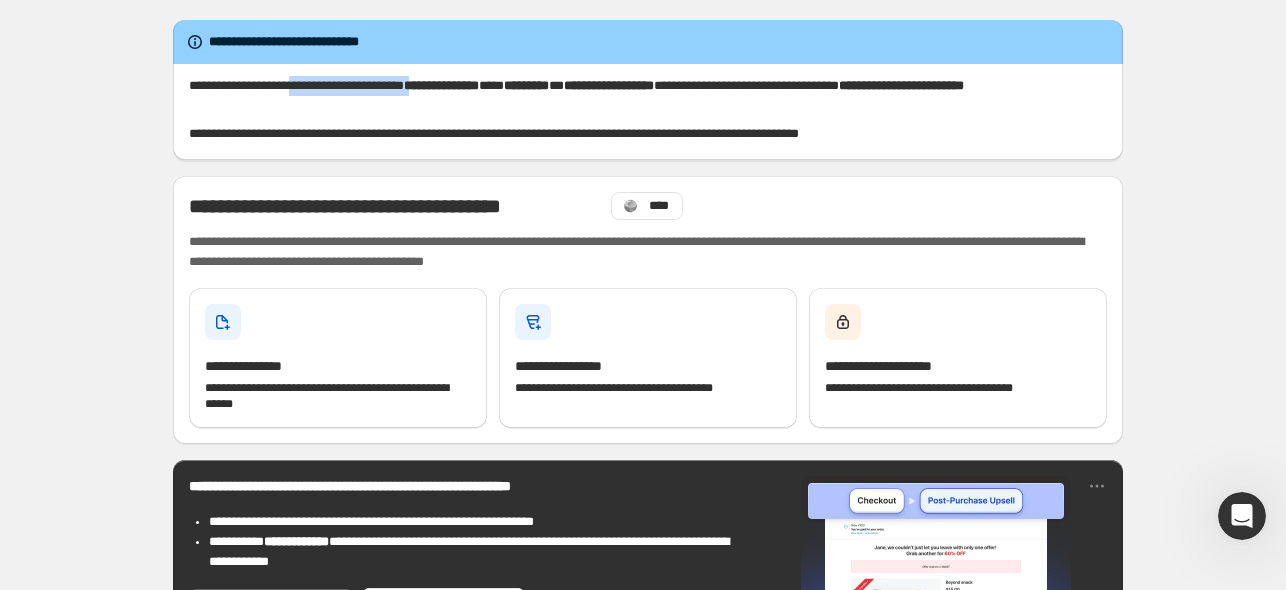 drag, startPoint x: 333, startPoint y: 90, endPoint x: 508, endPoint y: 83, distance: 175.13994 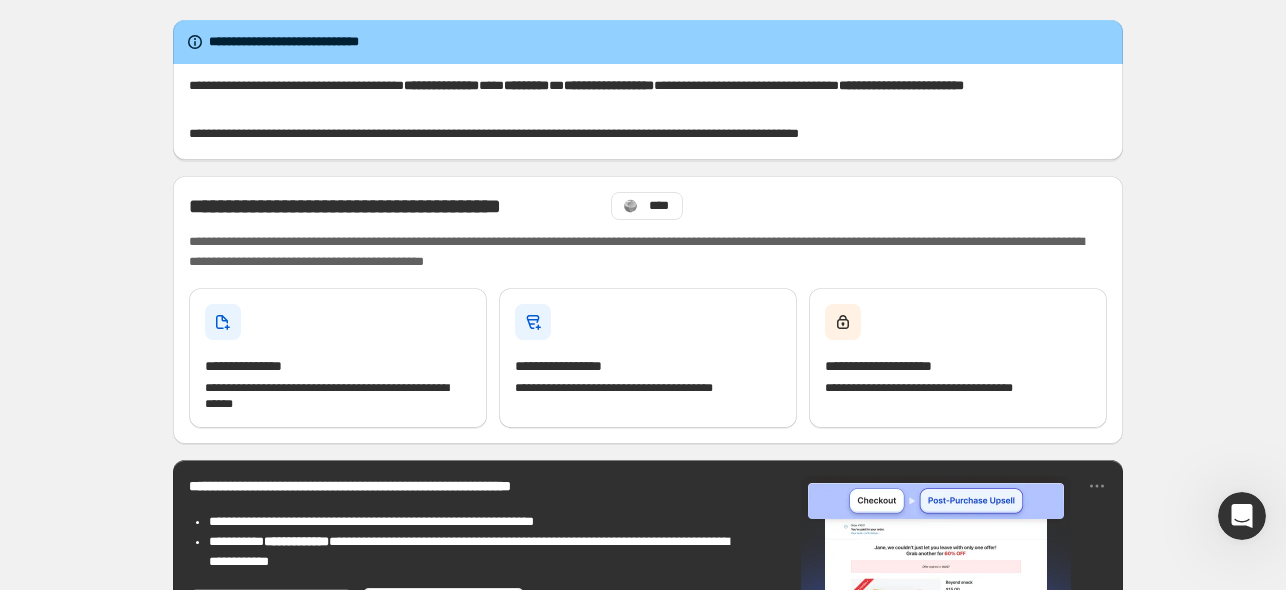 click on "**********" at bounding box center (441, 85) 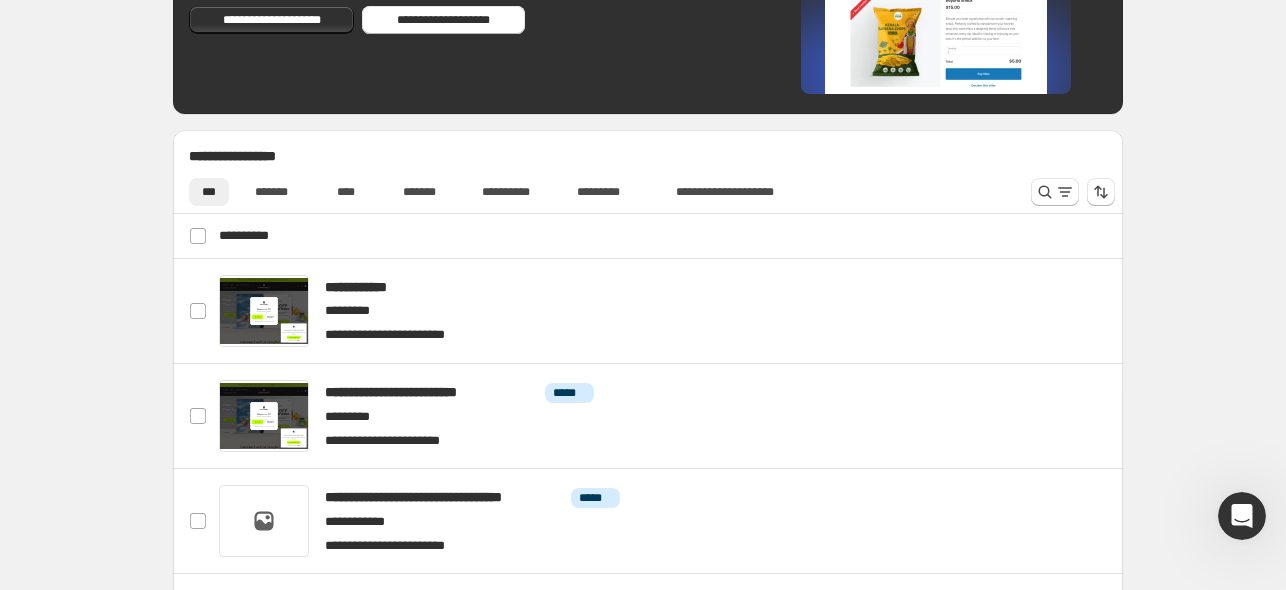 scroll, scrollTop: 600, scrollLeft: 0, axis: vertical 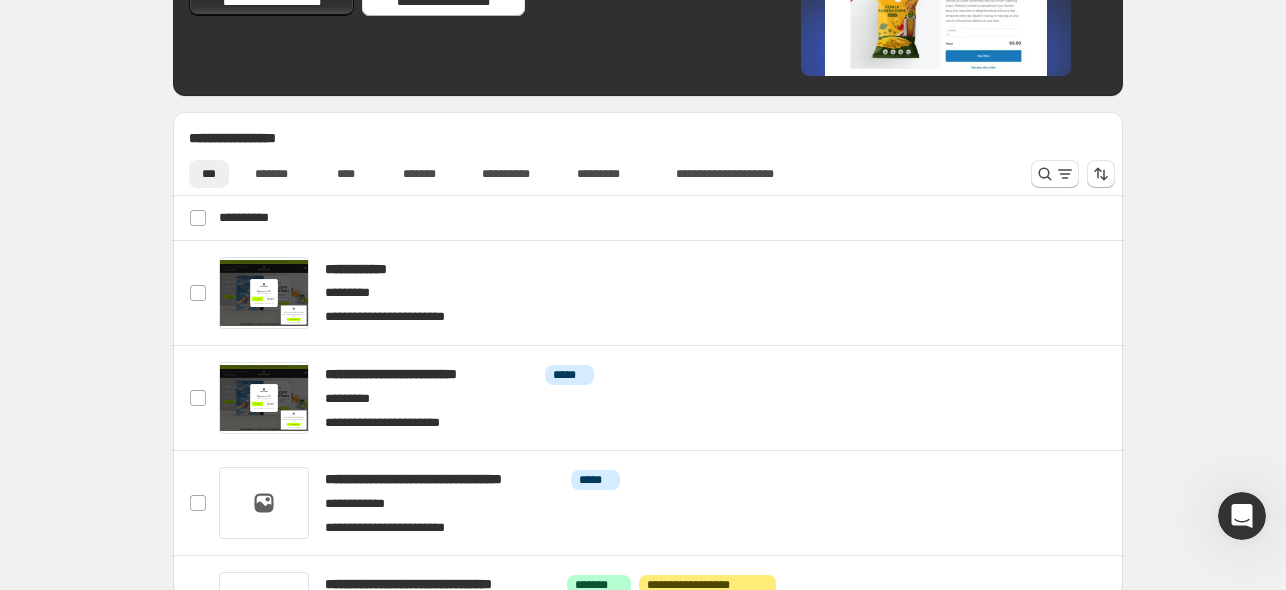 click 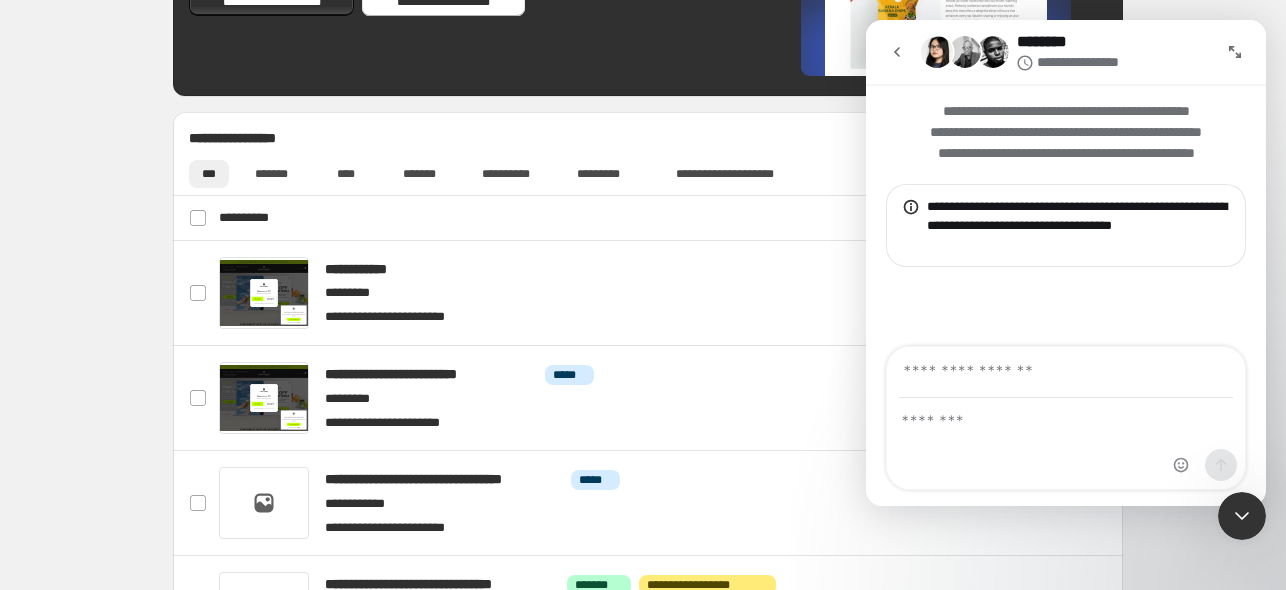 click at bounding box center [1066, 372] 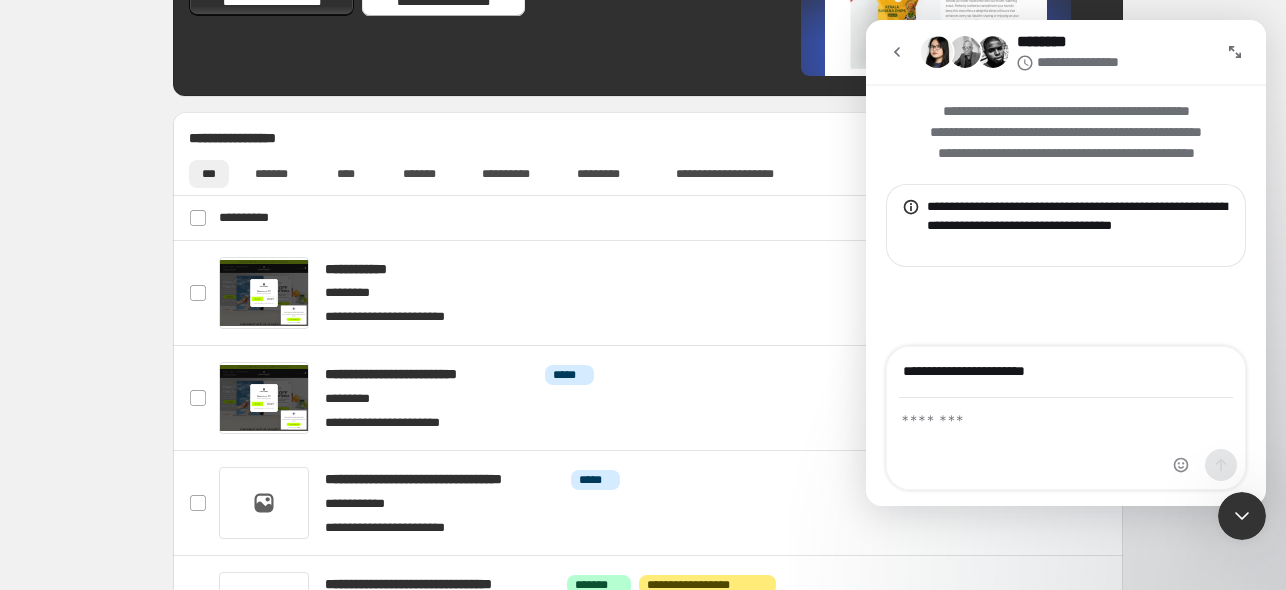 type on "**********" 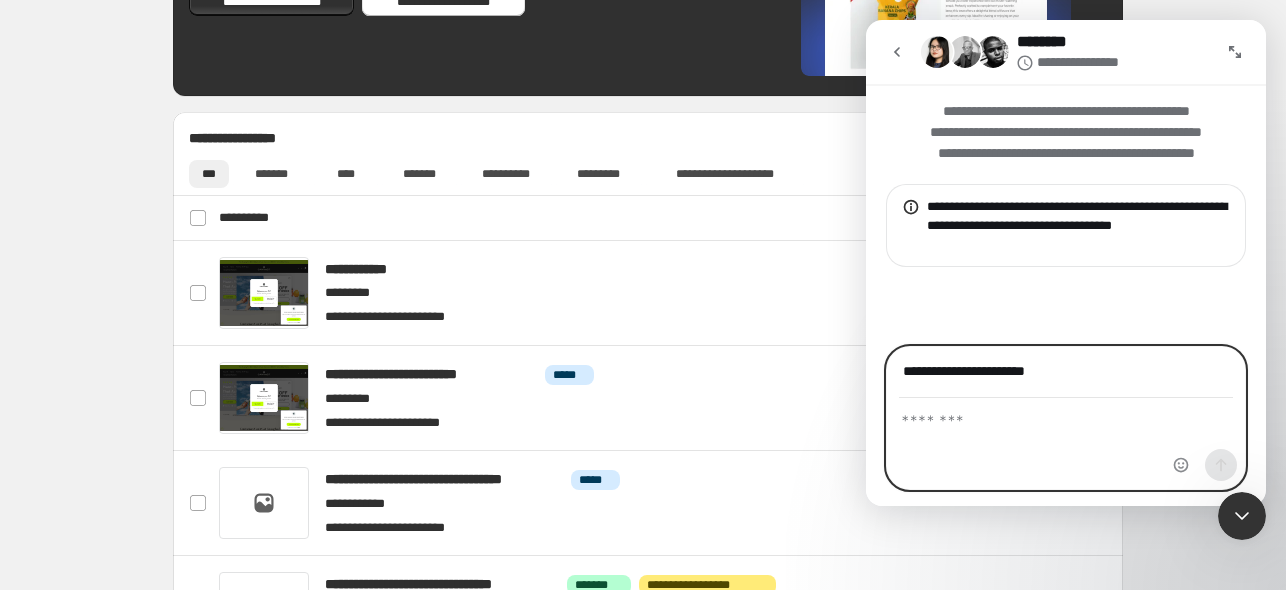 click at bounding box center (1066, 416) 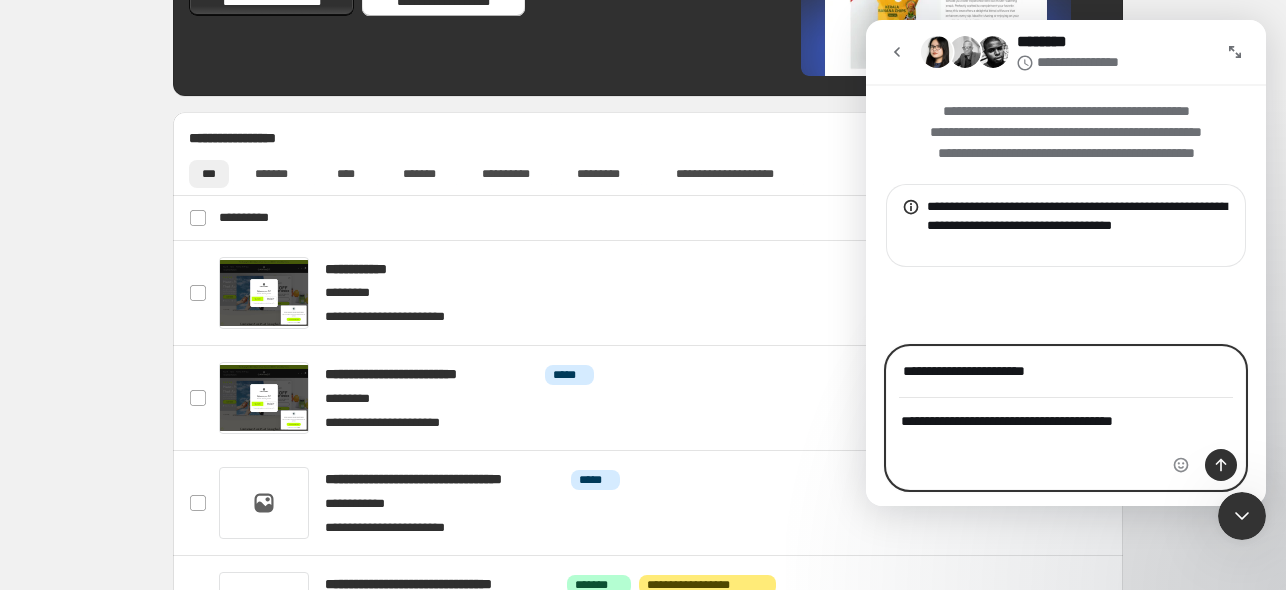 type on "**********" 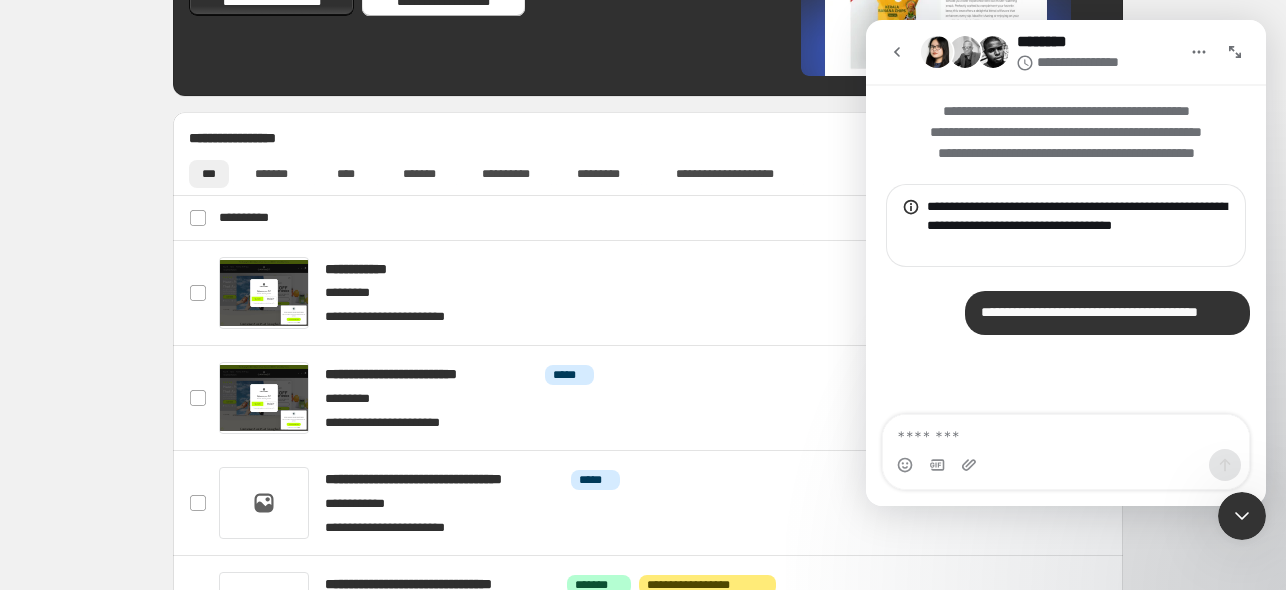 click on "**********" at bounding box center (648, 417) 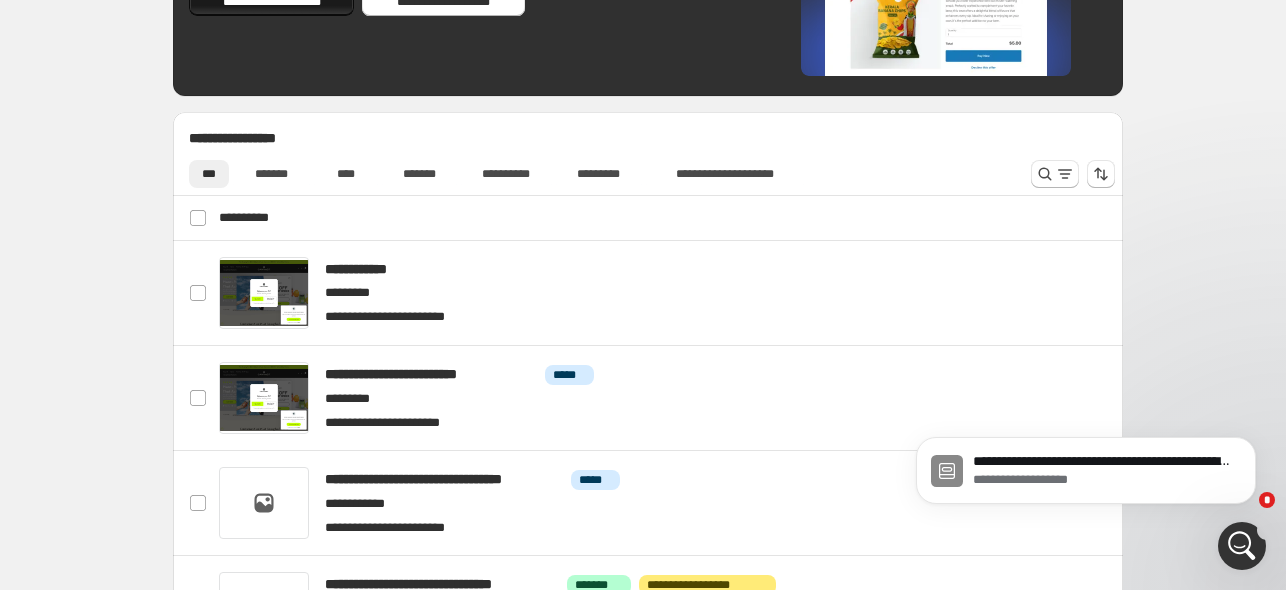 scroll, scrollTop: 0, scrollLeft: 0, axis: both 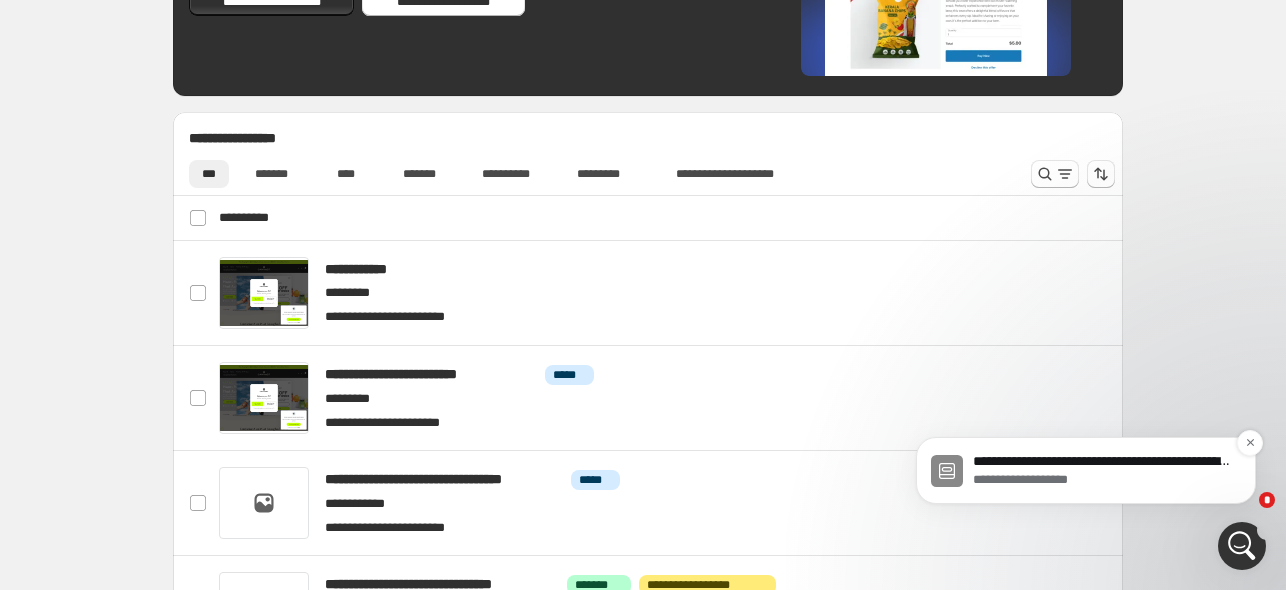 click on "**********" at bounding box center (1102, 481) 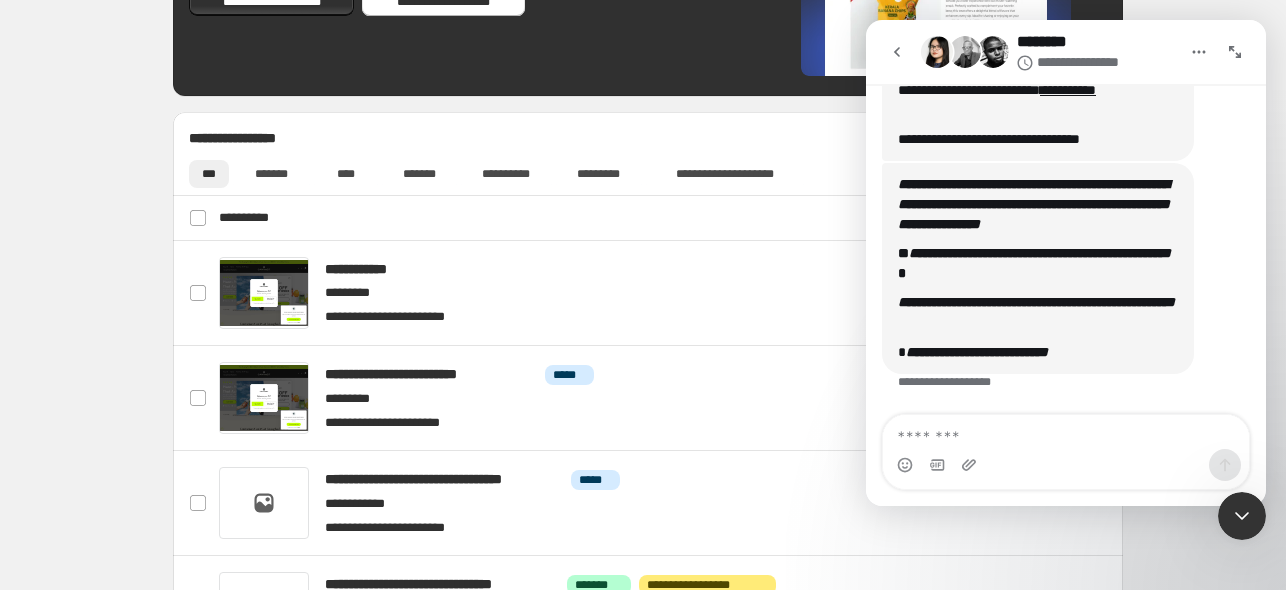 scroll, scrollTop: 438, scrollLeft: 0, axis: vertical 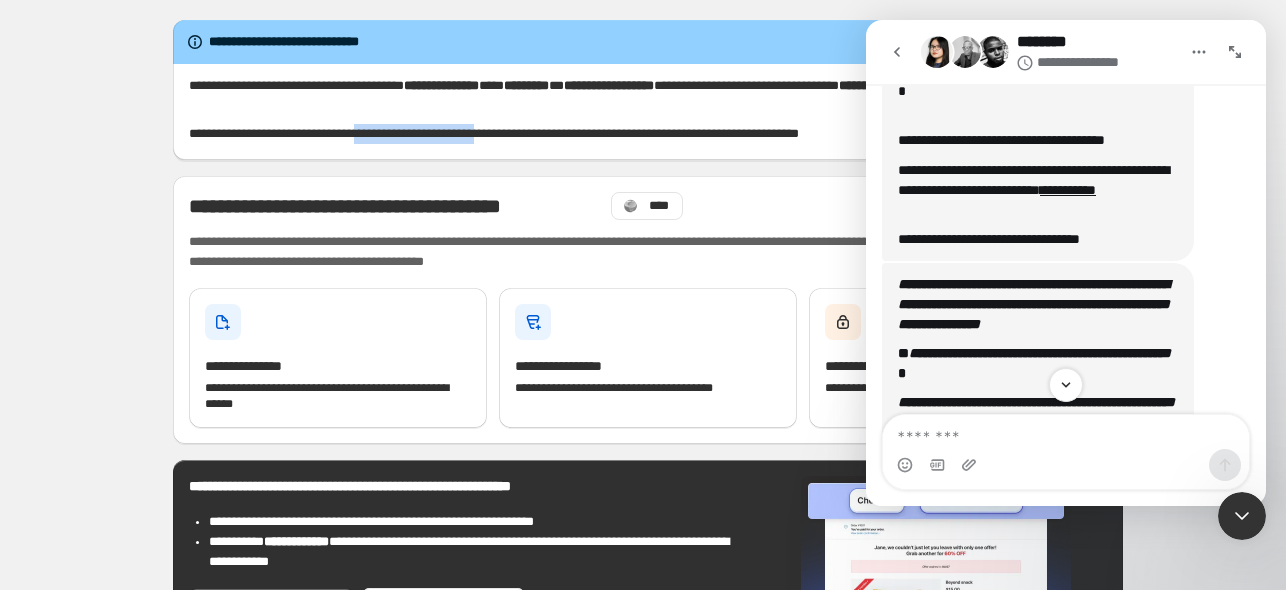 drag, startPoint x: 415, startPoint y: 138, endPoint x: 592, endPoint y: 136, distance: 177.01129 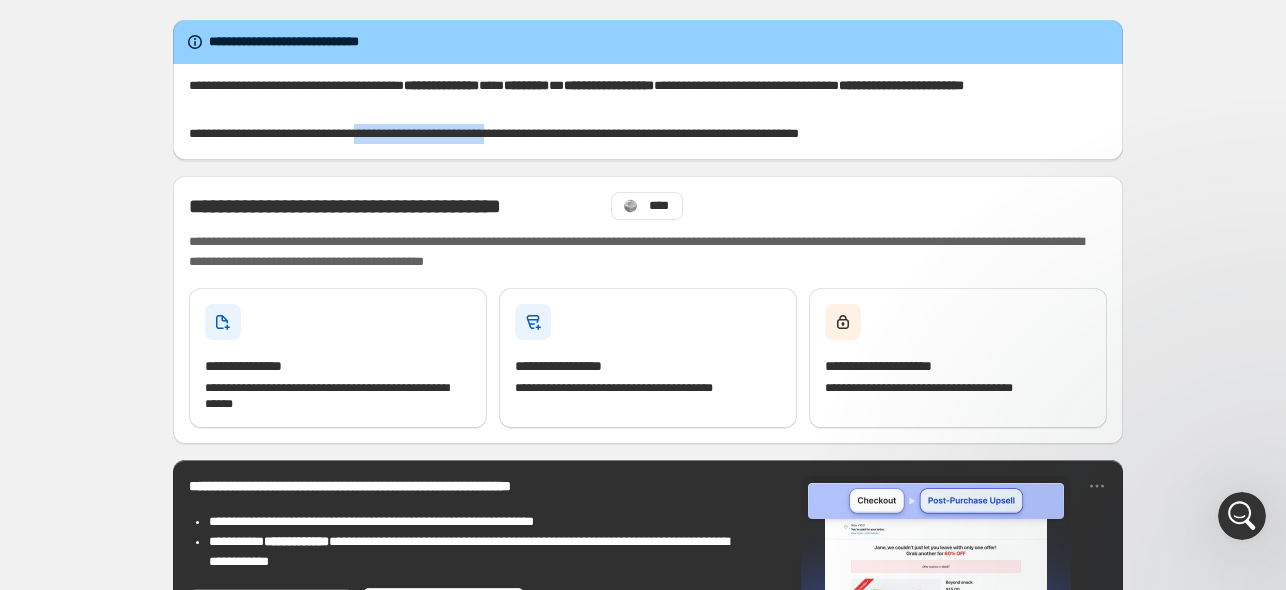 click on "**********" at bounding box center (607, 134) 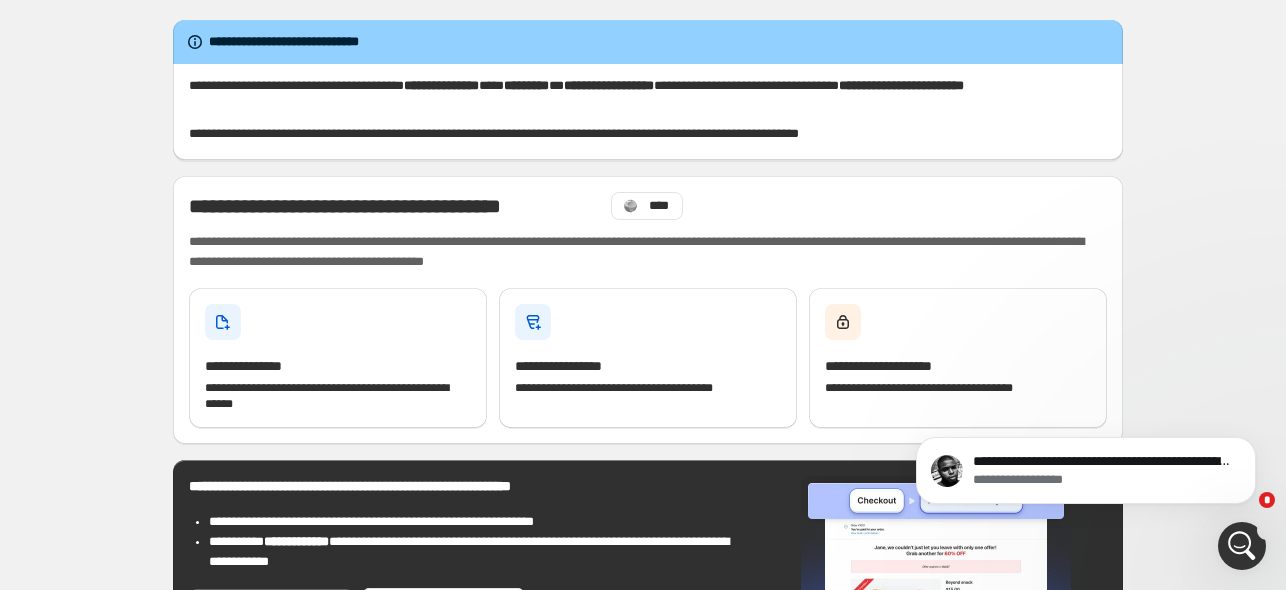 scroll, scrollTop: 0, scrollLeft: 0, axis: both 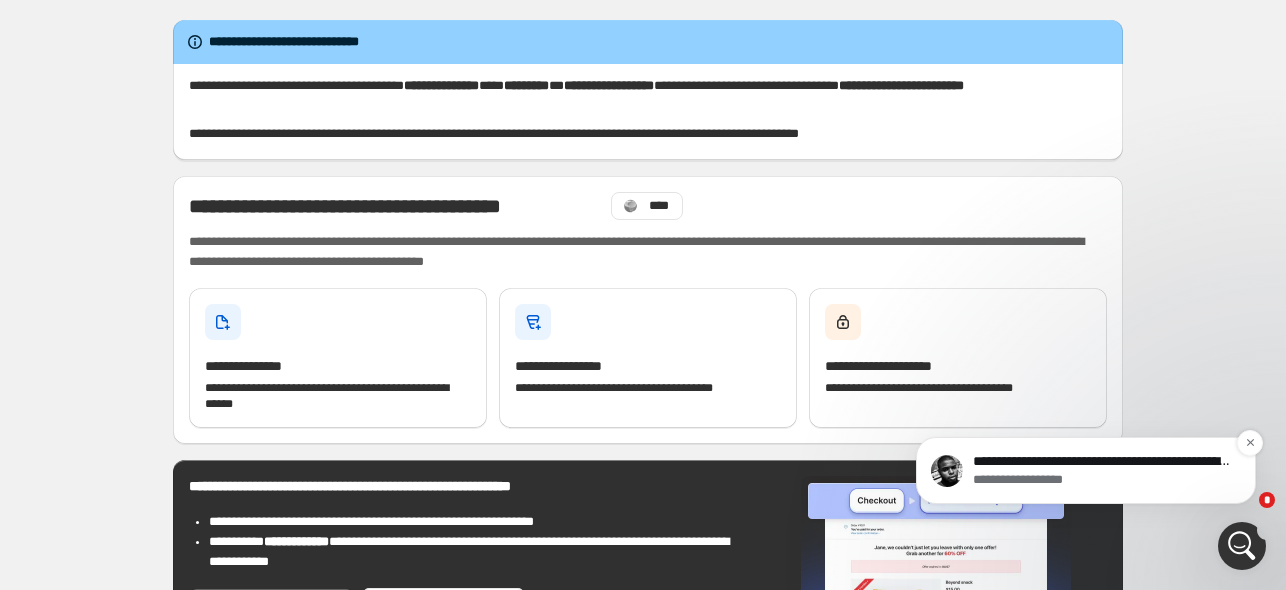 click on "**********" at bounding box center [1102, 462] 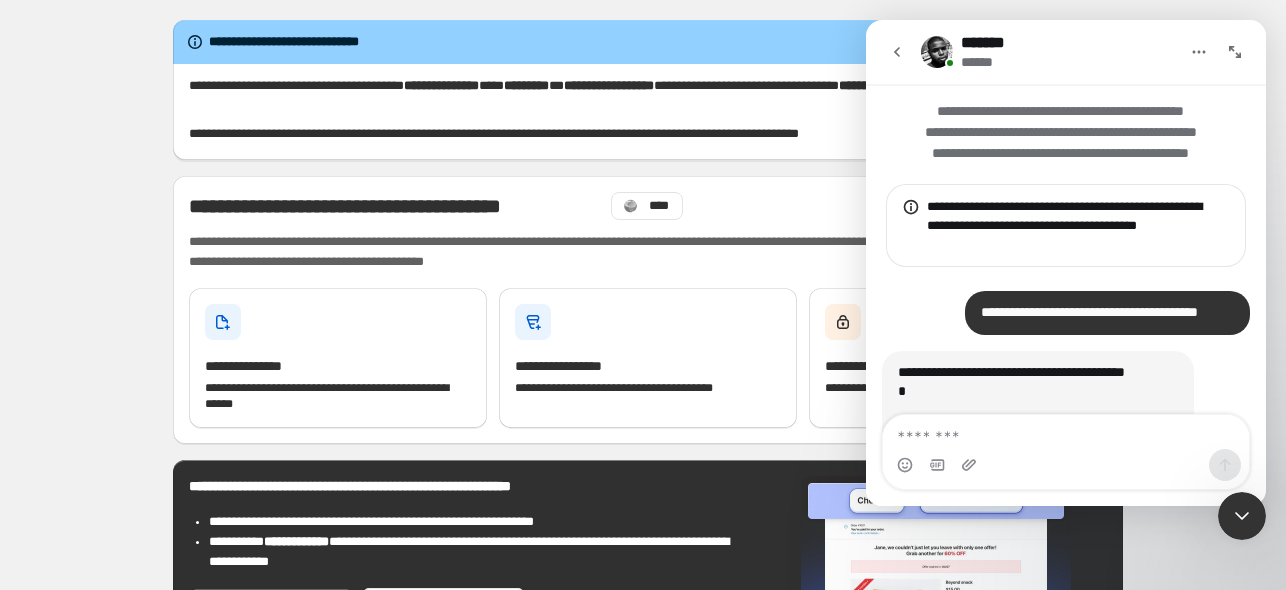 scroll, scrollTop: 369, scrollLeft: 0, axis: vertical 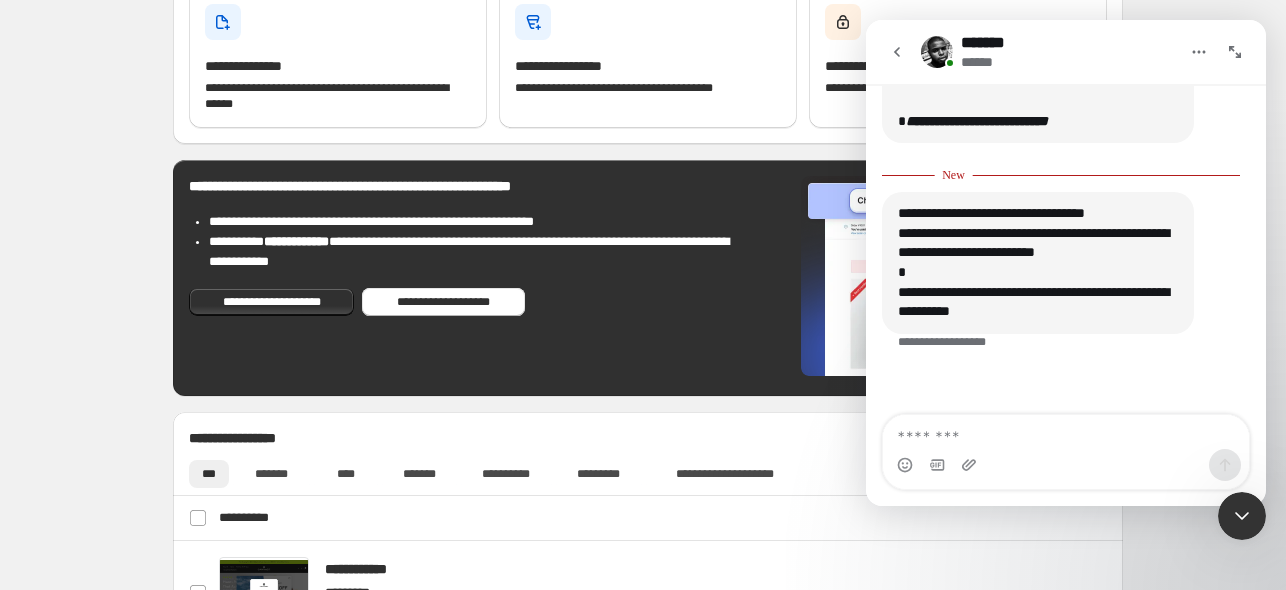 click at bounding box center (1066, 432) 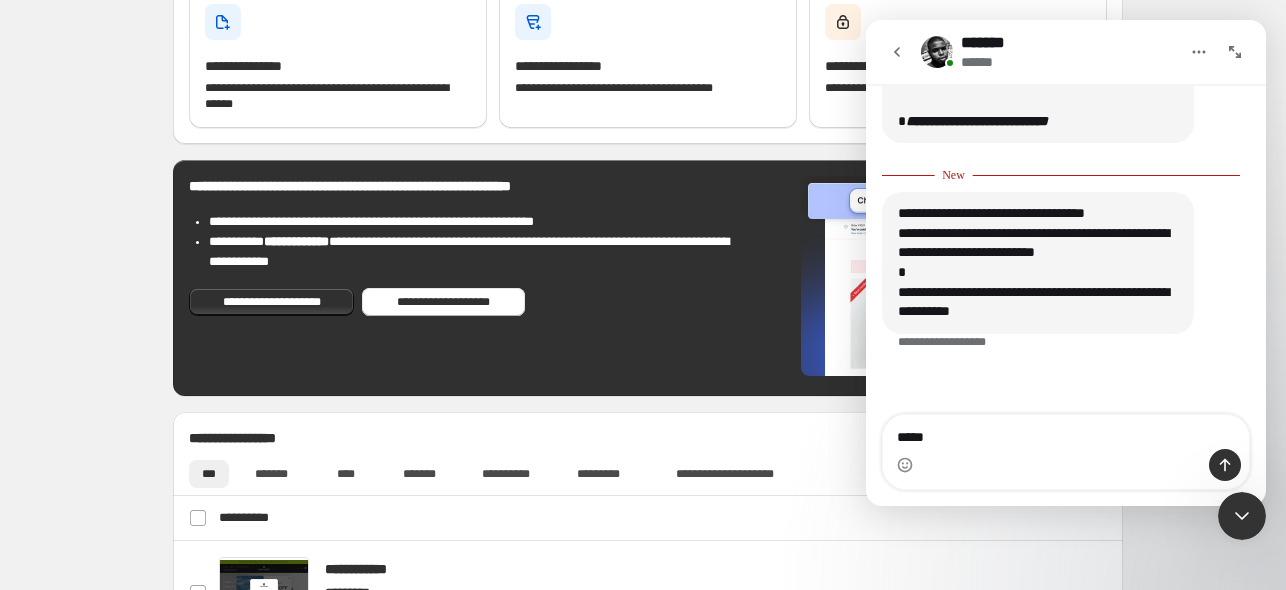 type on "******" 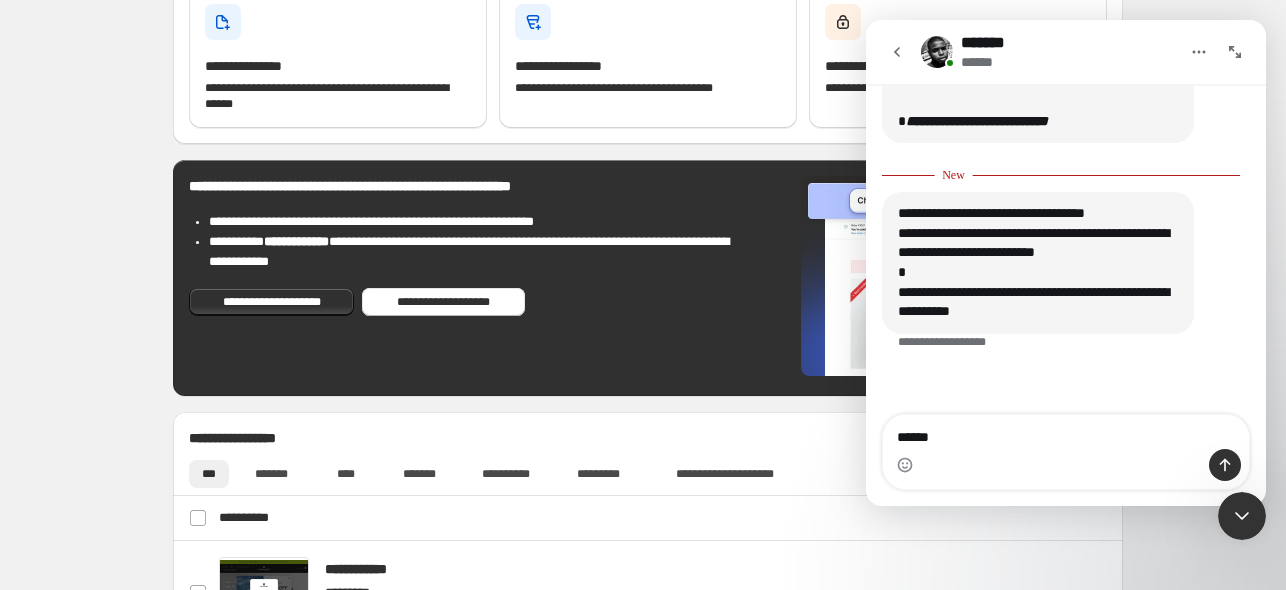 type 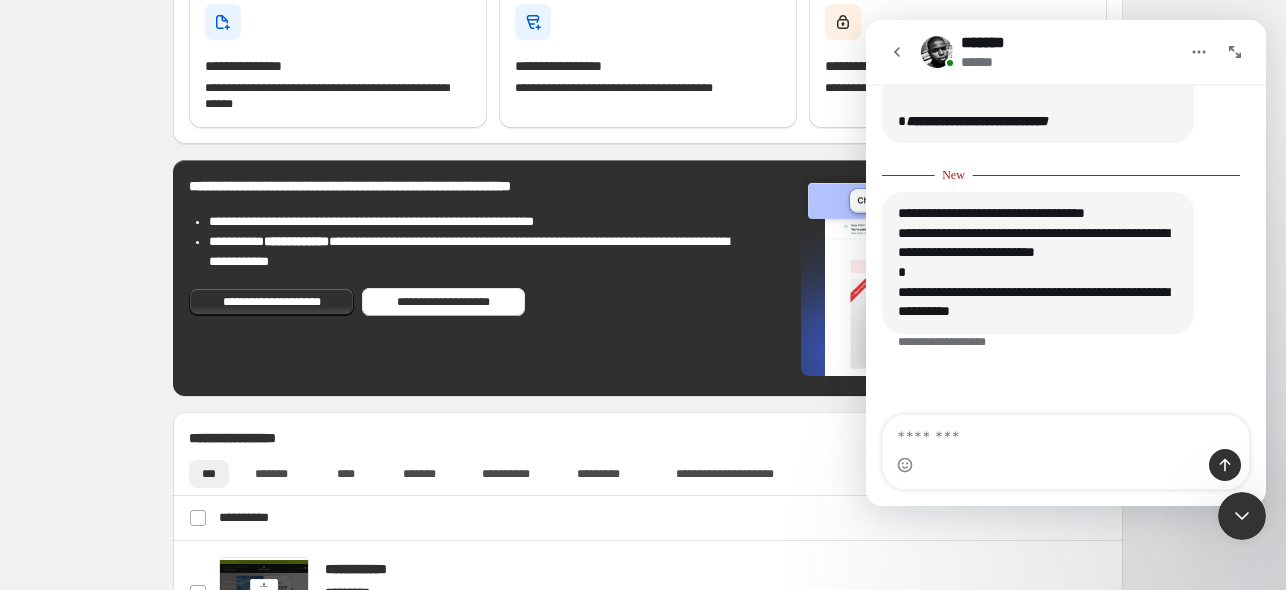 scroll, scrollTop: 656, scrollLeft: 0, axis: vertical 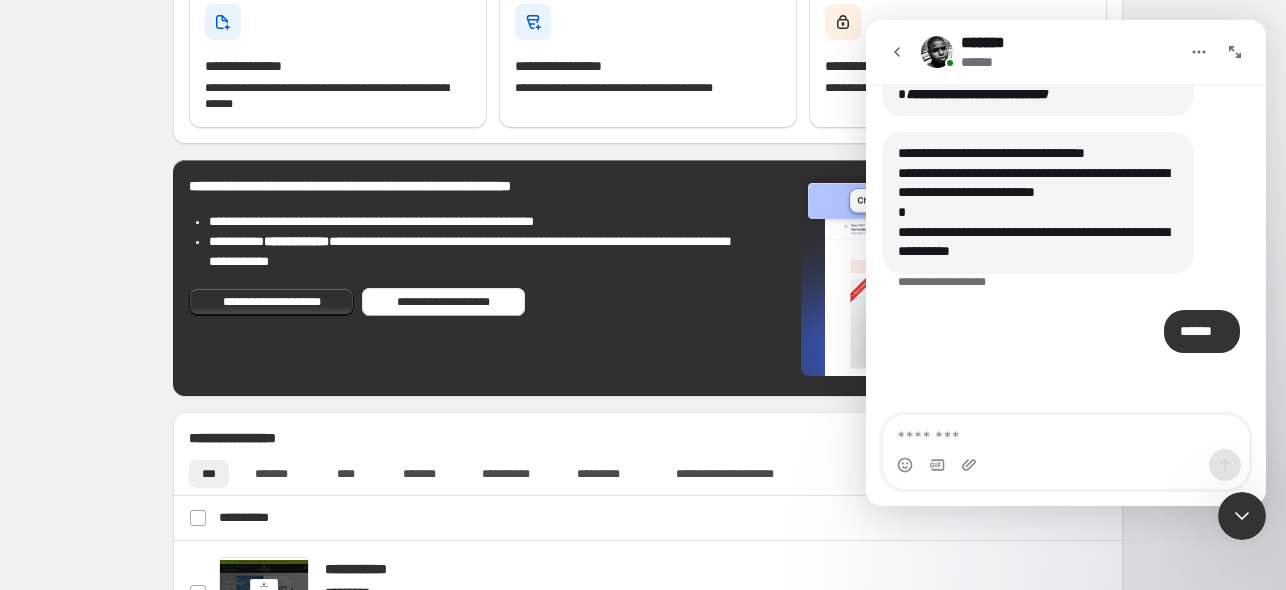click at bounding box center [897, 52] 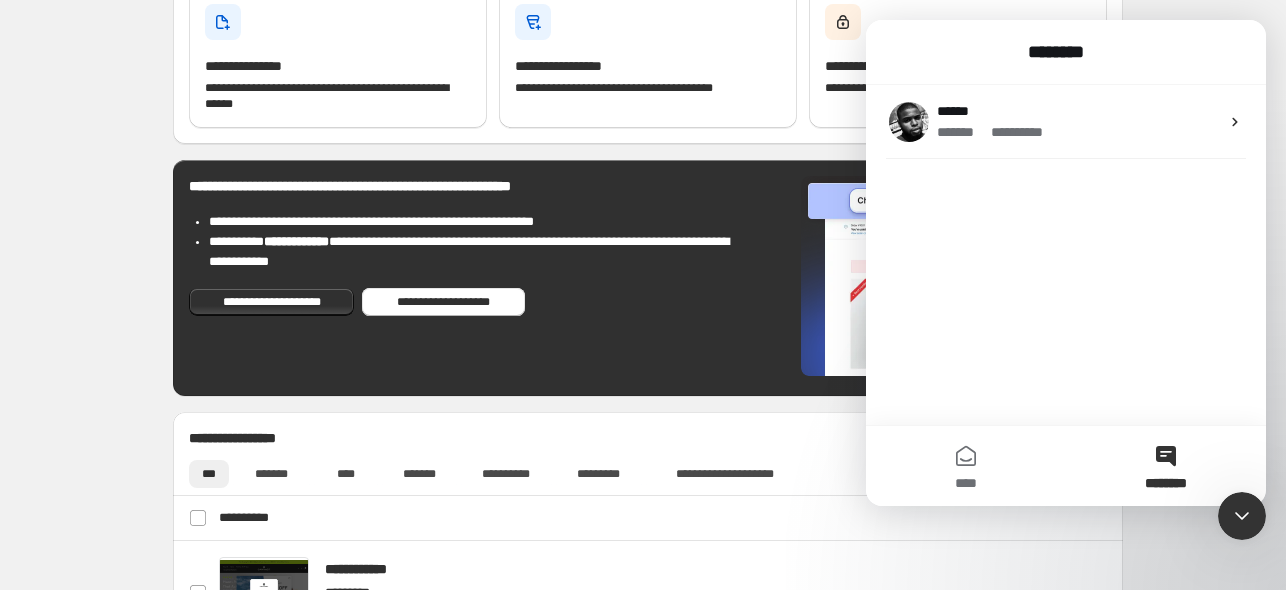 click on "********" at bounding box center (1166, 466) 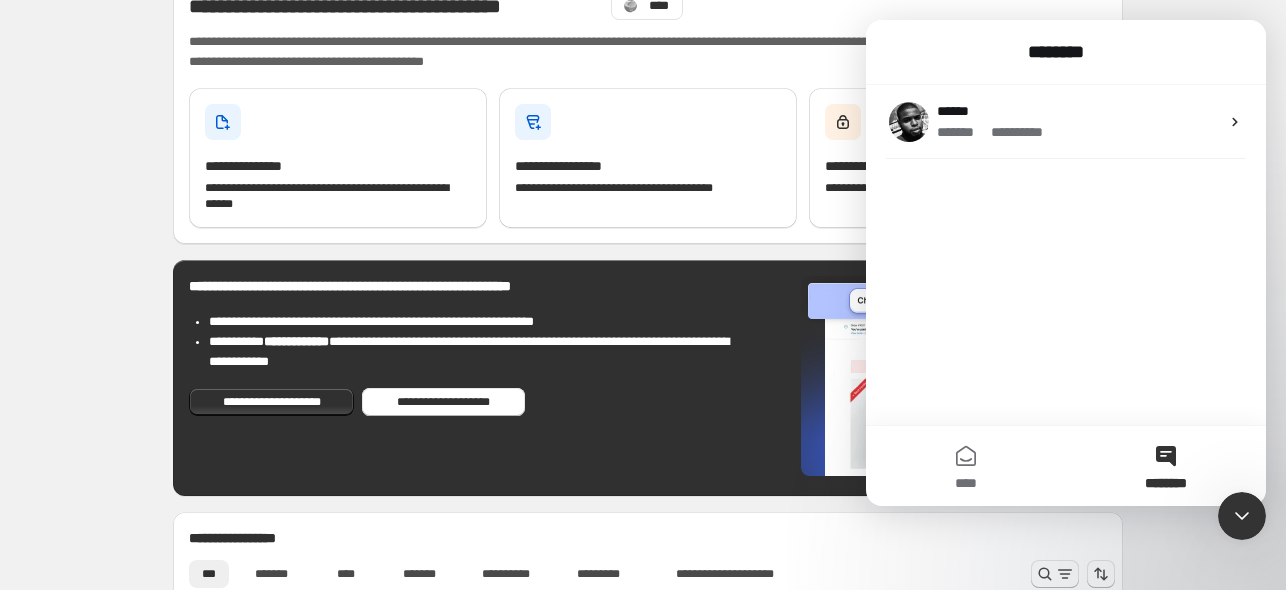 scroll, scrollTop: 300, scrollLeft: 0, axis: vertical 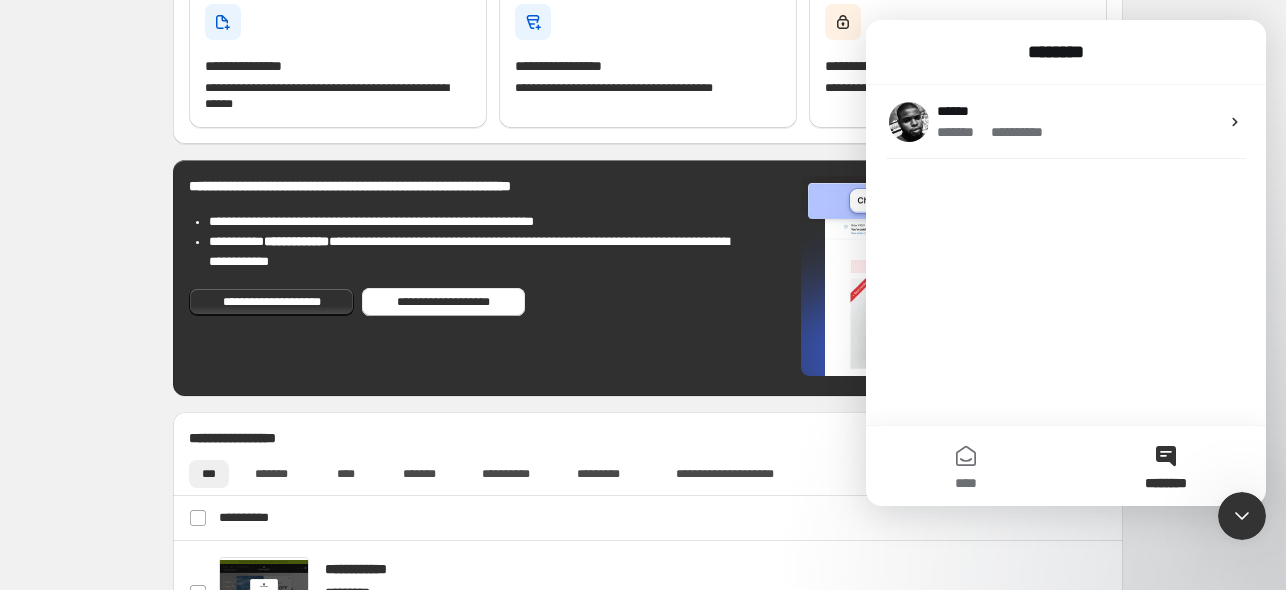 type 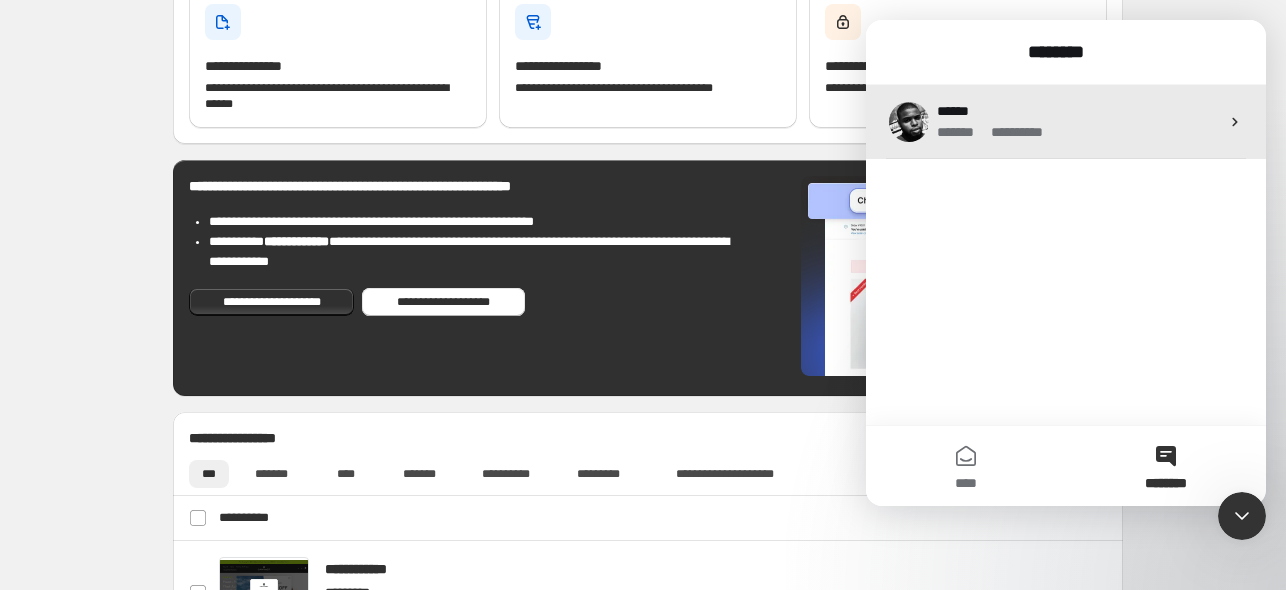 click on "******" at bounding box center (1078, 111) 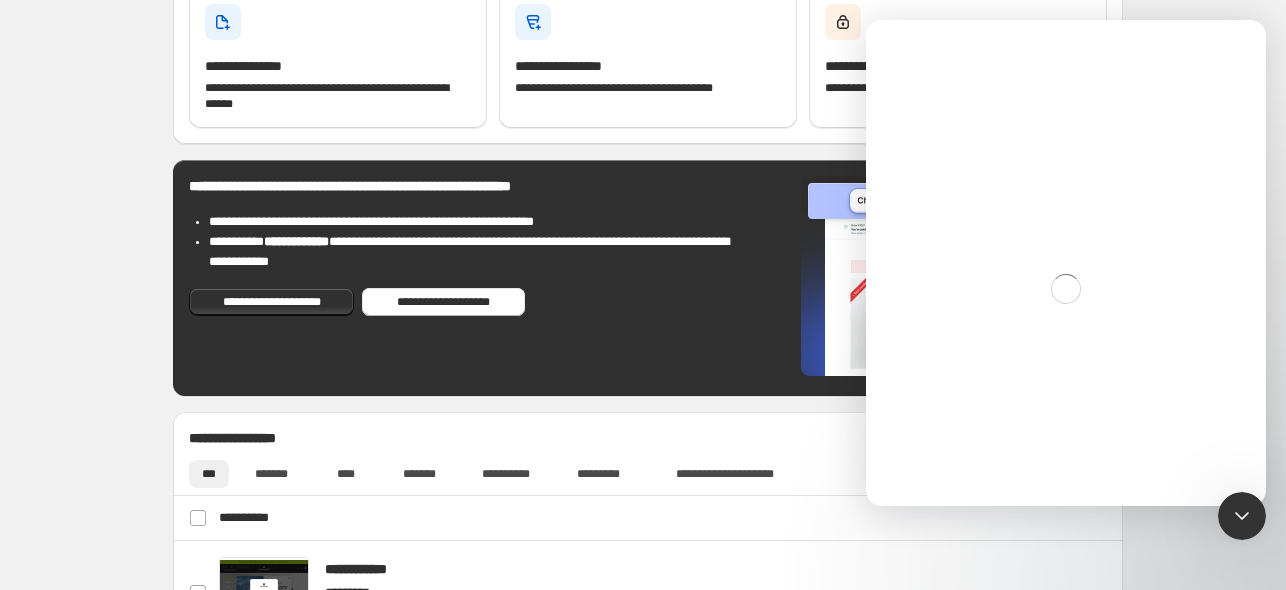 scroll, scrollTop: 0, scrollLeft: 0, axis: both 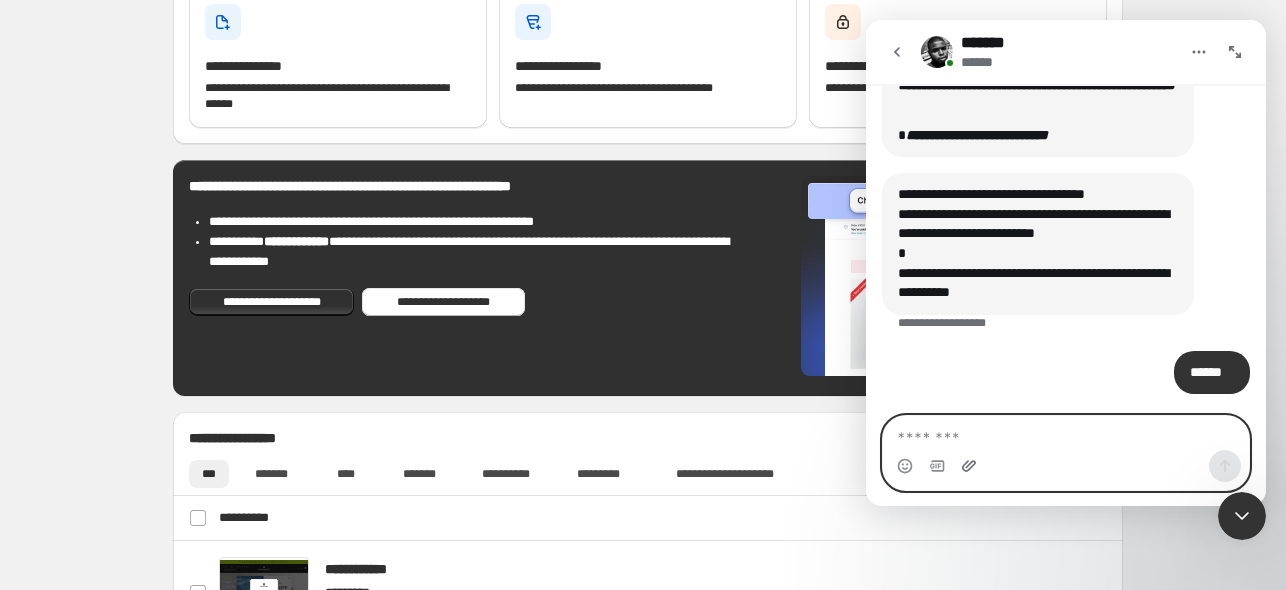 click 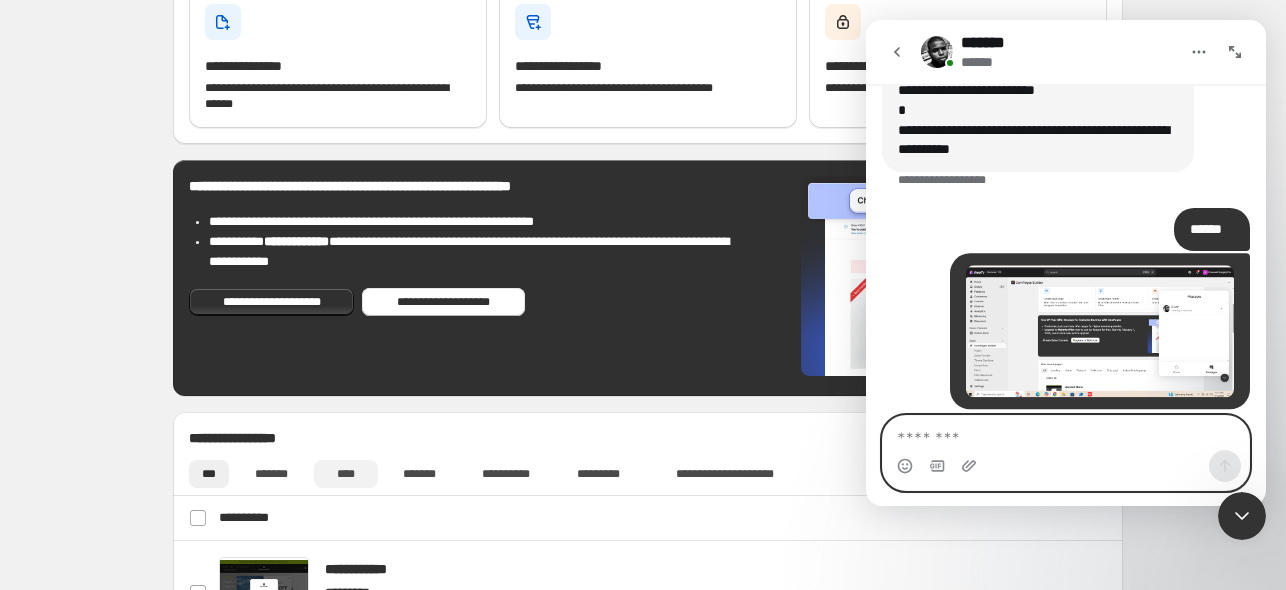 scroll, scrollTop: 890, scrollLeft: 0, axis: vertical 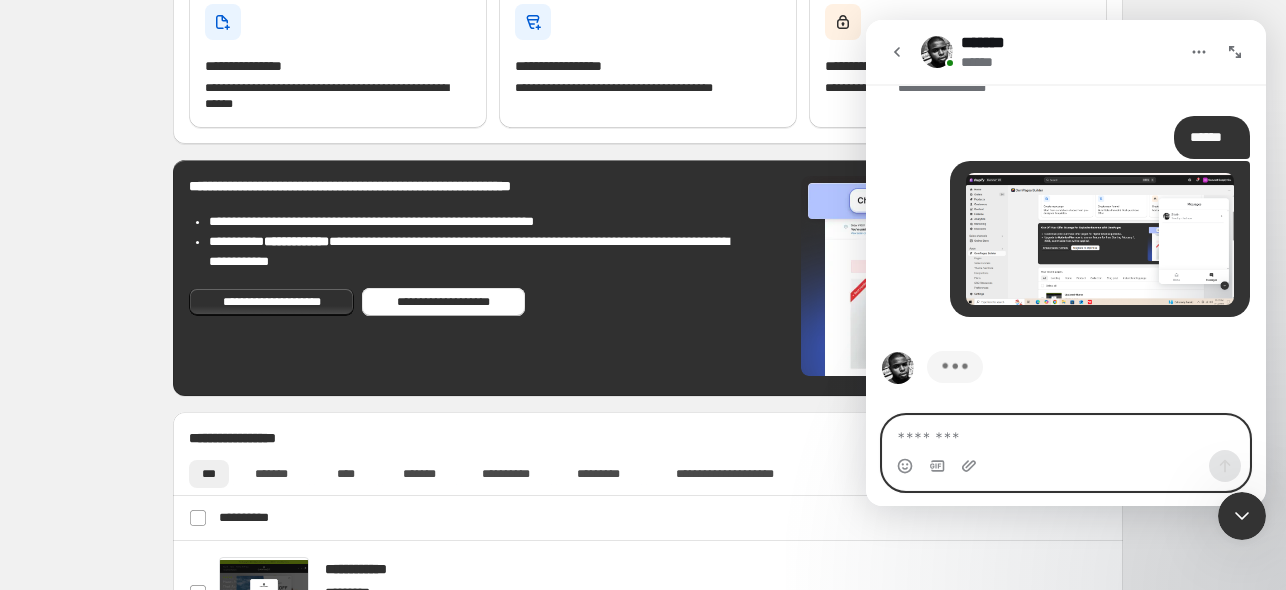 click at bounding box center (1066, 433) 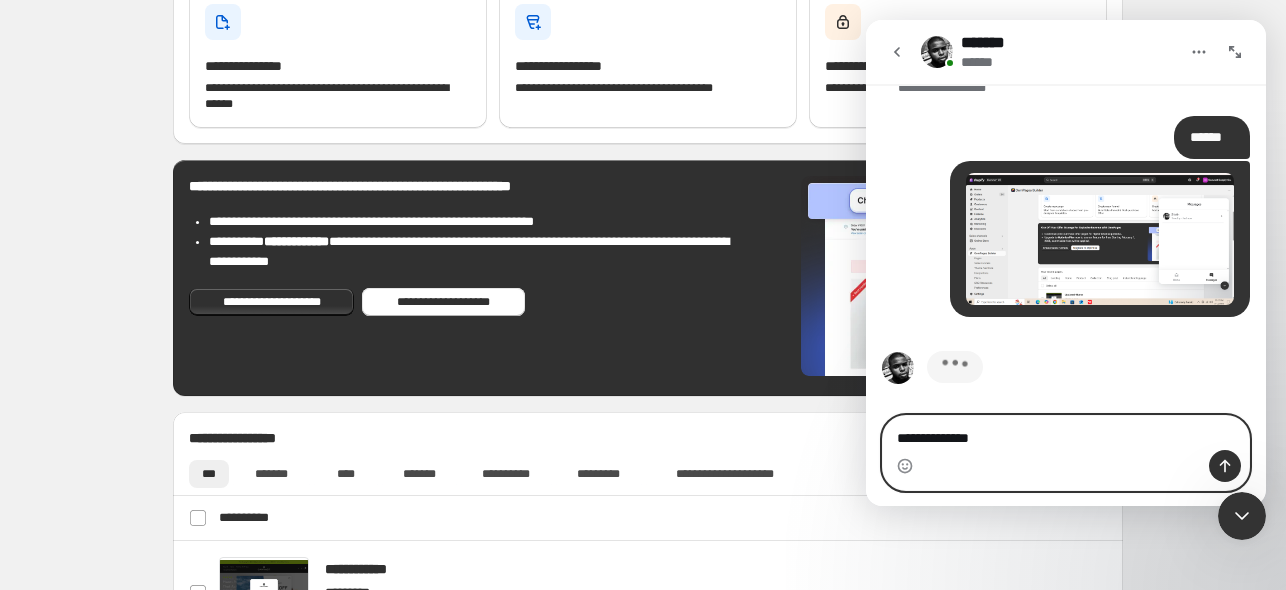 scroll, scrollTop: 813, scrollLeft: 0, axis: vertical 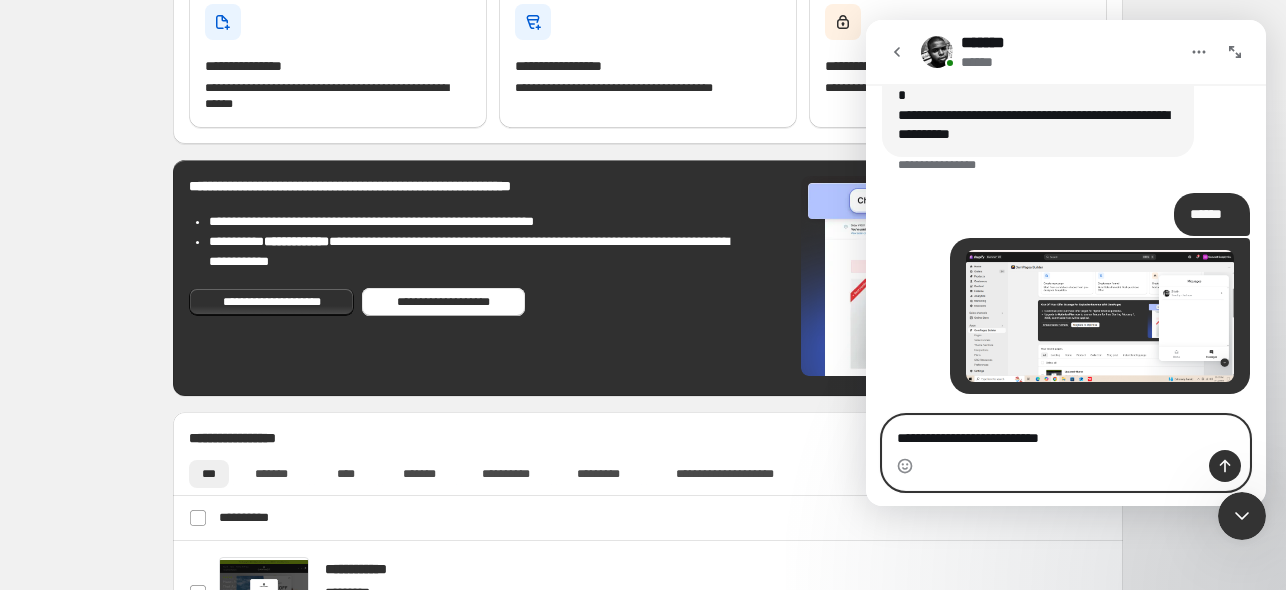 type on "**********" 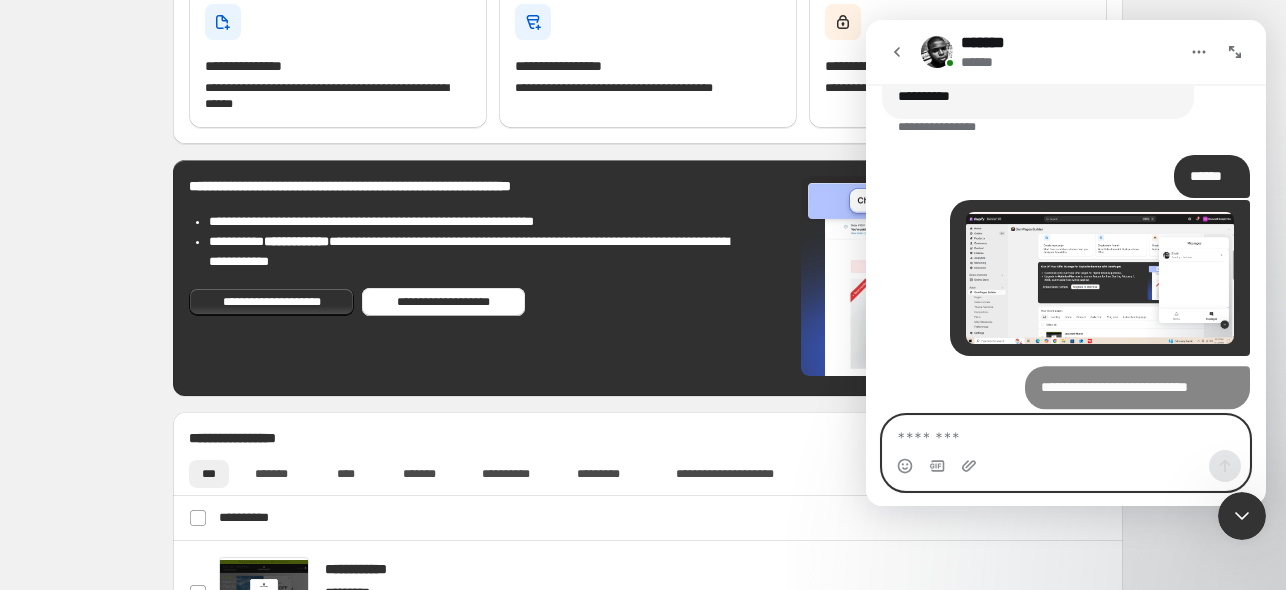 scroll, scrollTop: 859, scrollLeft: 0, axis: vertical 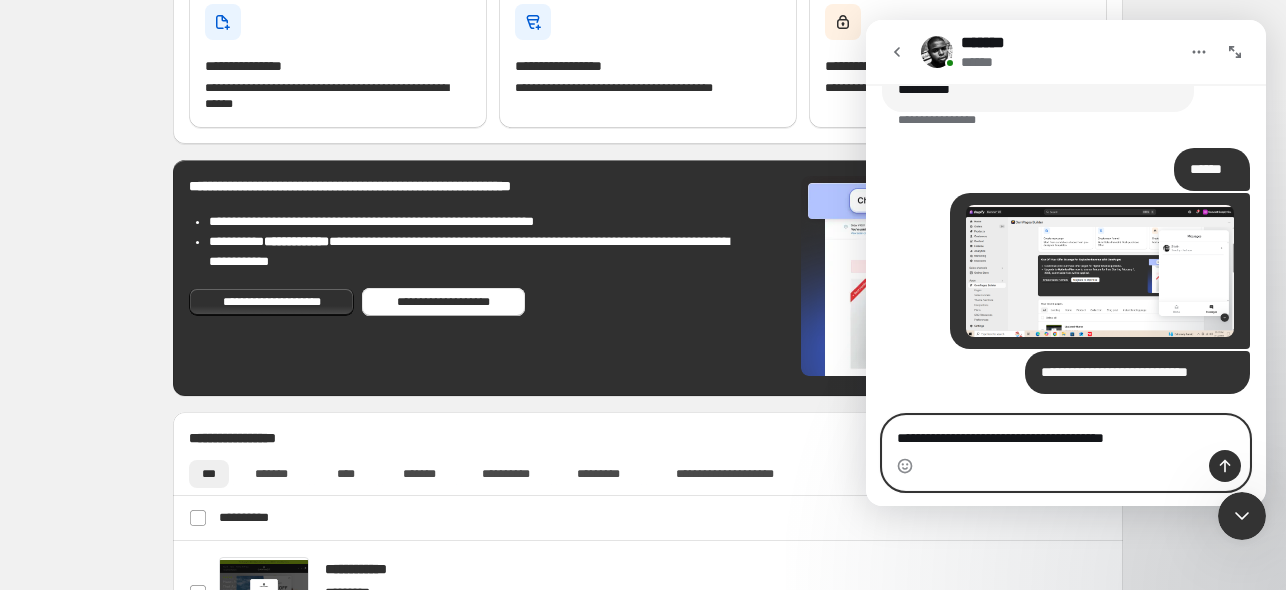type on "**********" 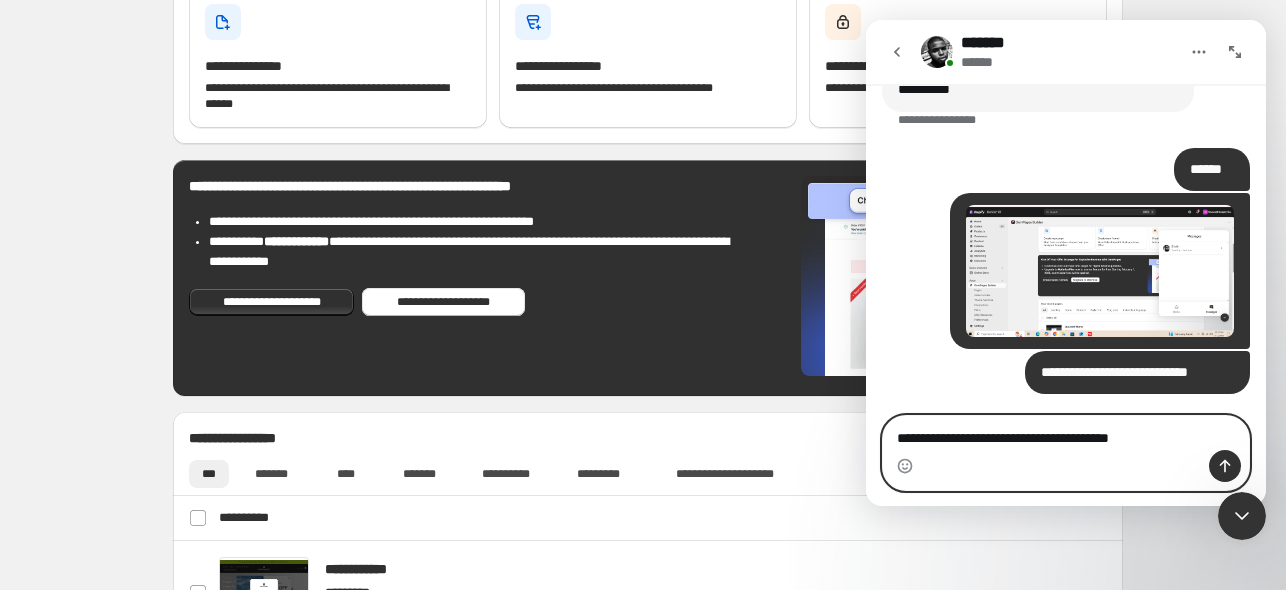 type 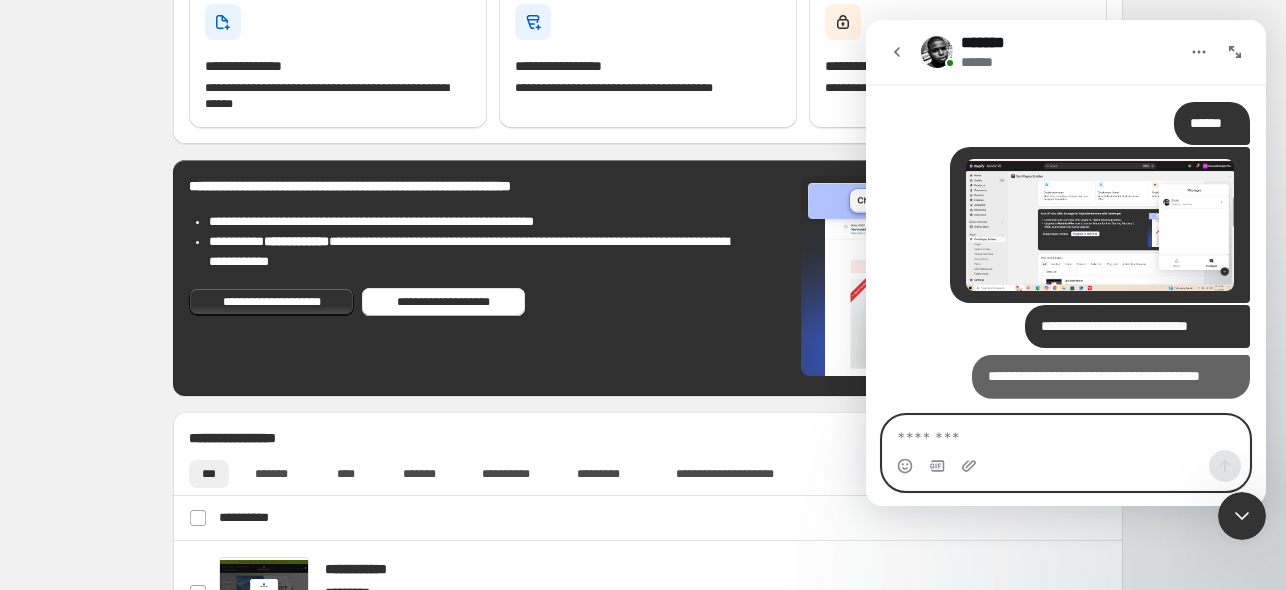 scroll, scrollTop: 904, scrollLeft: 0, axis: vertical 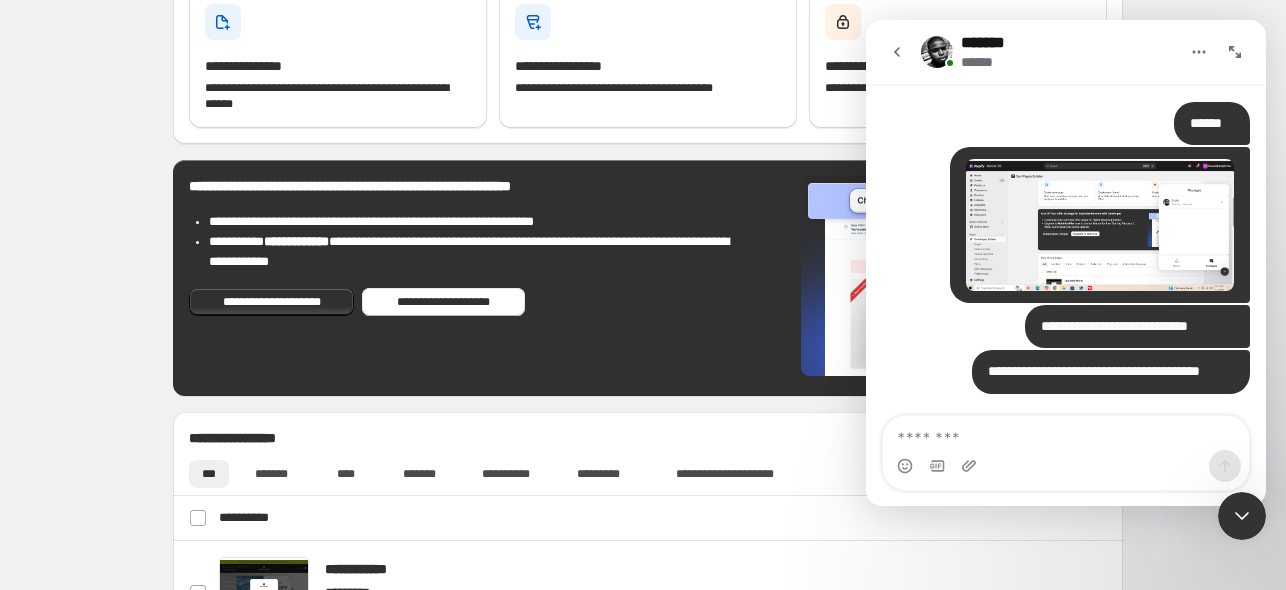 click at bounding box center [1242, 516] 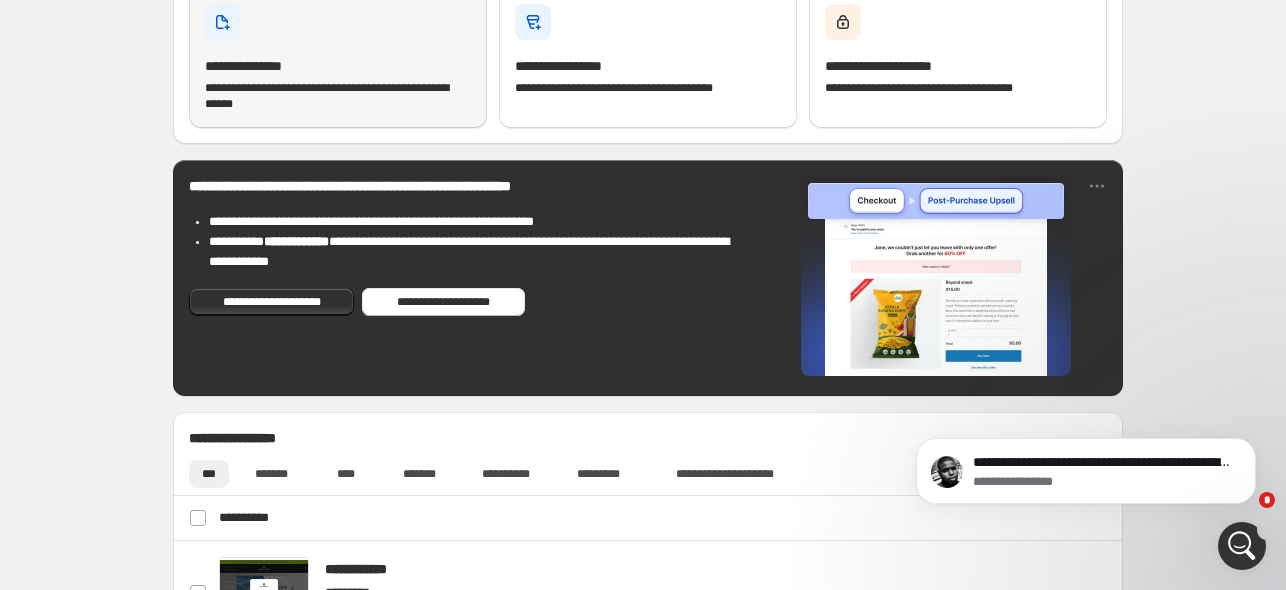 scroll, scrollTop: 0, scrollLeft: 0, axis: both 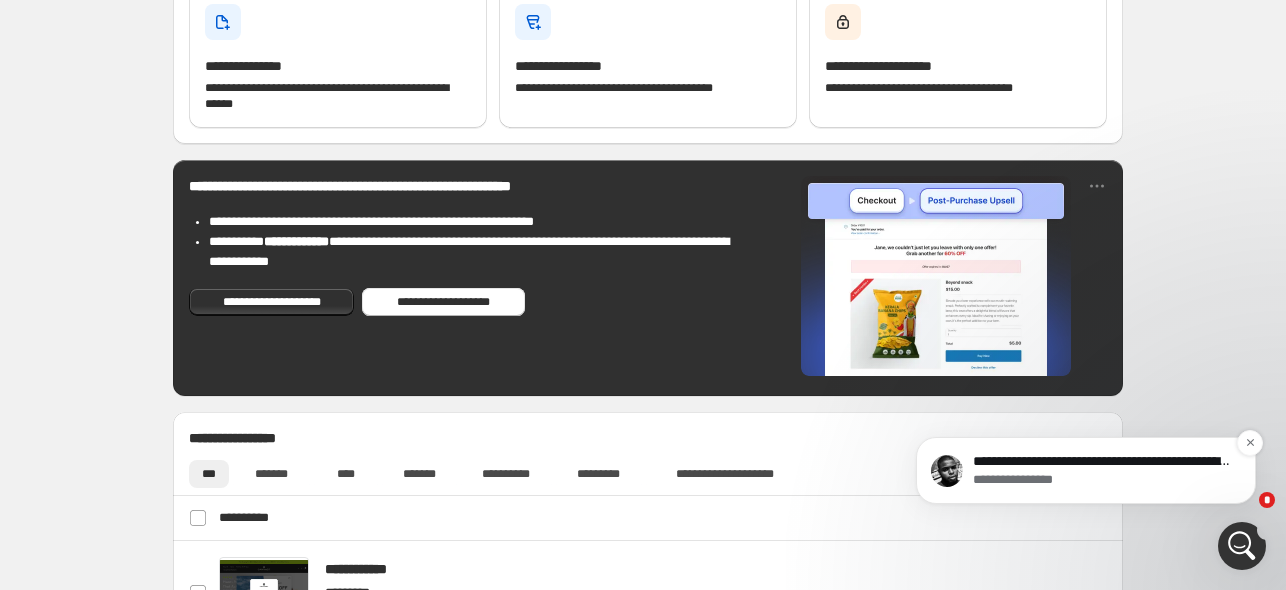 click on "**********" at bounding box center (1102, 481) 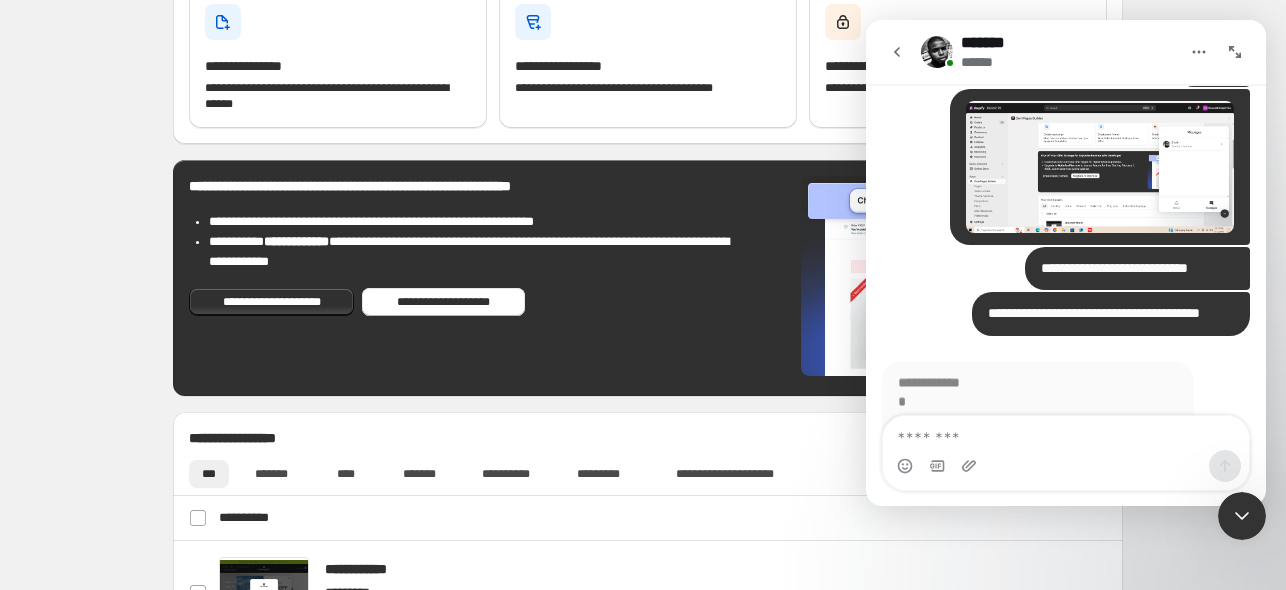 scroll, scrollTop: 0, scrollLeft: 0, axis: both 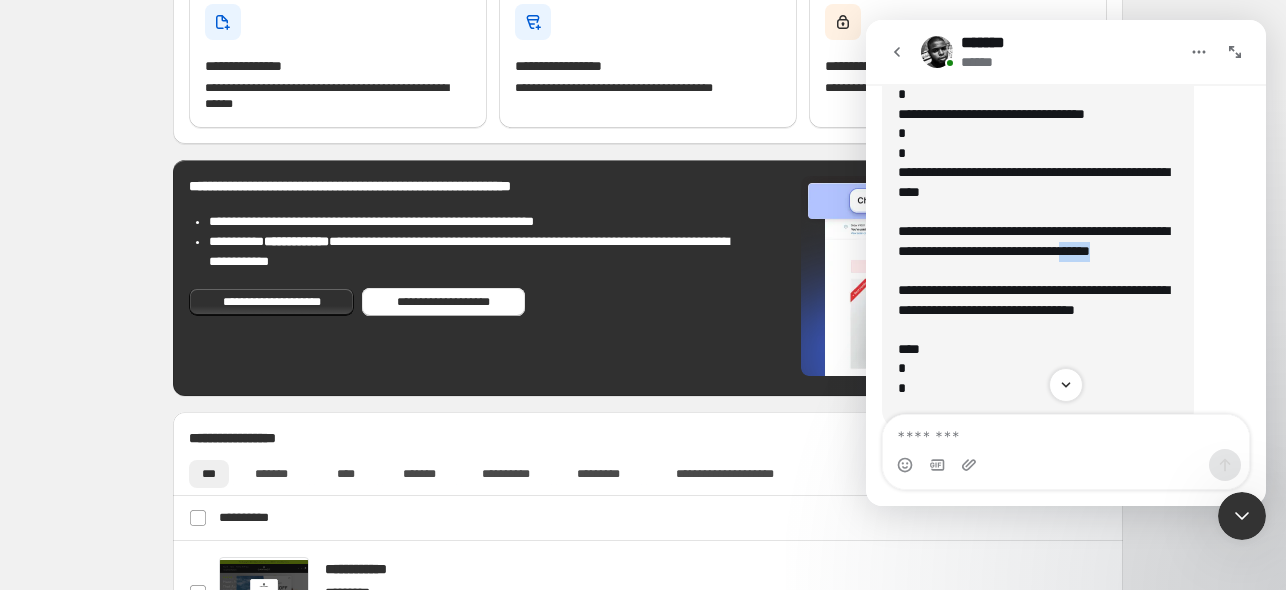 drag, startPoint x: 962, startPoint y: 307, endPoint x: 1032, endPoint y: 307, distance: 70 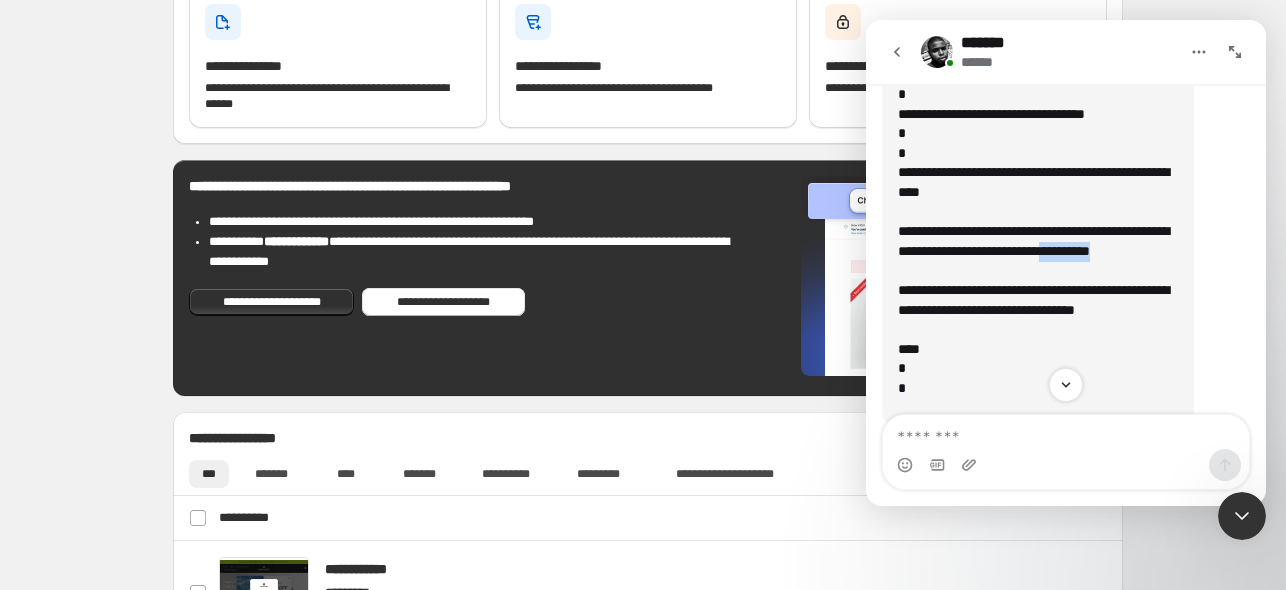 drag, startPoint x: 939, startPoint y: 309, endPoint x: 1036, endPoint y: 313, distance: 97.082436 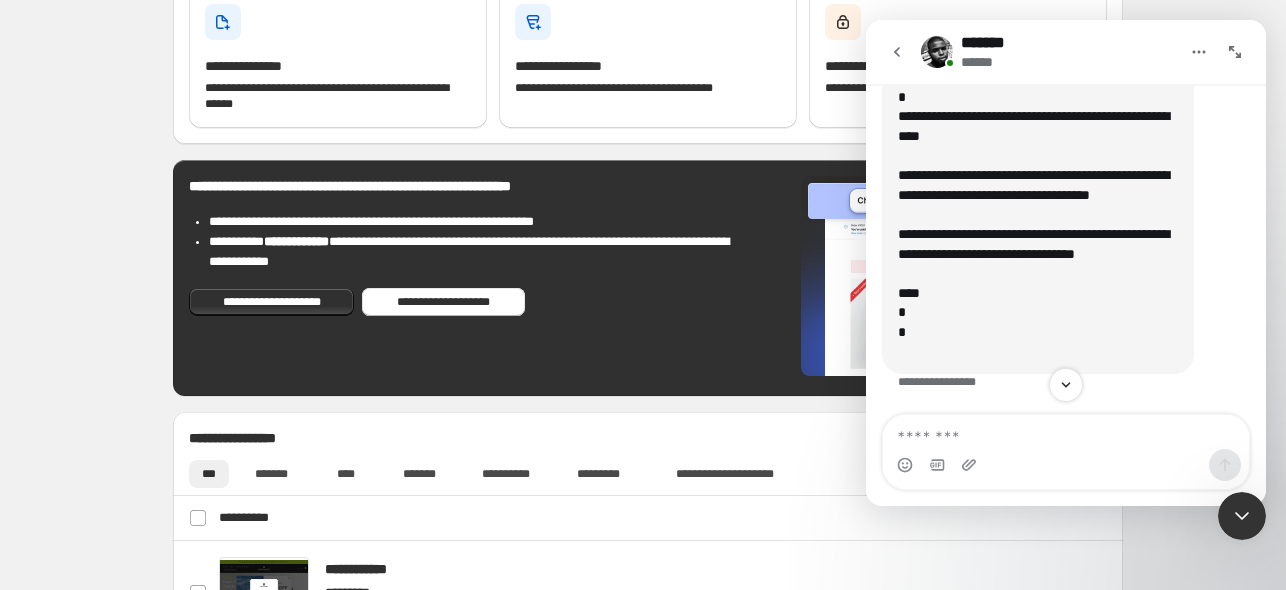 scroll, scrollTop: 1415, scrollLeft: 0, axis: vertical 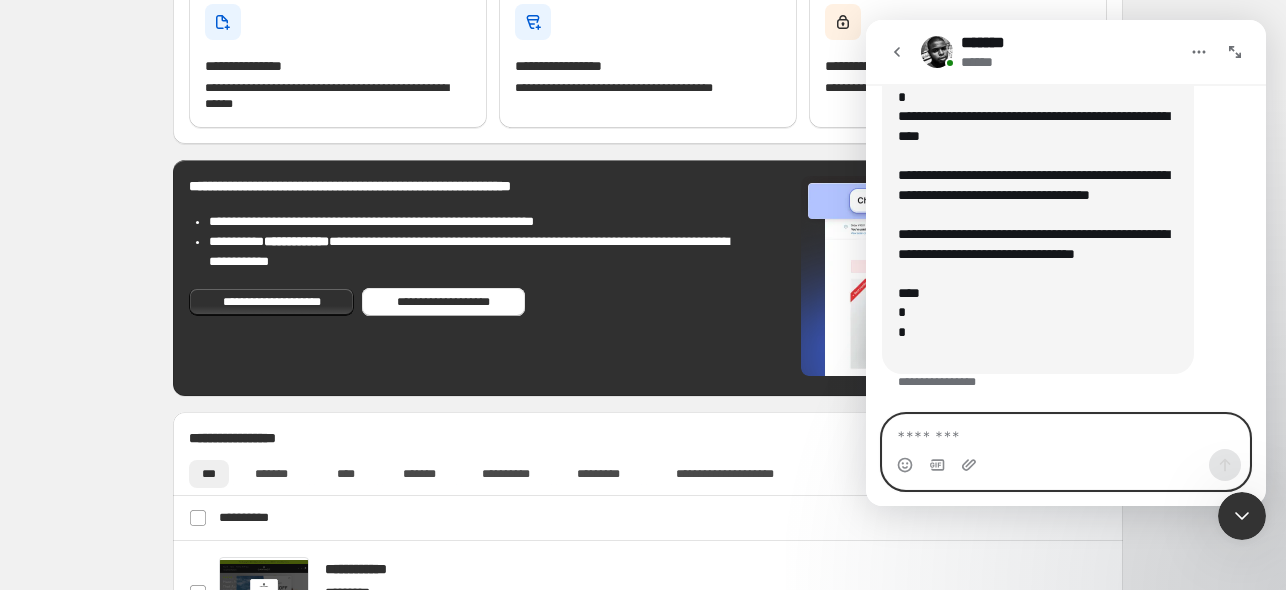 click at bounding box center [1066, 432] 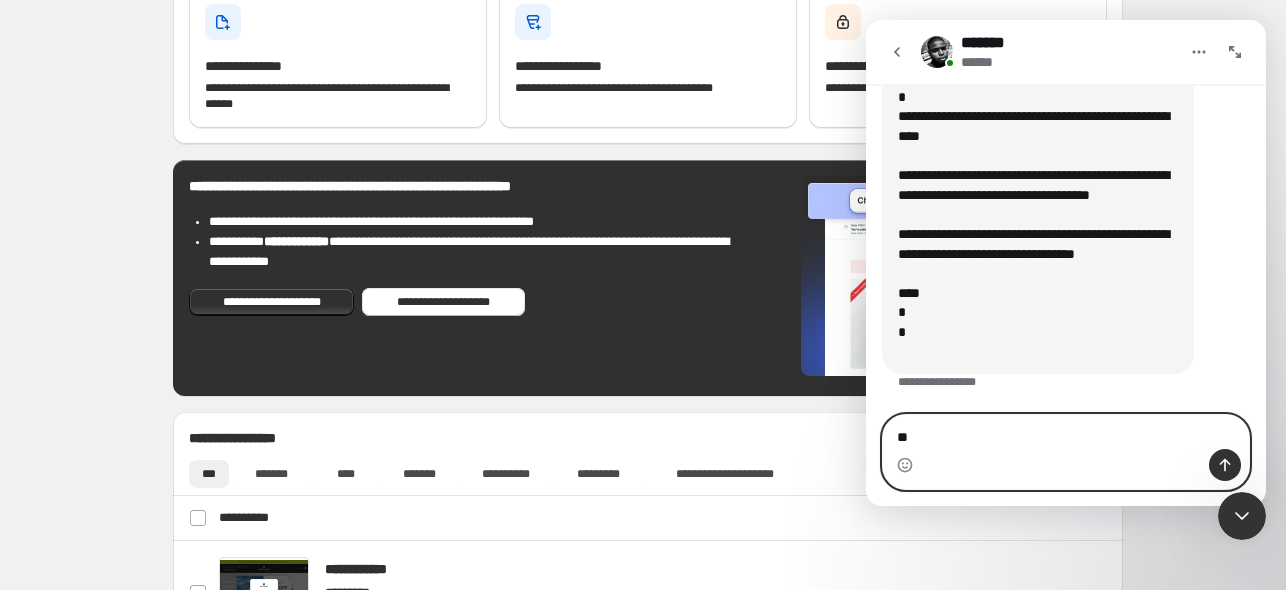 type on "*" 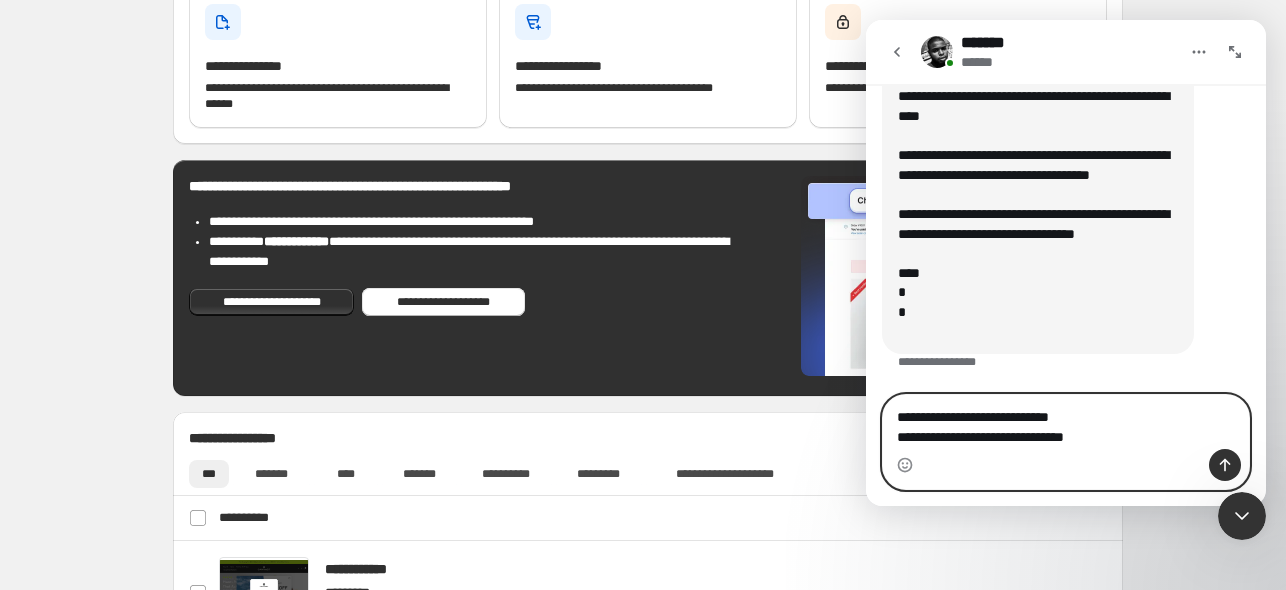 type on "**********" 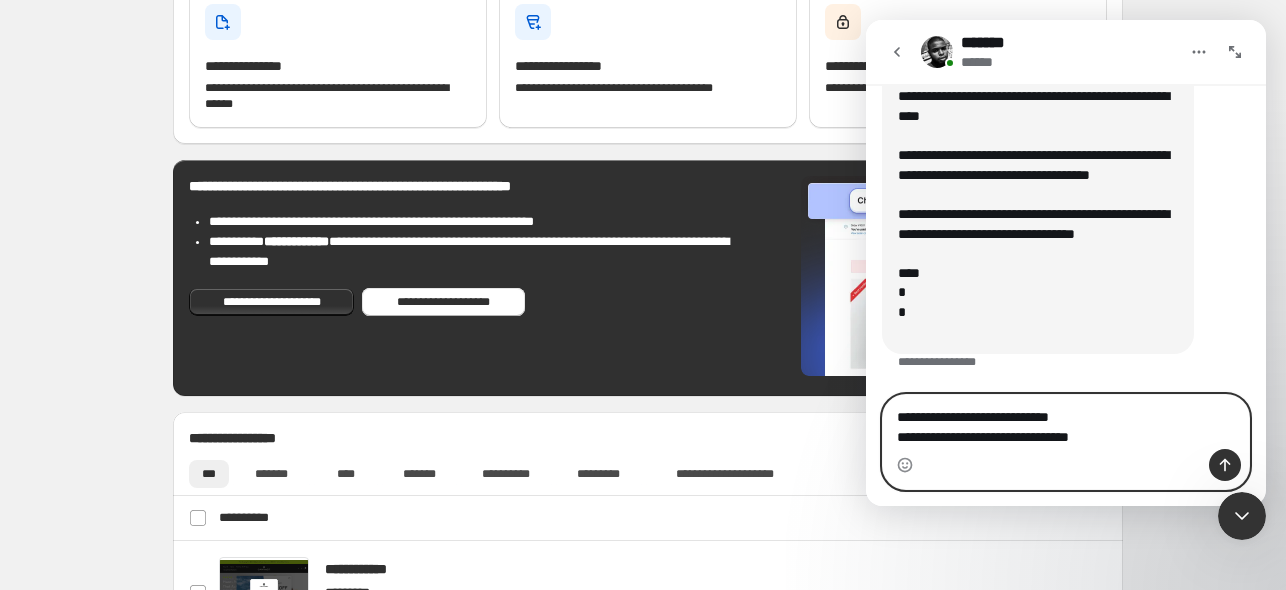 type 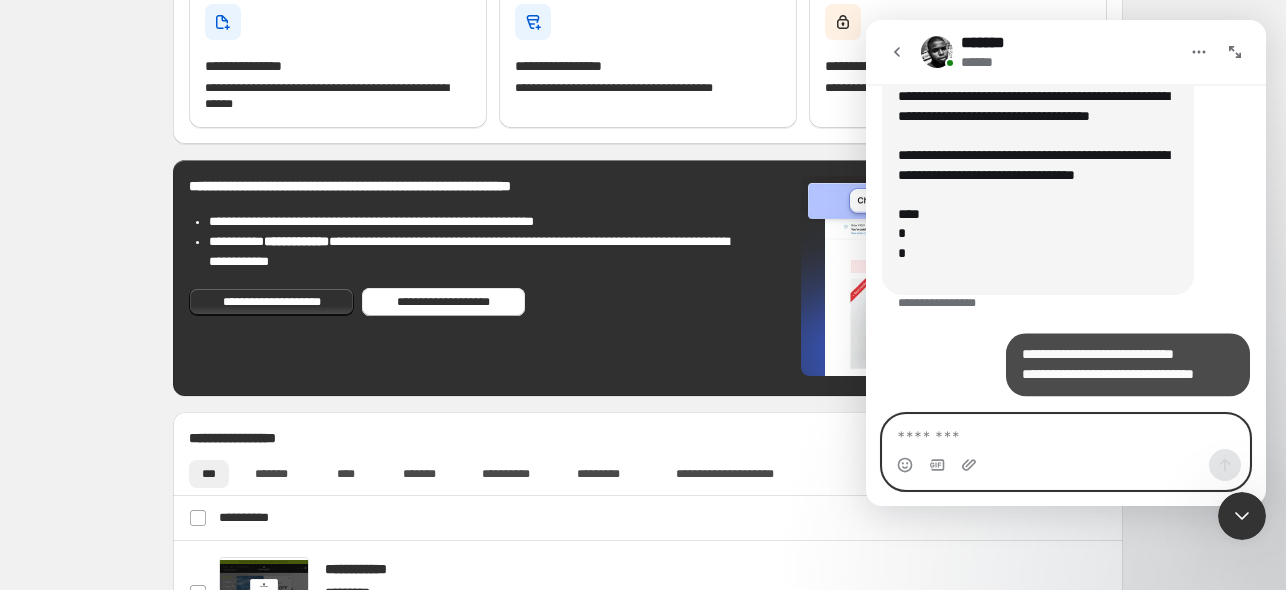 scroll, scrollTop: 1494, scrollLeft: 0, axis: vertical 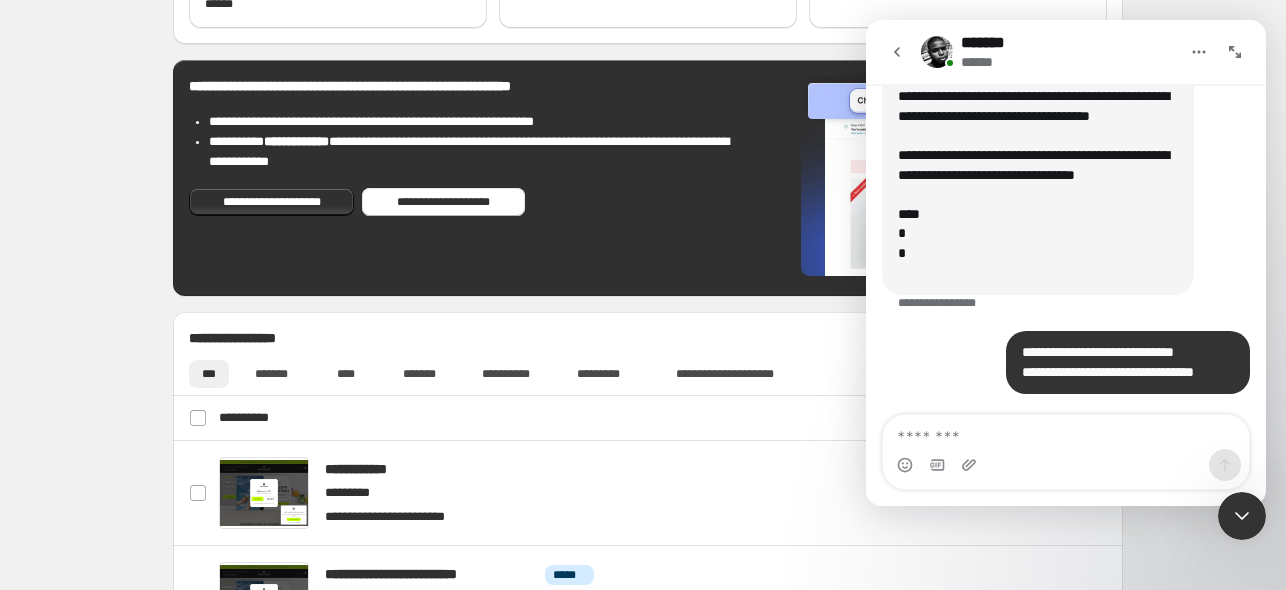 click 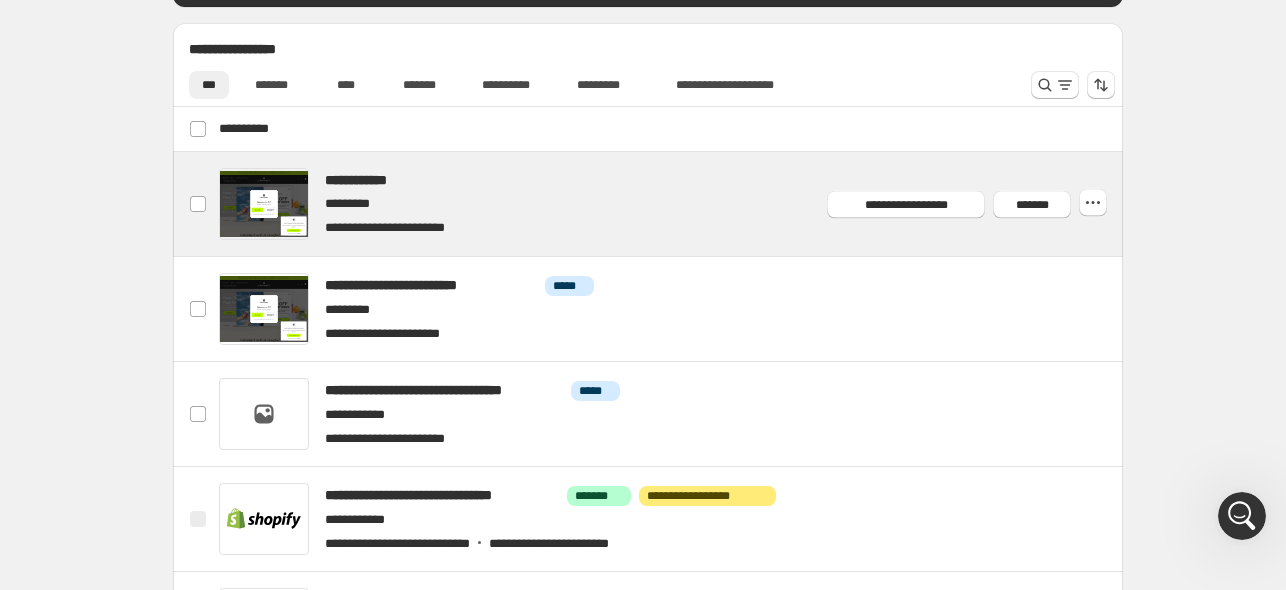 scroll, scrollTop: 700, scrollLeft: 0, axis: vertical 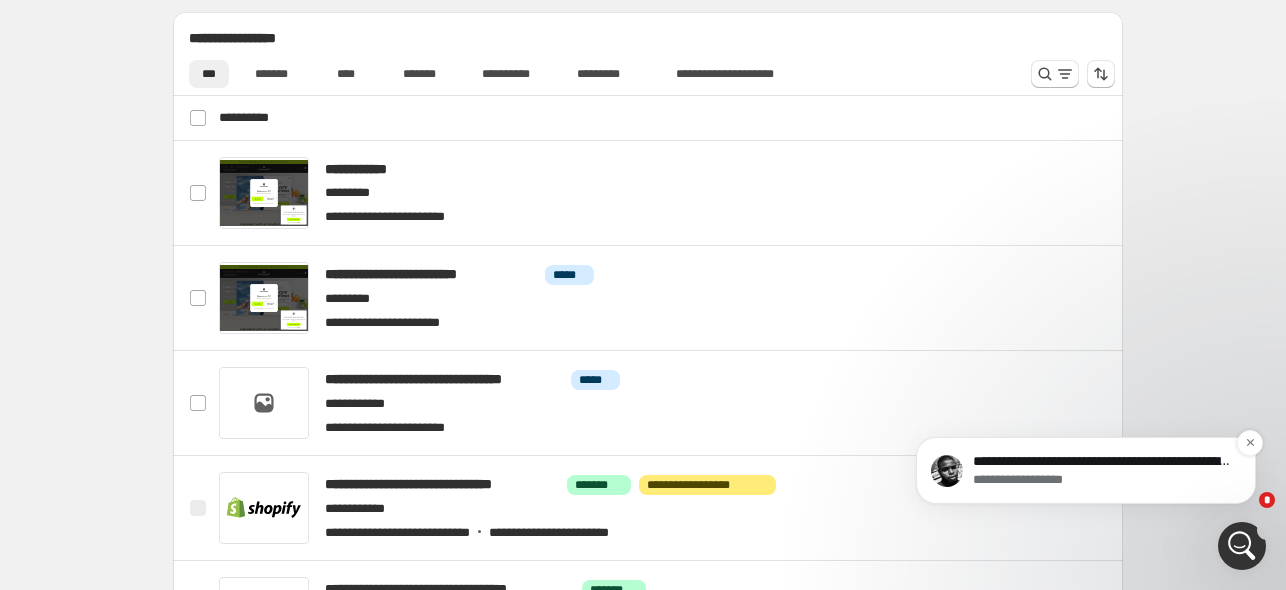 click on "**********" at bounding box center (1102, 481) 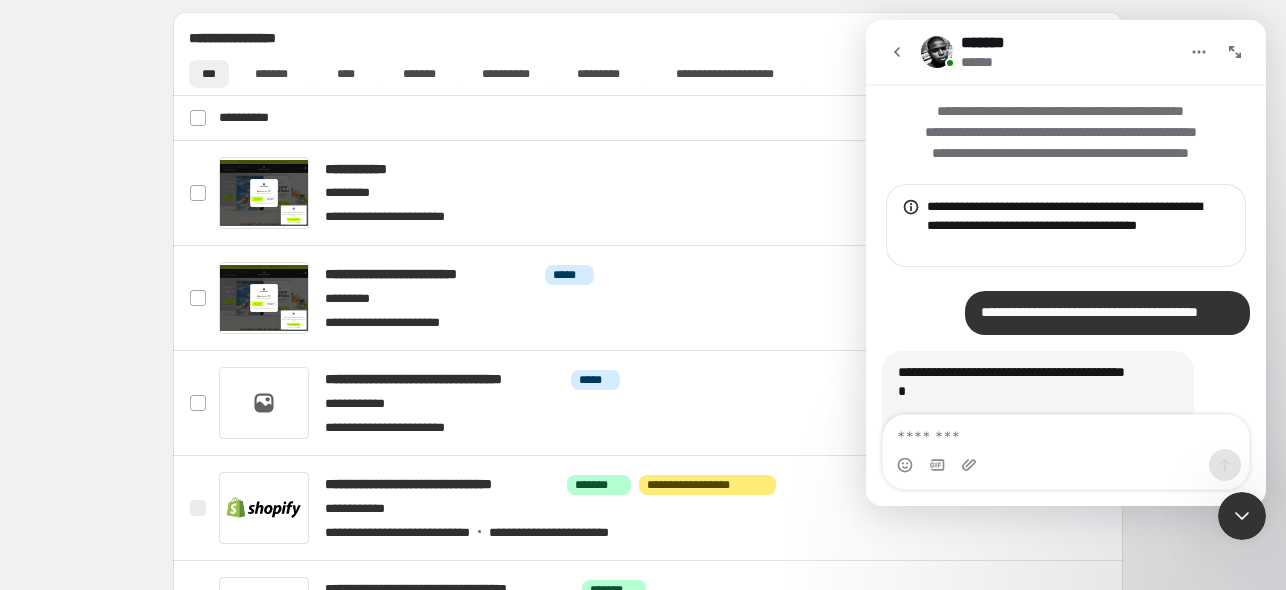 scroll, scrollTop: 3, scrollLeft: 0, axis: vertical 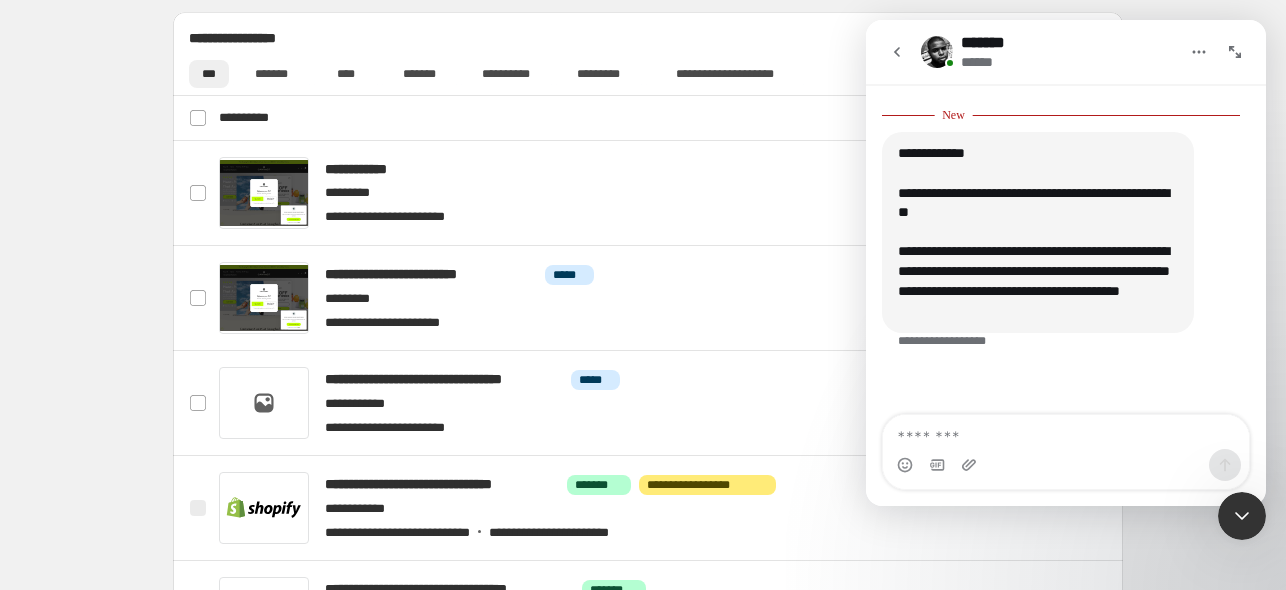 click at bounding box center (1066, 432) 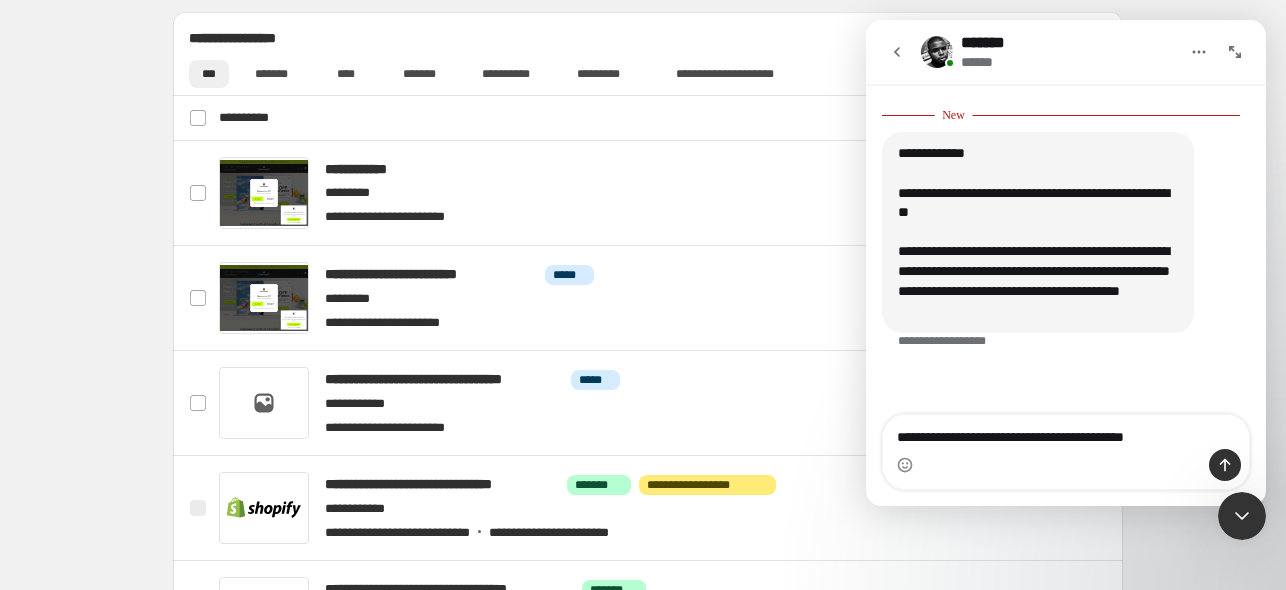 type on "**********" 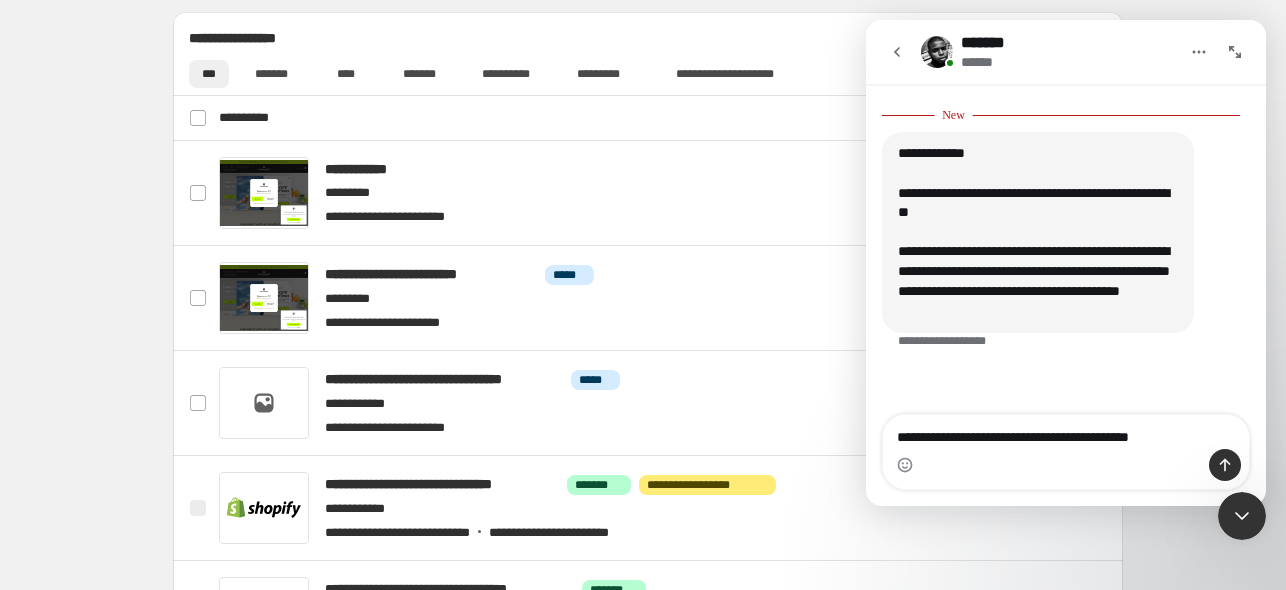 type 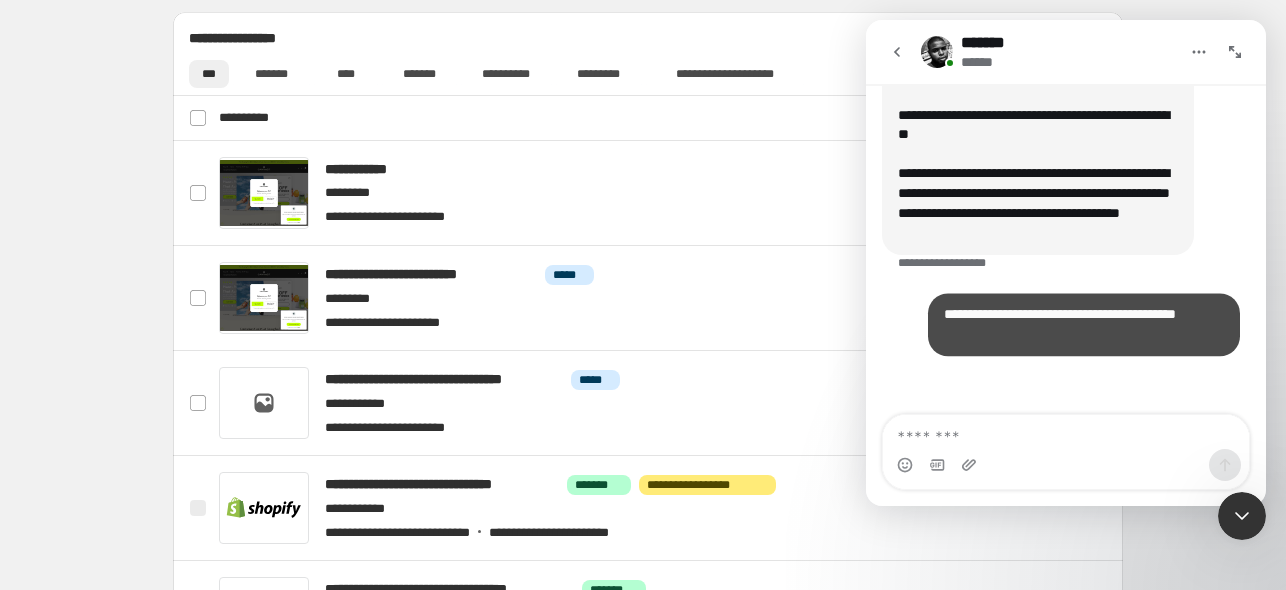 scroll, scrollTop: 1789, scrollLeft: 0, axis: vertical 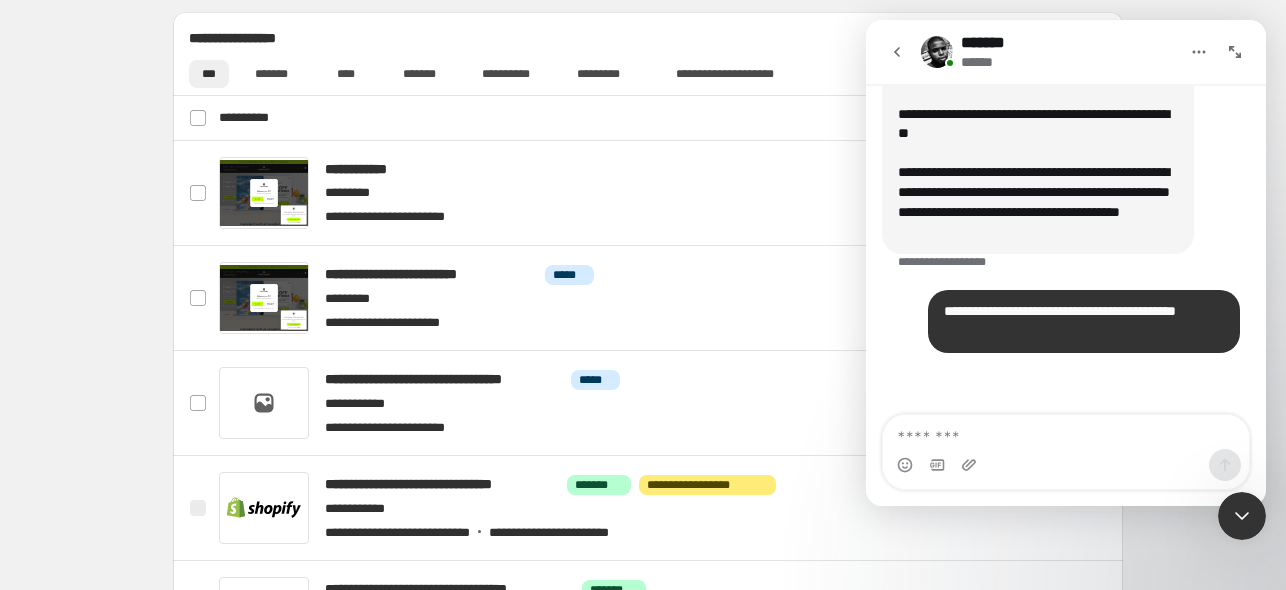 click at bounding box center [1242, 516] 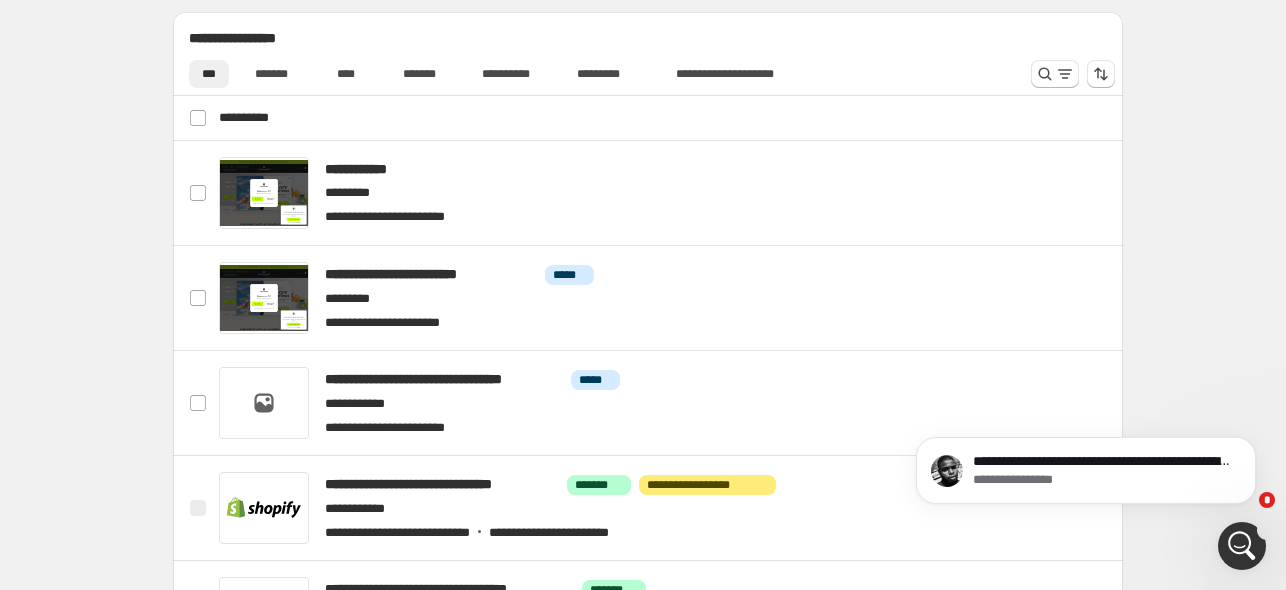 scroll, scrollTop: 0, scrollLeft: 0, axis: both 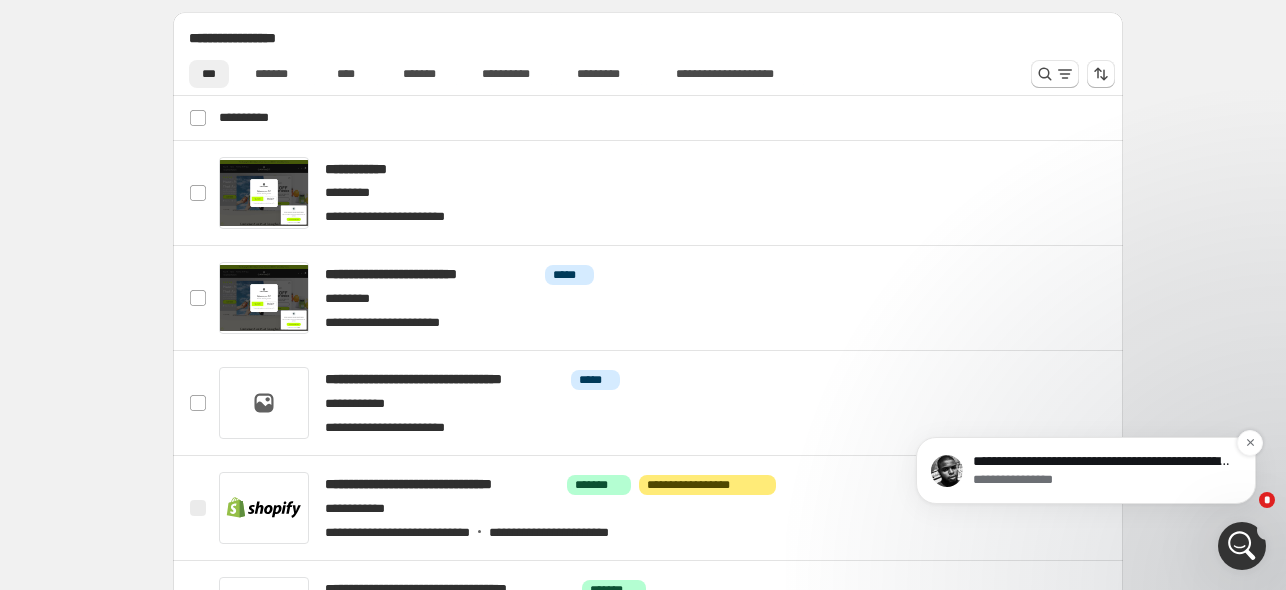 click on "**********" at bounding box center (1102, 481) 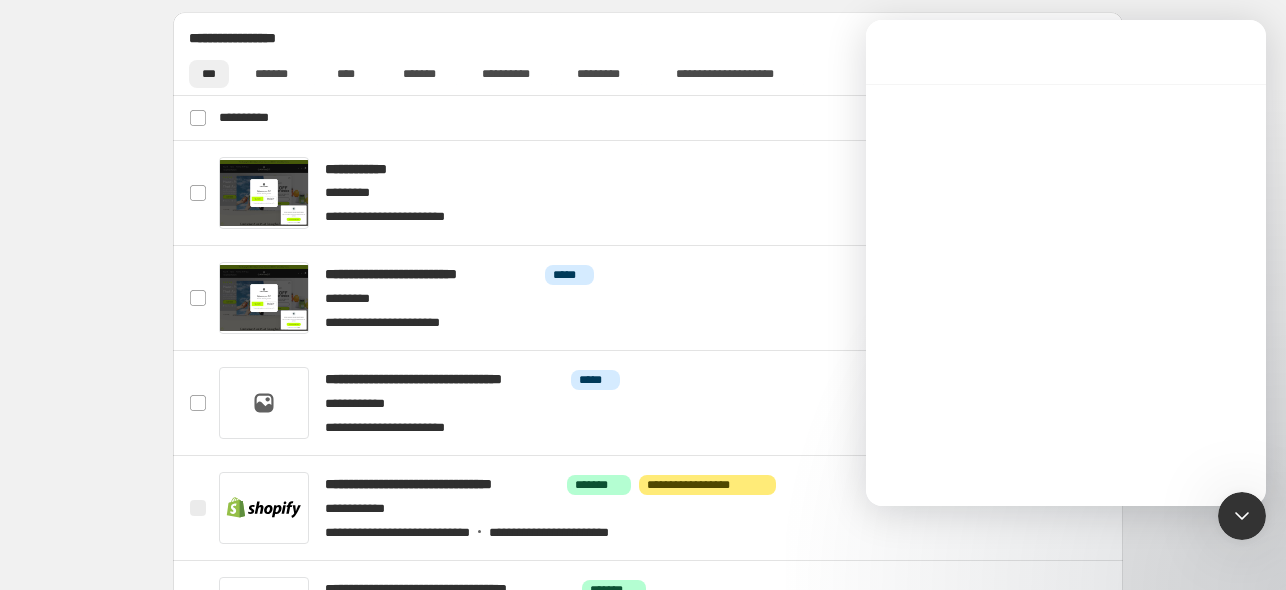 scroll, scrollTop: 0, scrollLeft: 0, axis: both 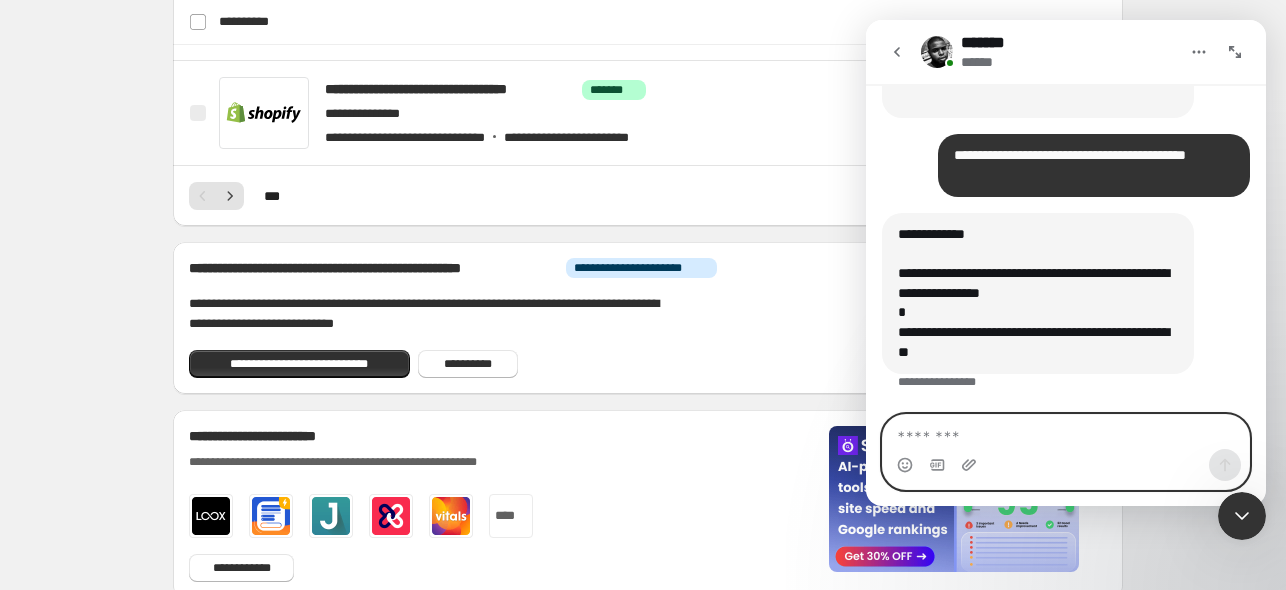 click at bounding box center [1066, 432] 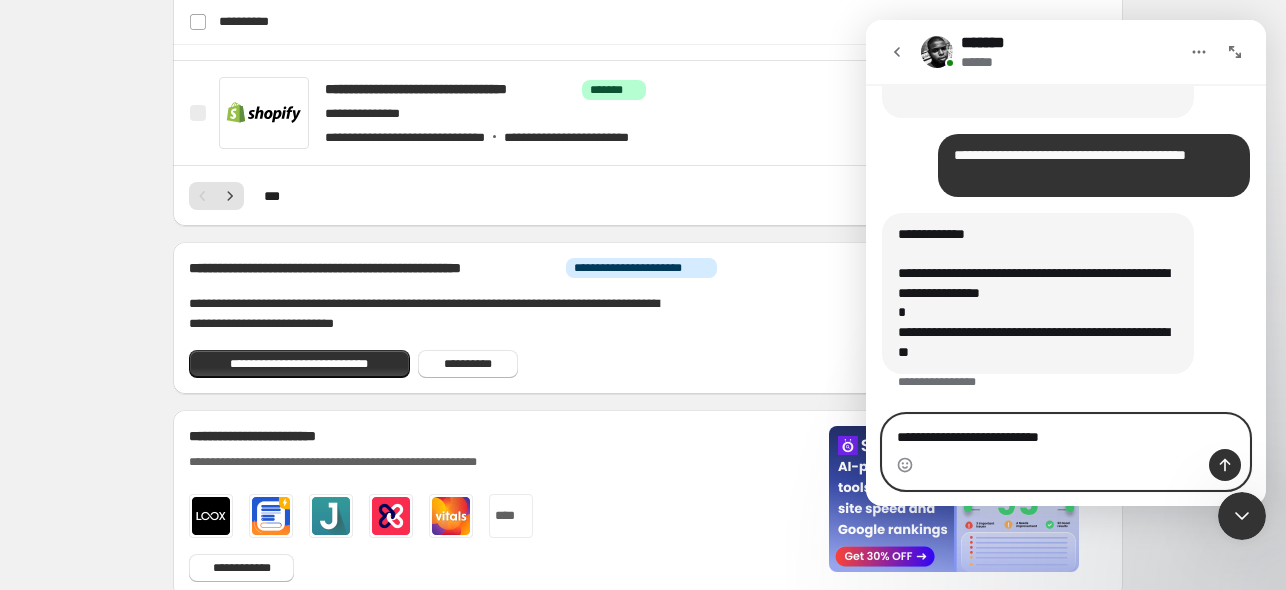 type 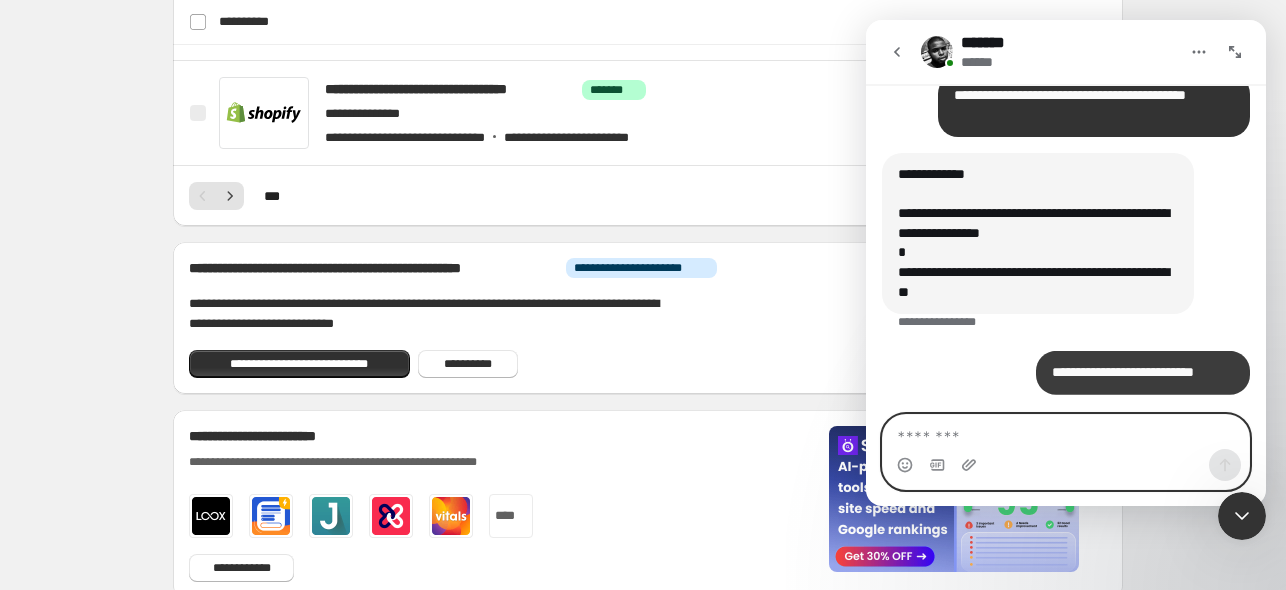 scroll, scrollTop: 2026, scrollLeft: 0, axis: vertical 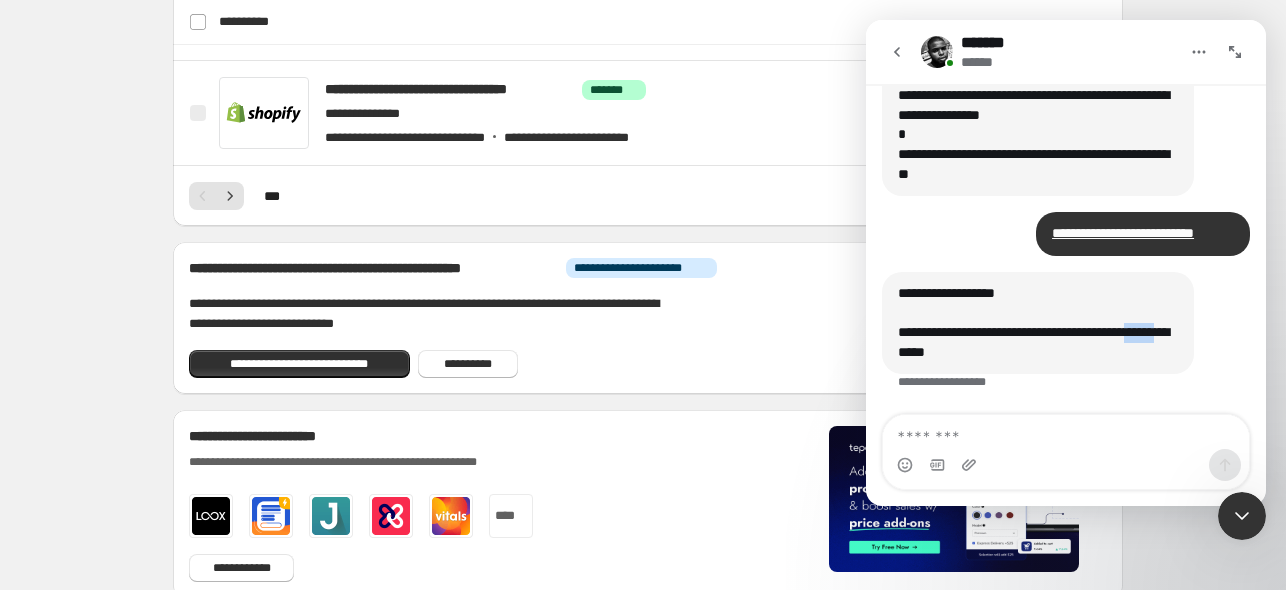 drag, startPoint x: 935, startPoint y: 356, endPoint x: 966, endPoint y: 348, distance: 32.01562 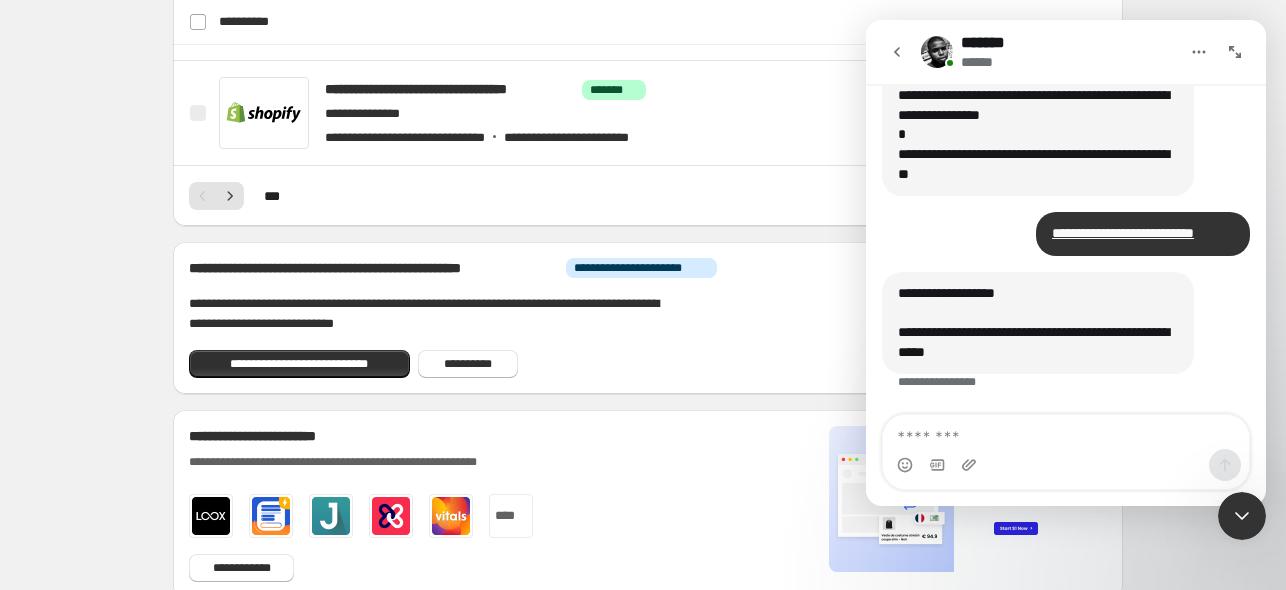 click 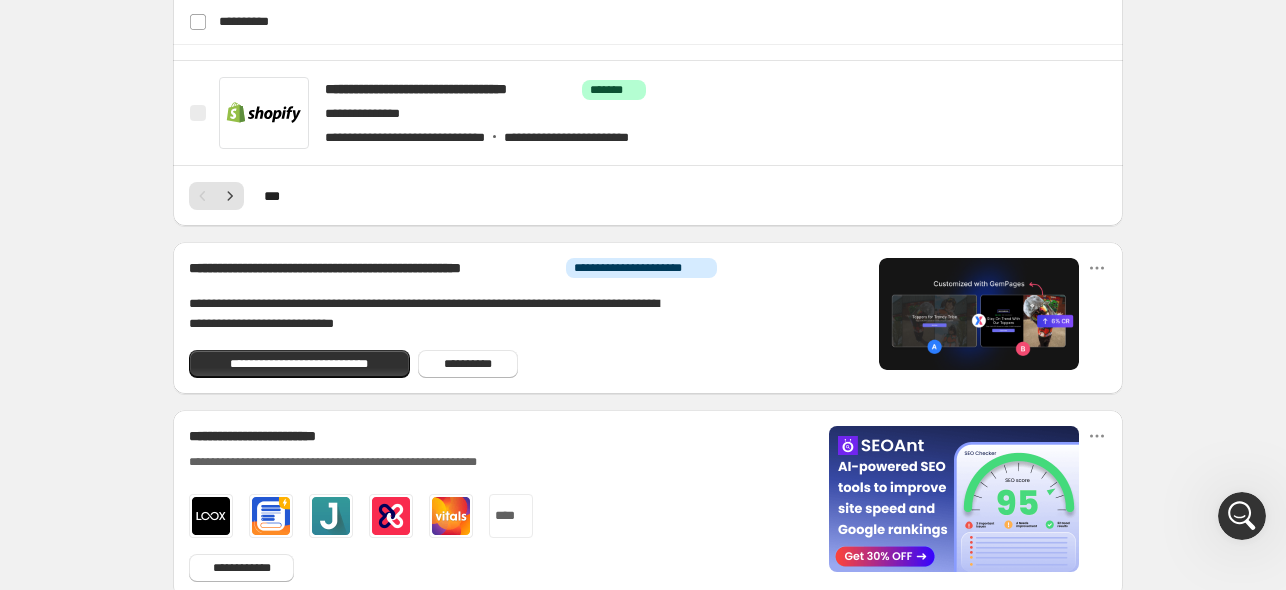 click at bounding box center [1242, 516] 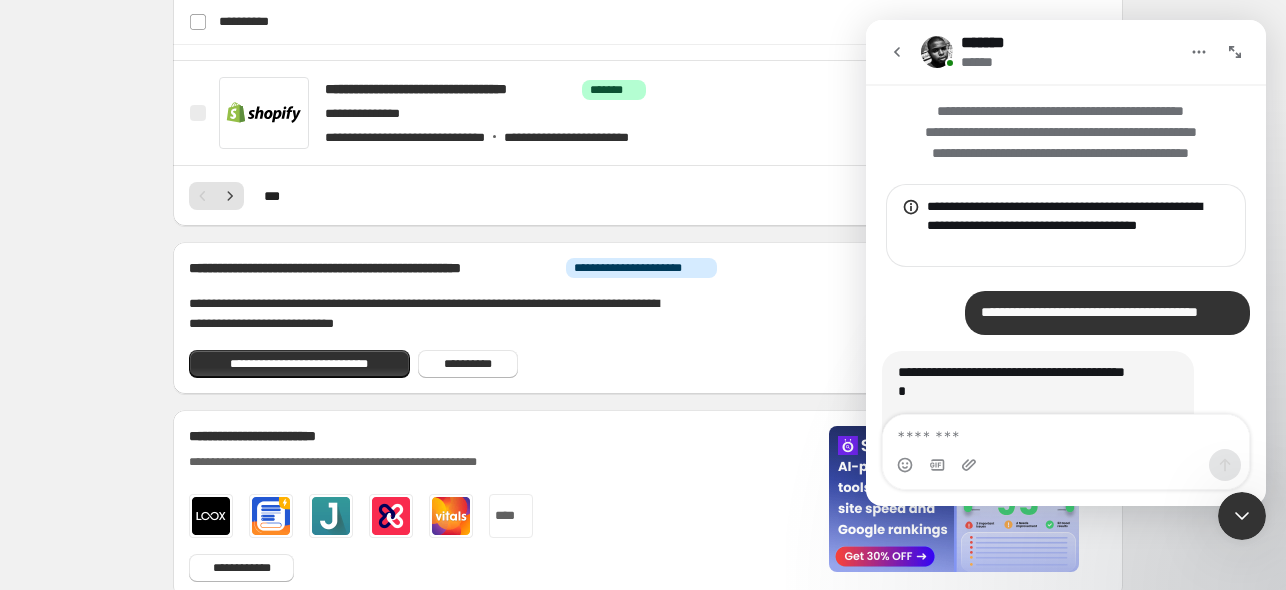 scroll, scrollTop: 1753, scrollLeft: 0, axis: vertical 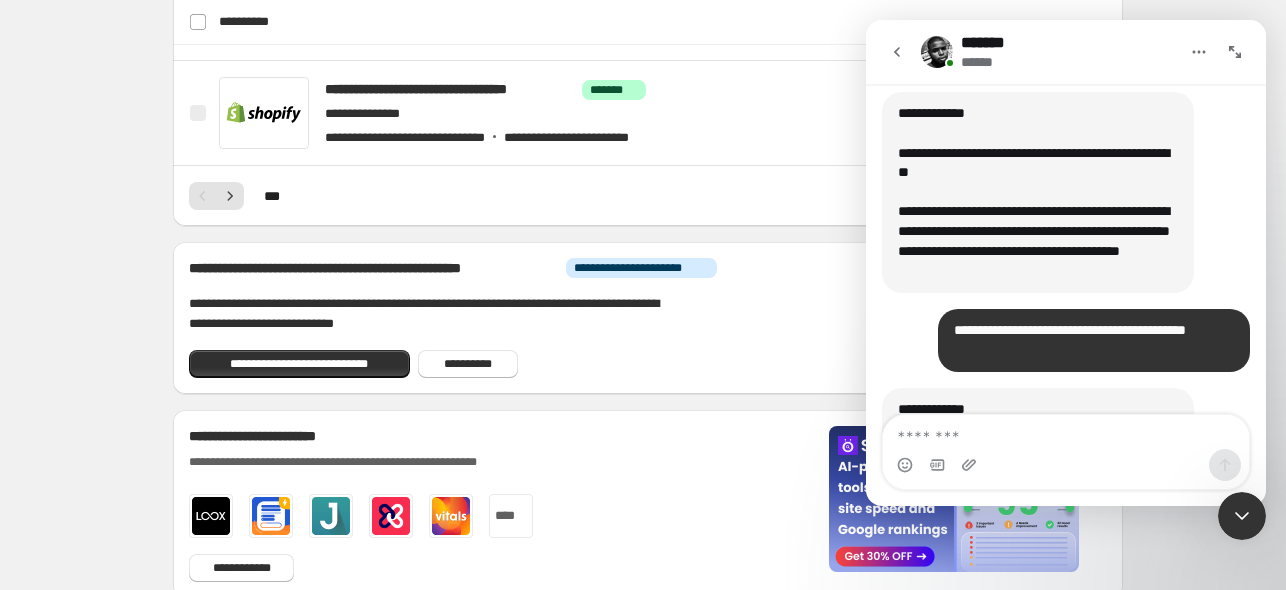 click at bounding box center [1066, 432] 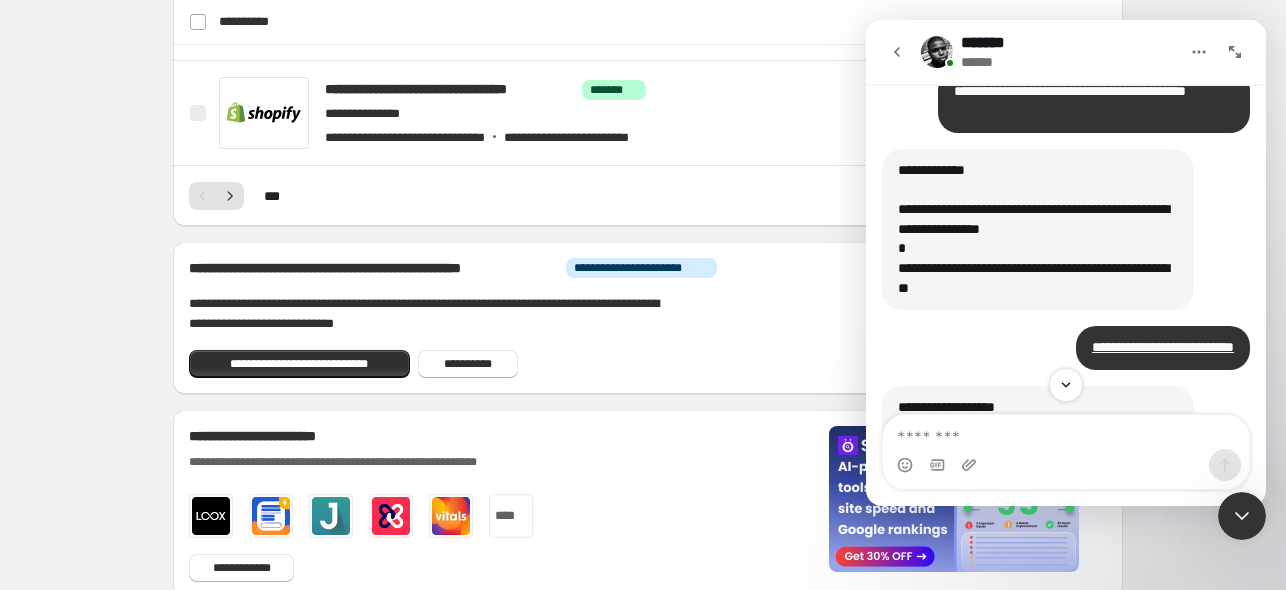 scroll, scrollTop: 2144, scrollLeft: 0, axis: vertical 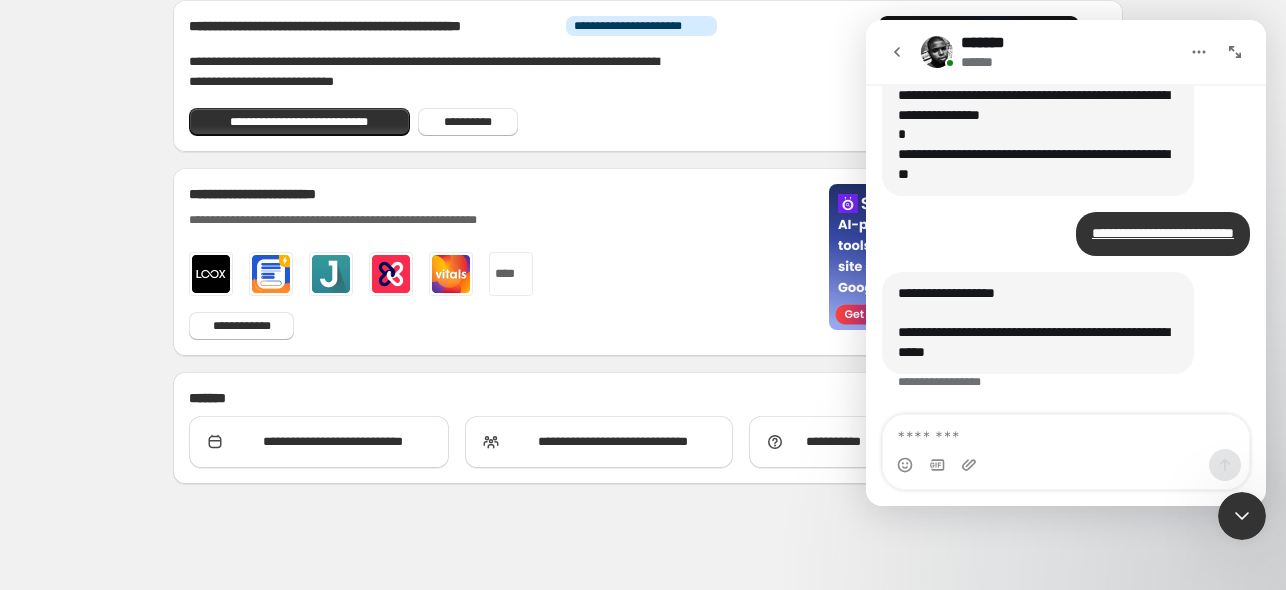 click at bounding box center (1066, 432) 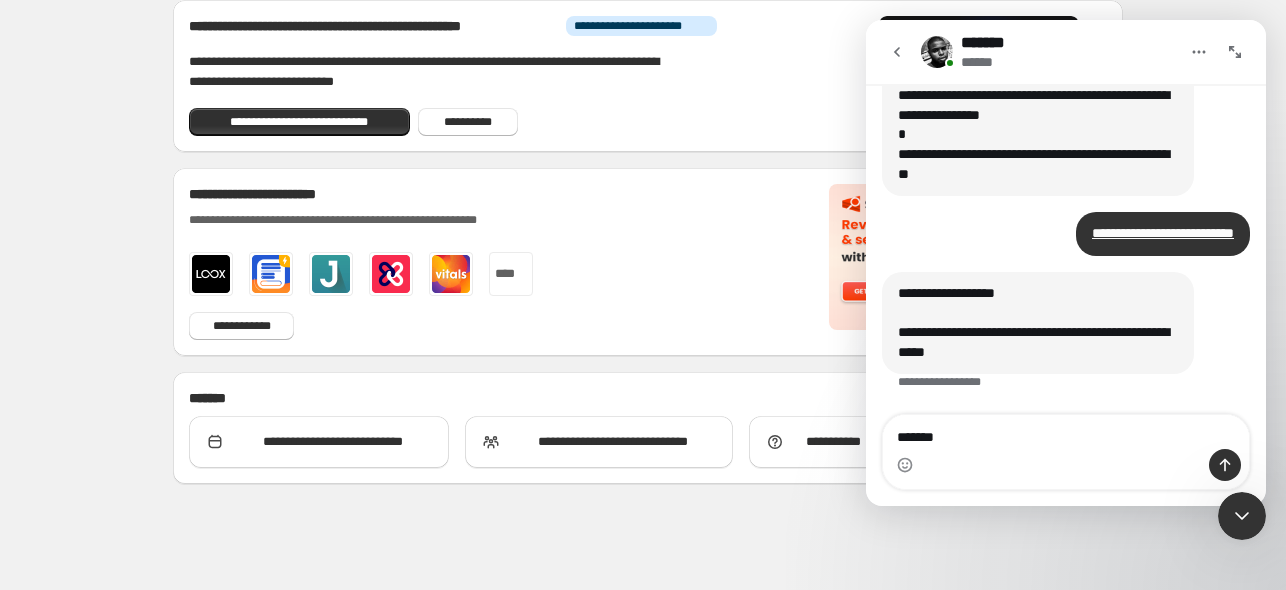 type on "********" 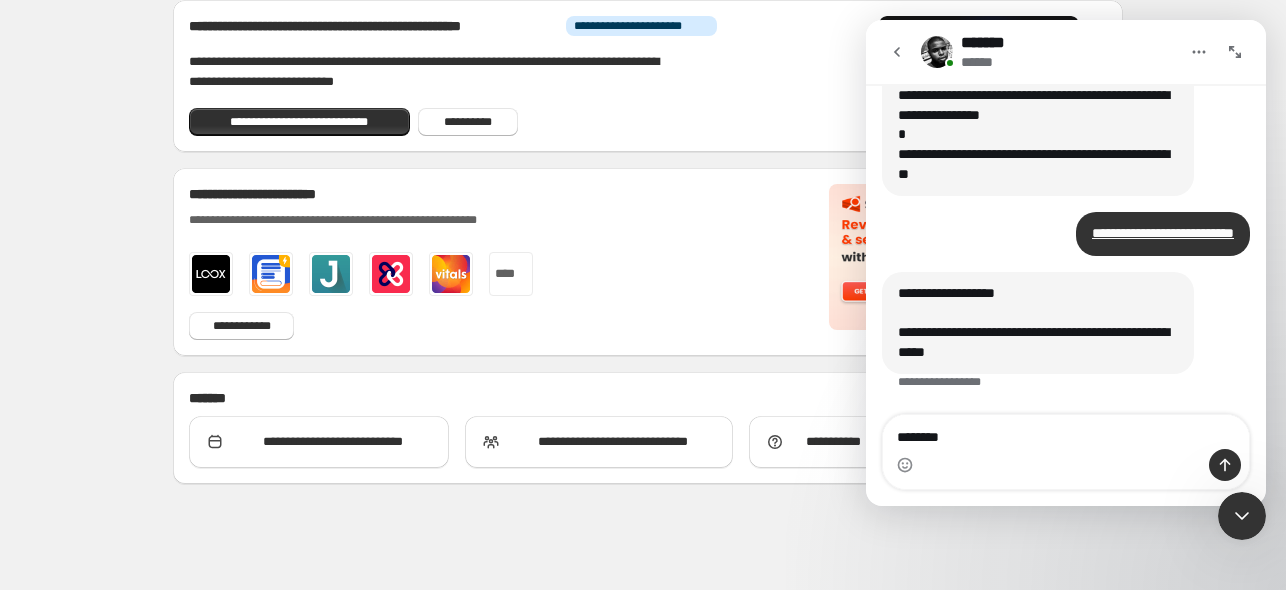 type 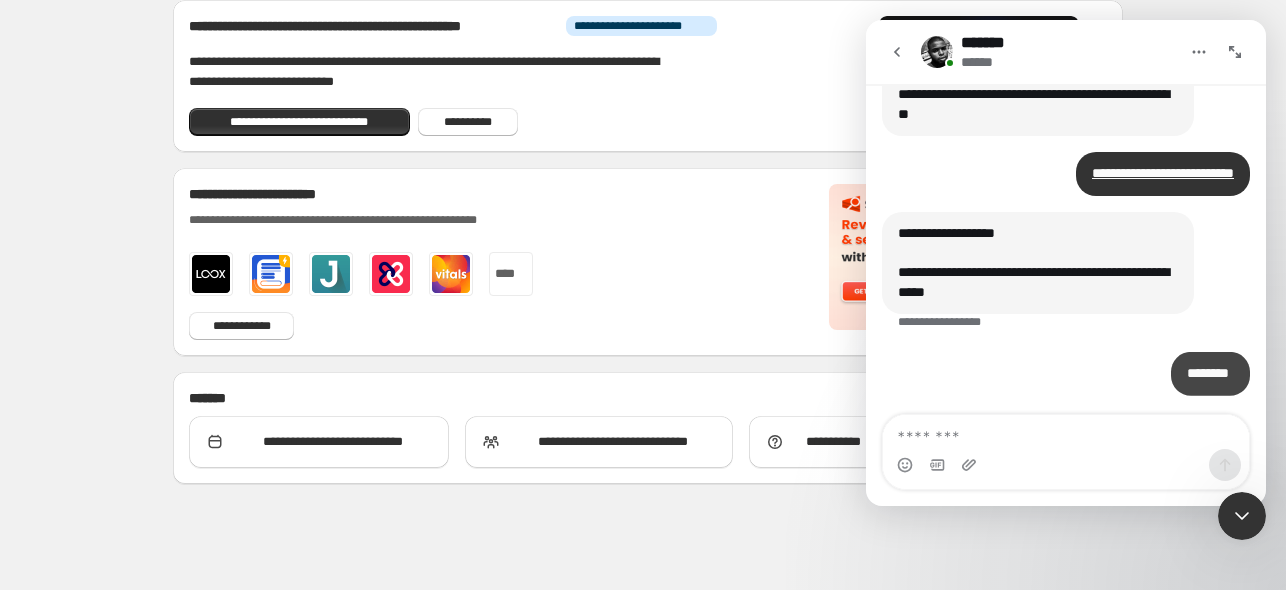 scroll, scrollTop: 2204, scrollLeft: 0, axis: vertical 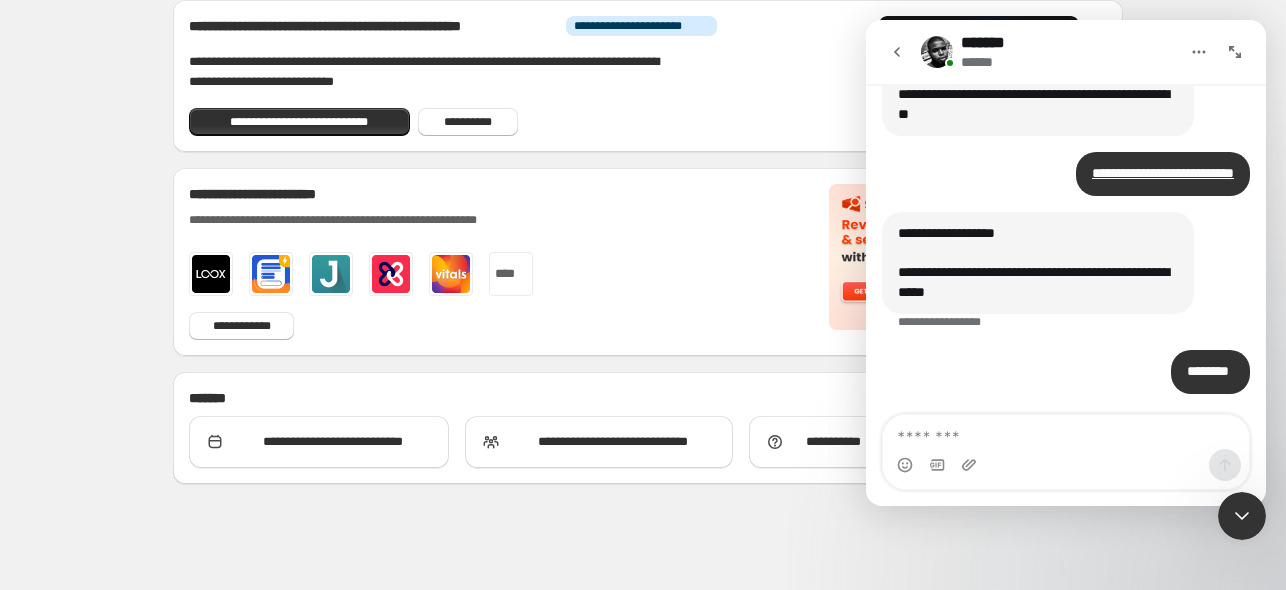 click 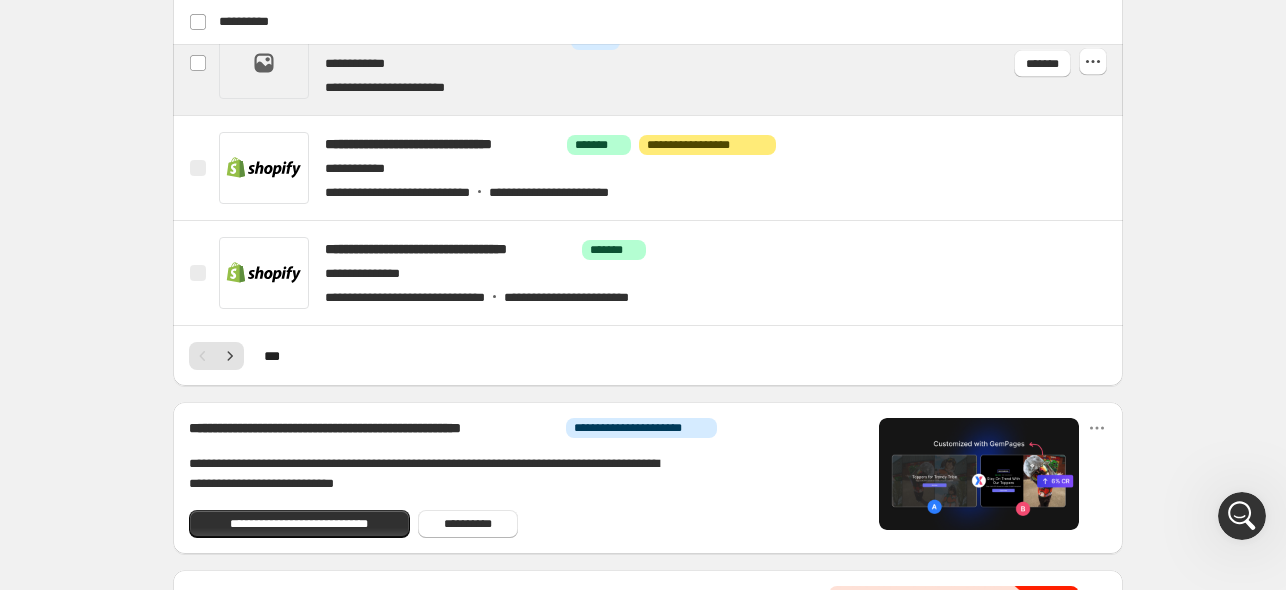 scroll, scrollTop: 642, scrollLeft: 0, axis: vertical 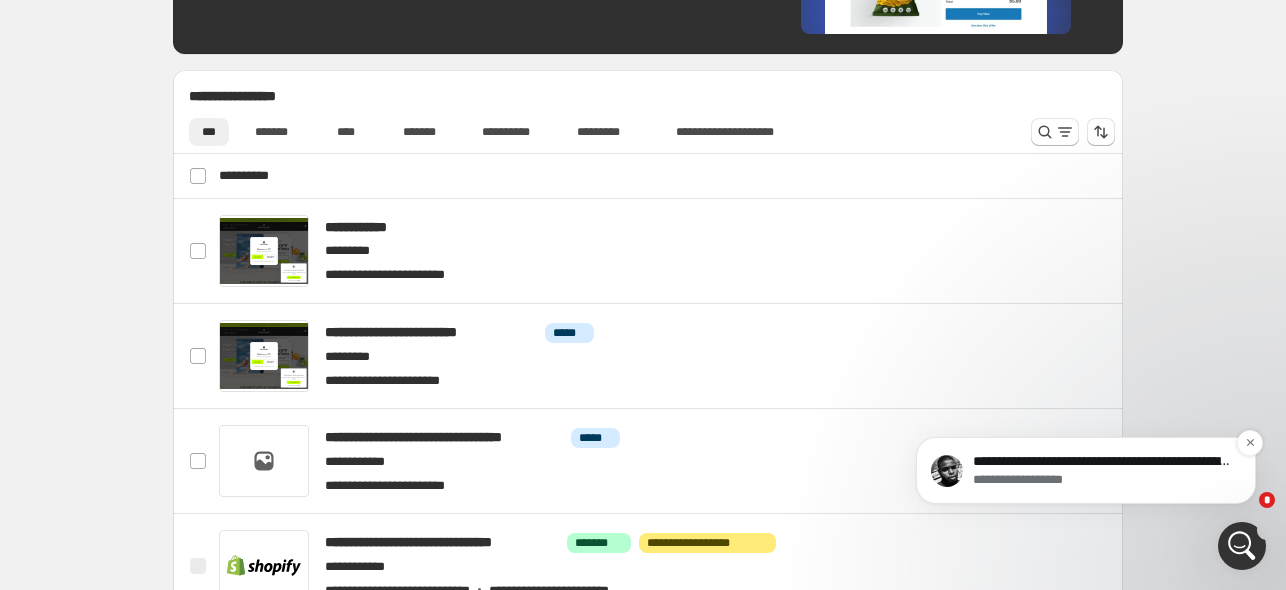 click on "**********" at bounding box center [1102, 481] 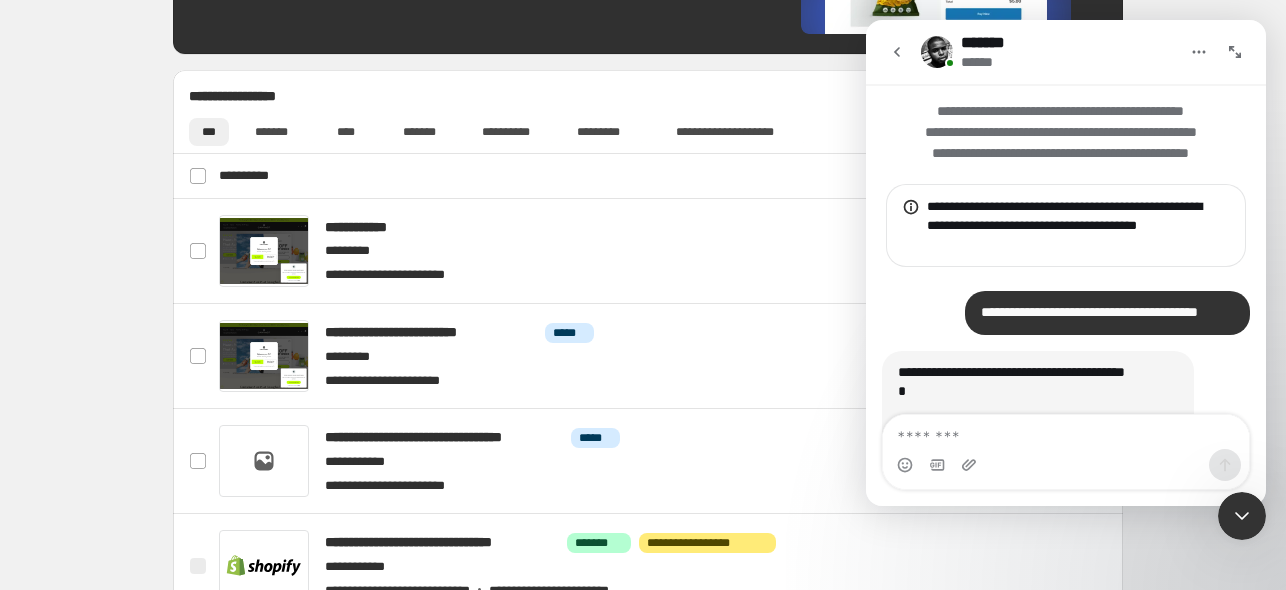 scroll, scrollTop: 742, scrollLeft: 0, axis: vertical 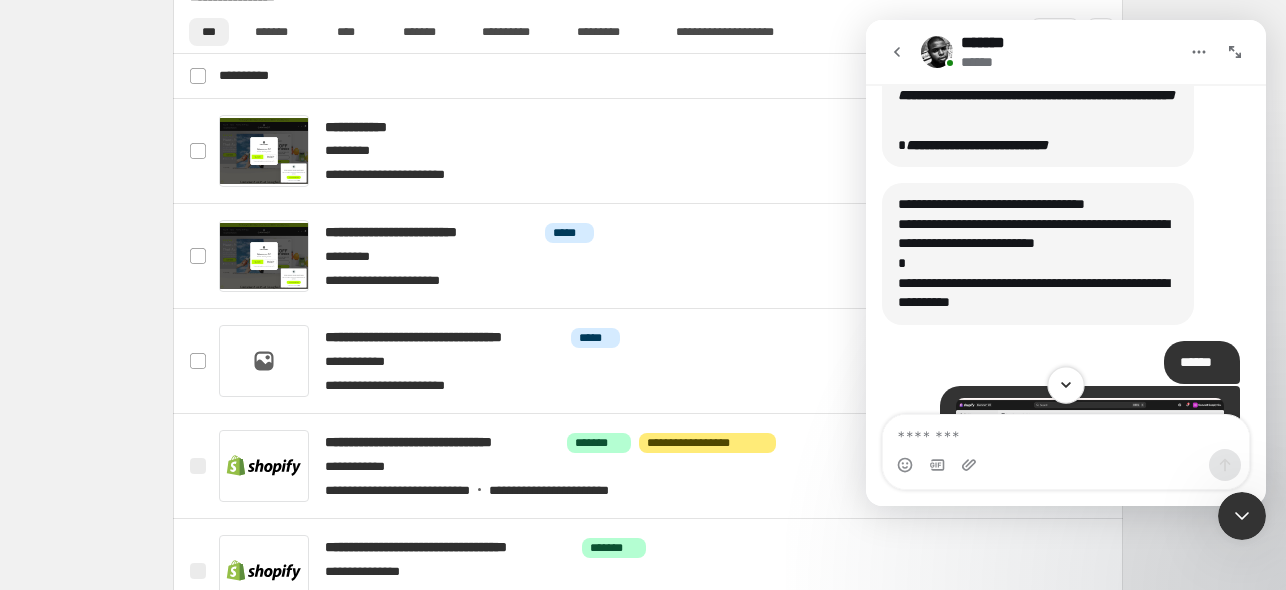 click 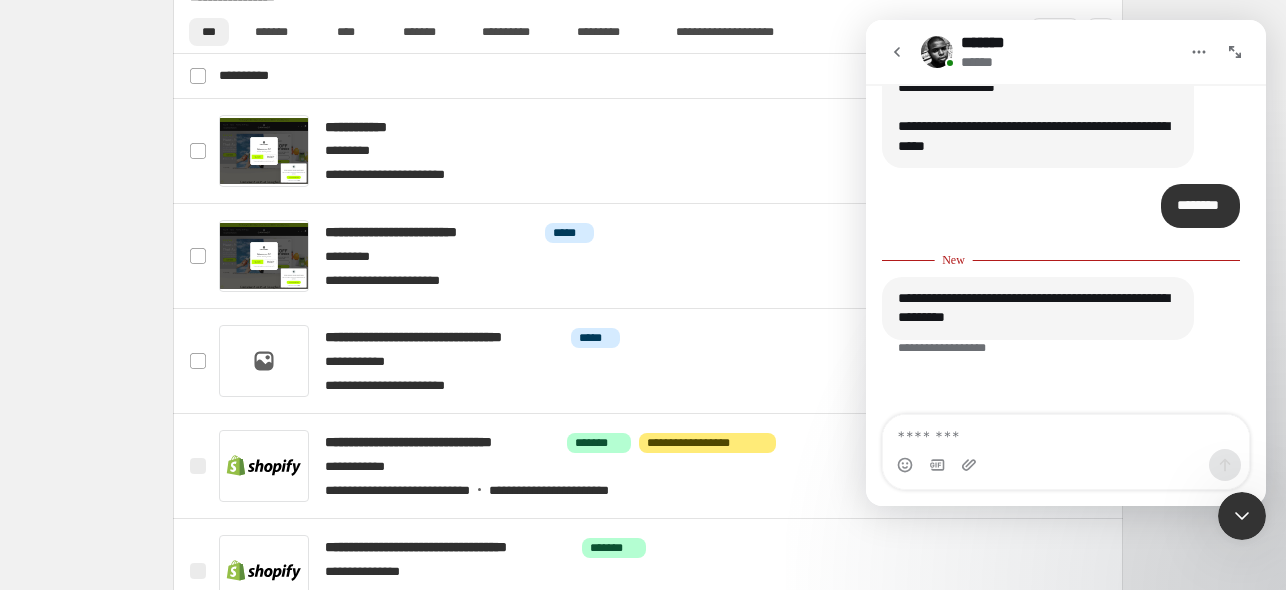 scroll, scrollTop: 2316, scrollLeft: 0, axis: vertical 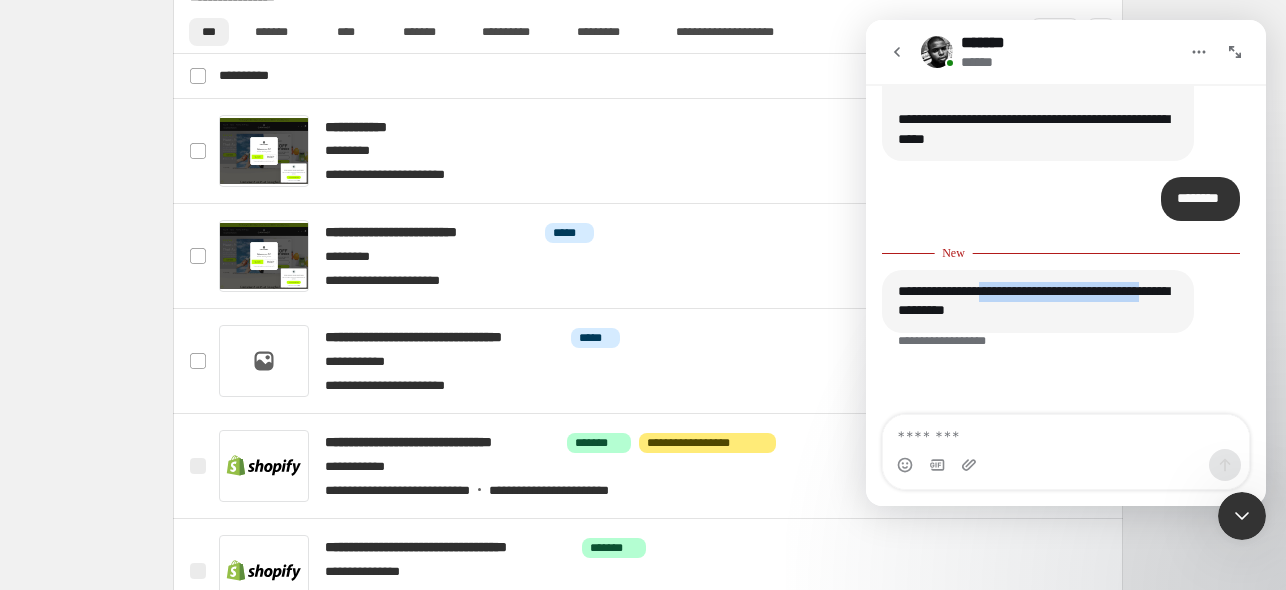 drag, startPoint x: 990, startPoint y: 337, endPoint x: 945, endPoint y: 342, distance: 45.276924 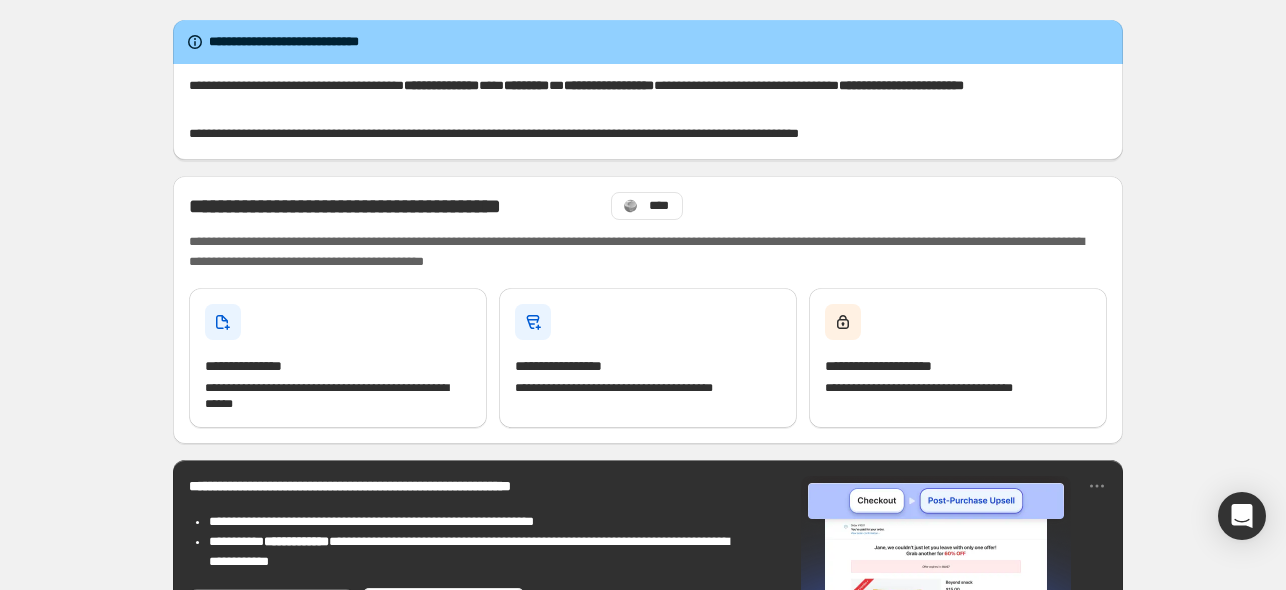 scroll, scrollTop: 0, scrollLeft: 0, axis: both 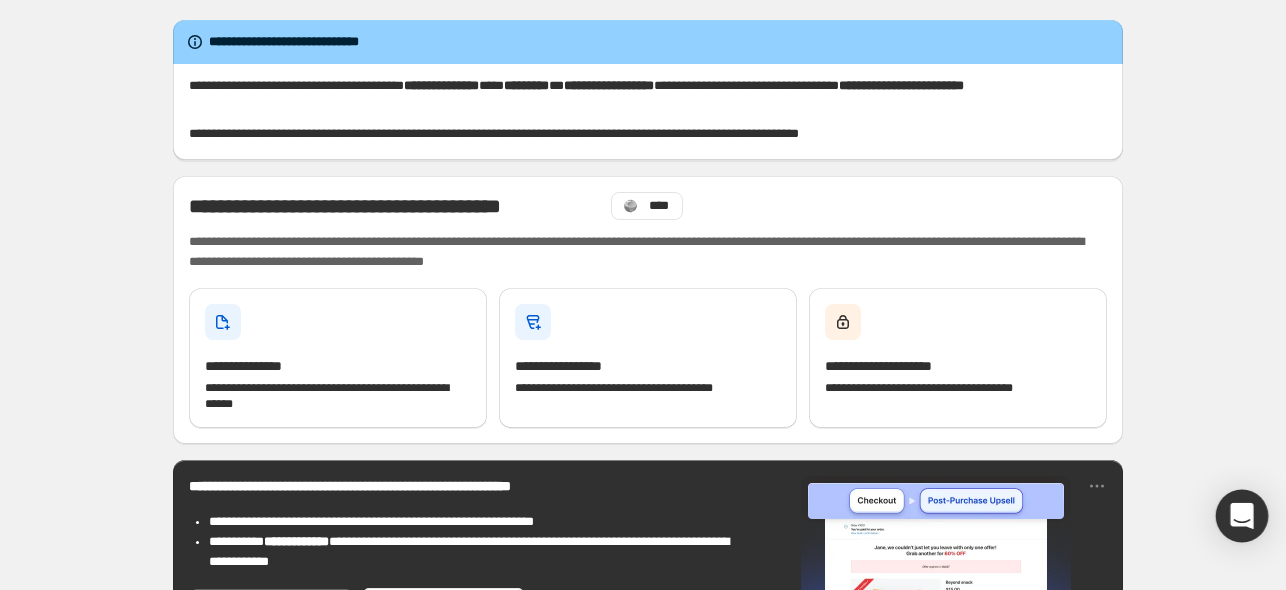 click 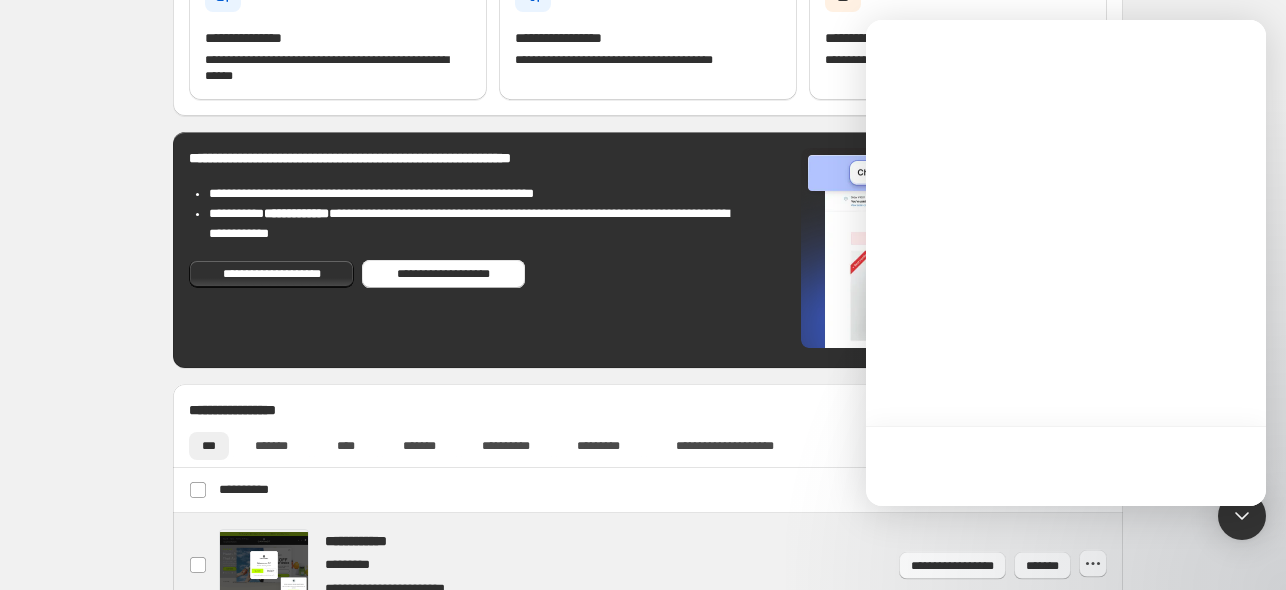 scroll, scrollTop: 500, scrollLeft: 0, axis: vertical 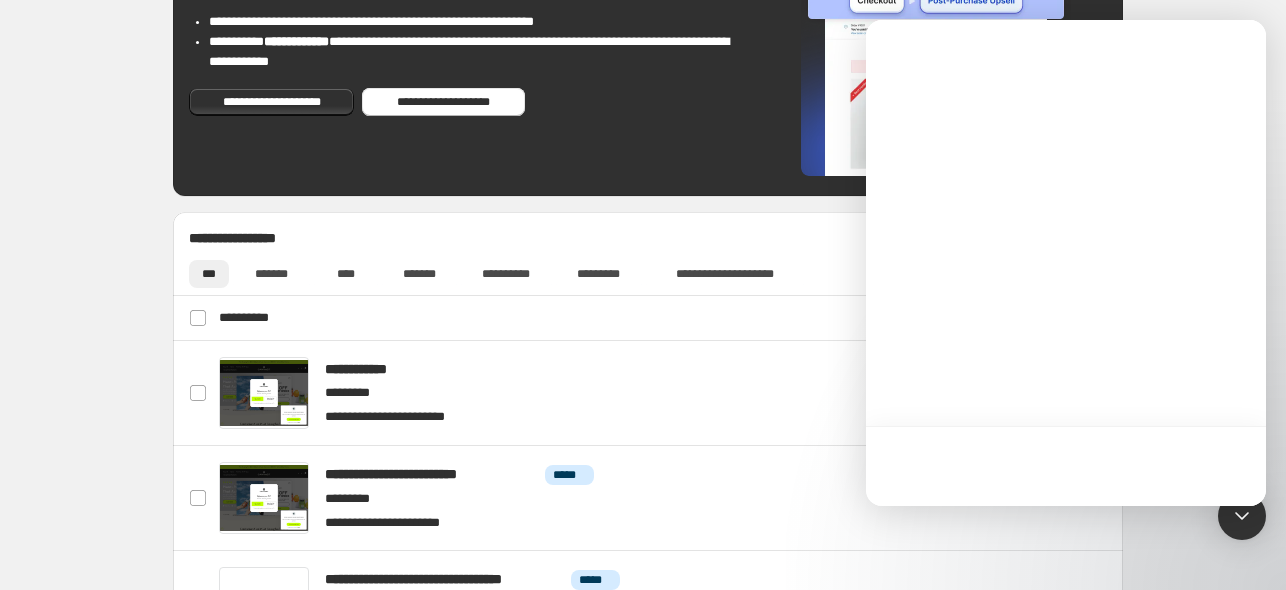 click on "**********" at bounding box center (648, 232) 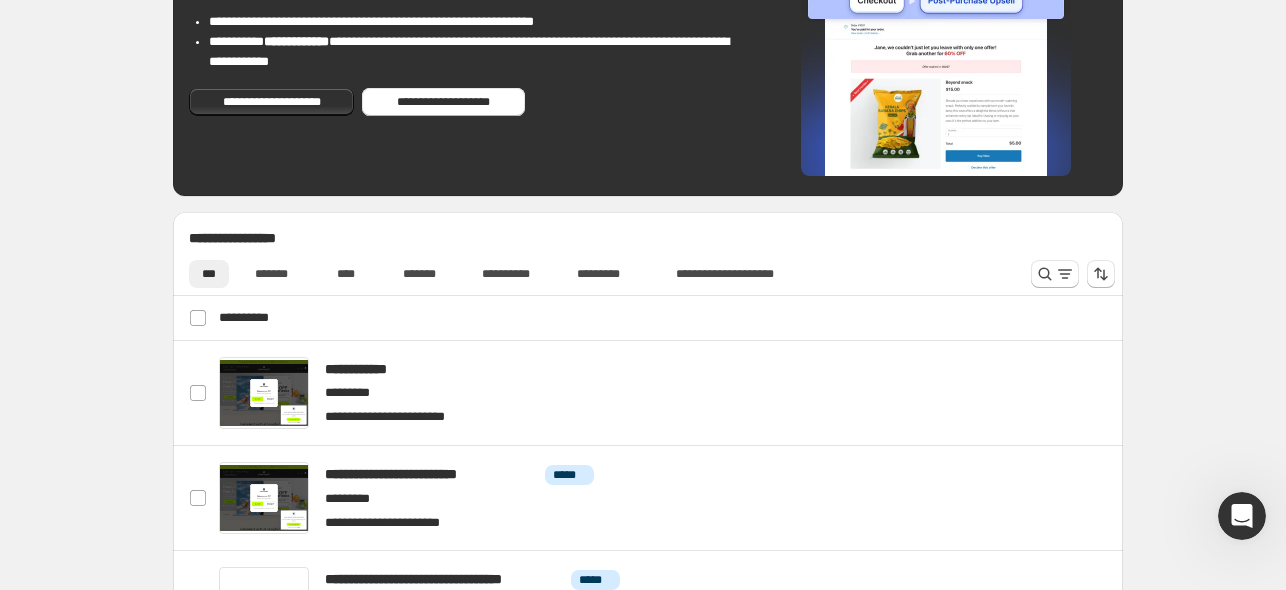 scroll, scrollTop: 0, scrollLeft: 0, axis: both 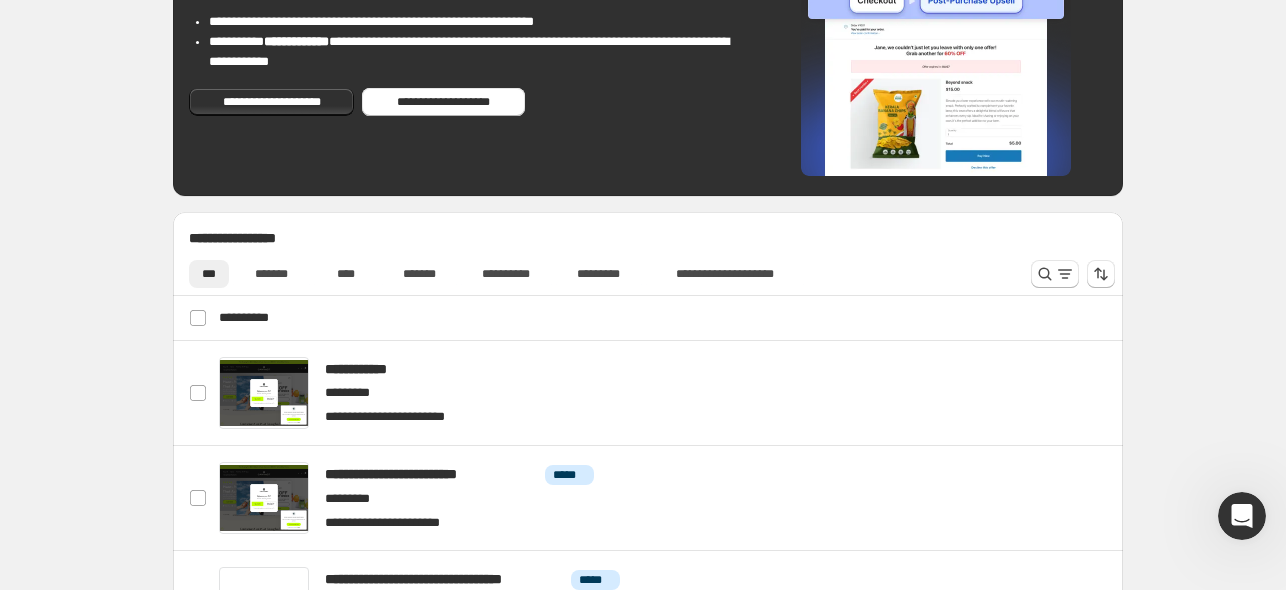 click 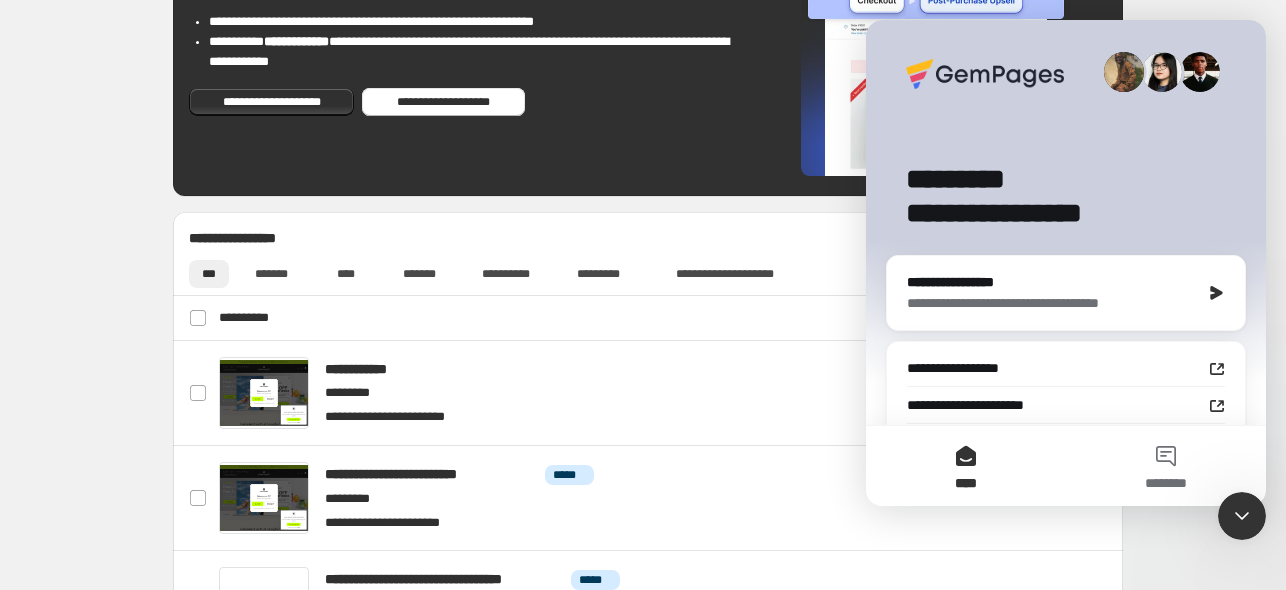 scroll, scrollTop: 0, scrollLeft: 0, axis: both 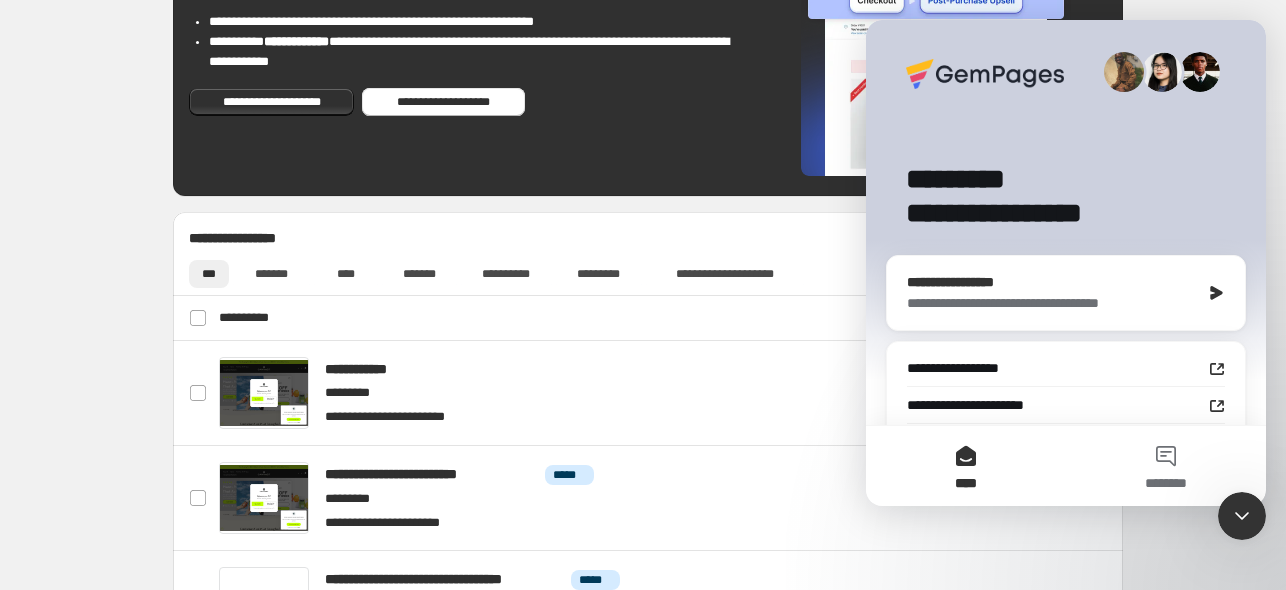 click on "**********" at bounding box center (1048, 303) 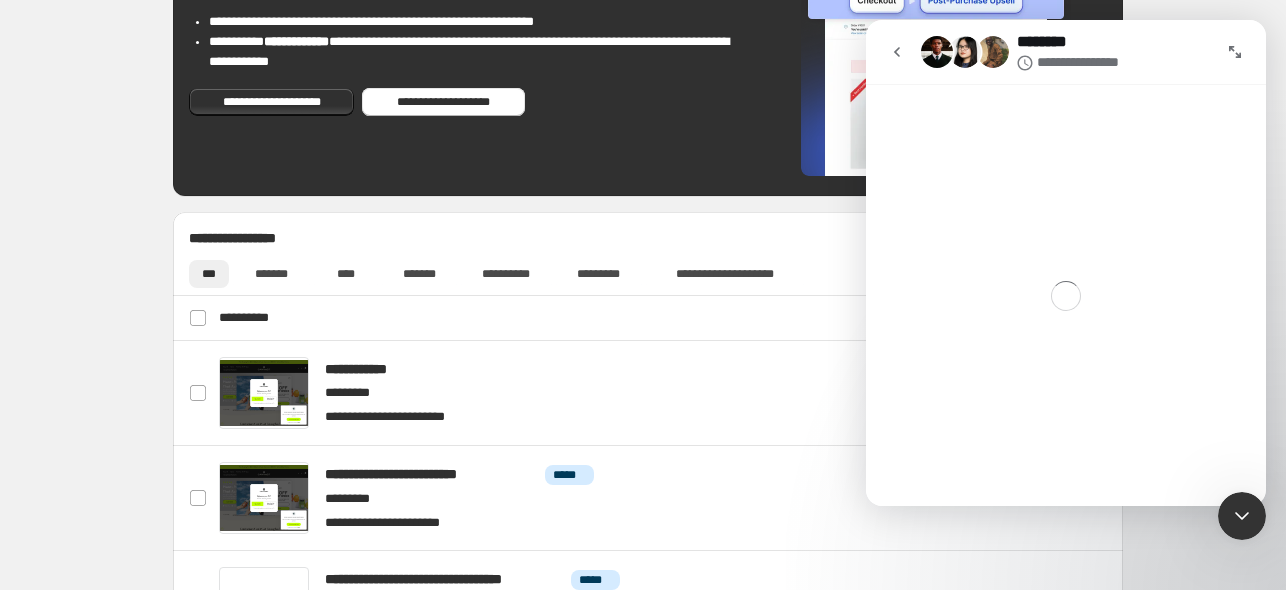 click at bounding box center [897, 52] 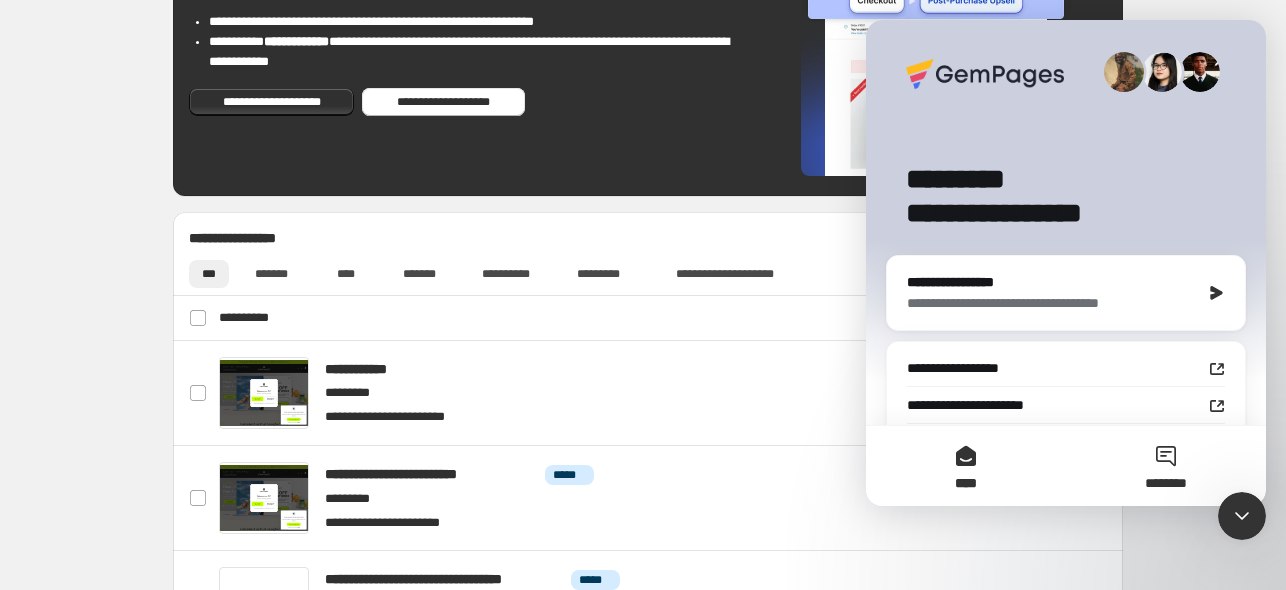 click on "********" at bounding box center (1166, 466) 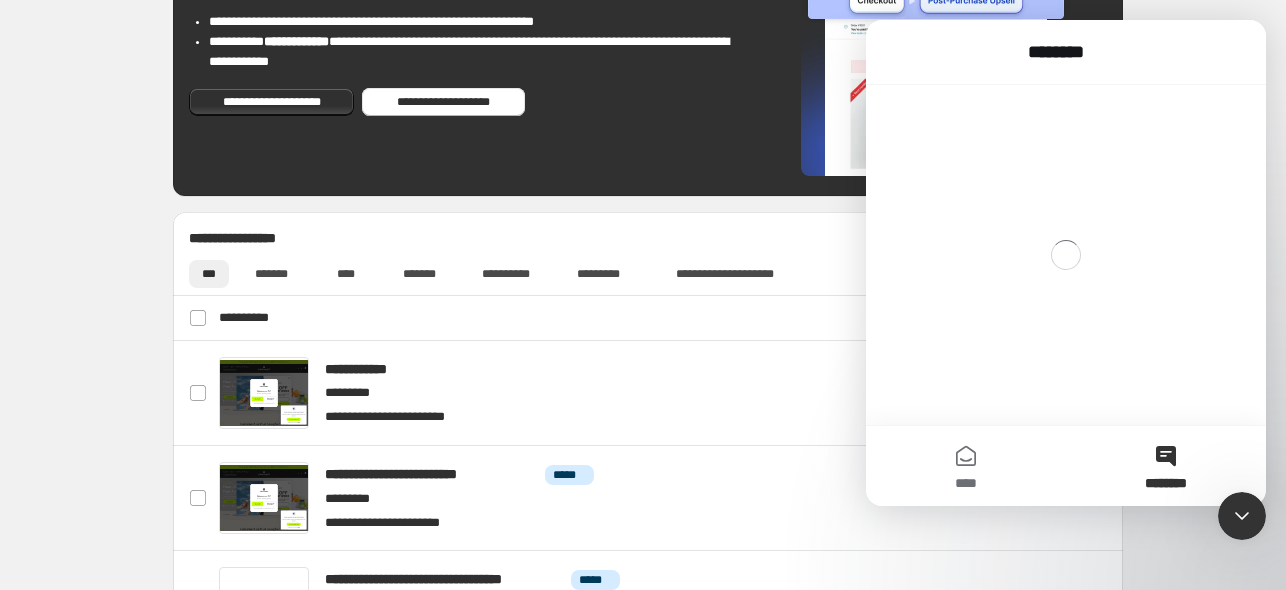 scroll, scrollTop: 0, scrollLeft: 0, axis: both 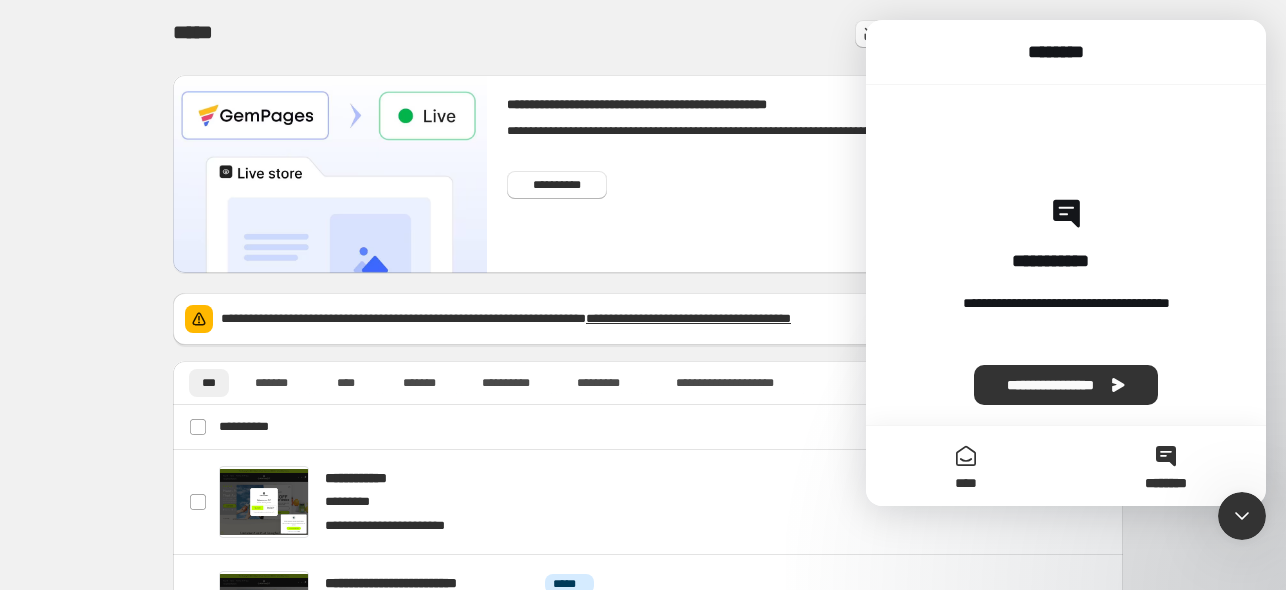 click on "****" at bounding box center (966, 466) 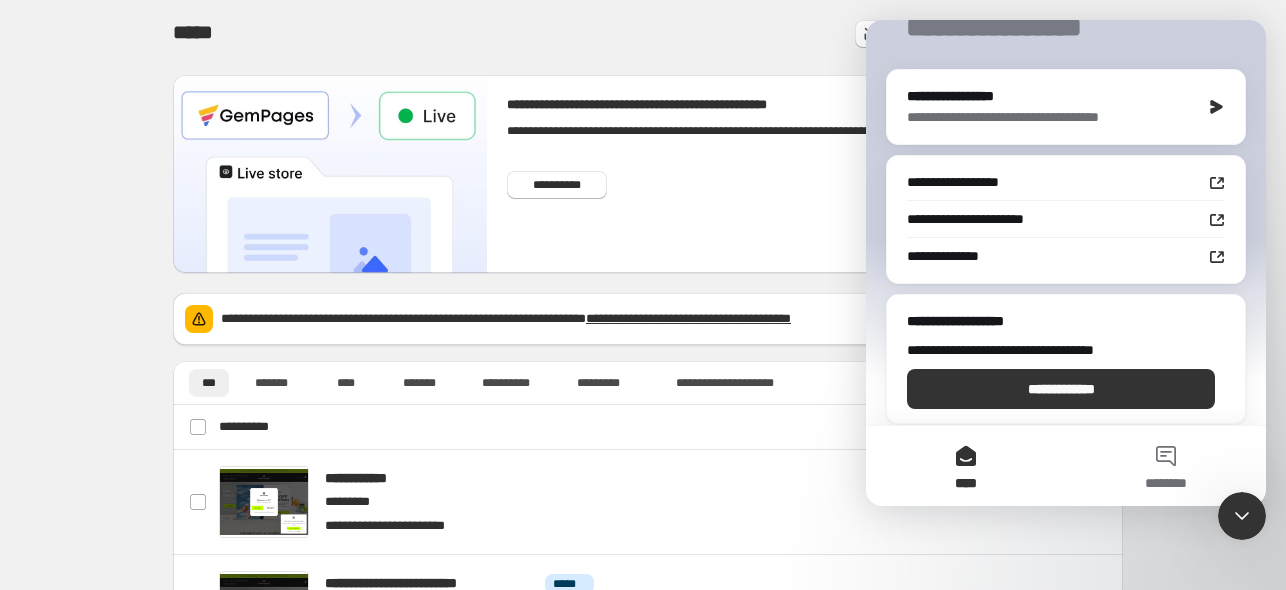 scroll, scrollTop: 193, scrollLeft: 0, axis: vertical 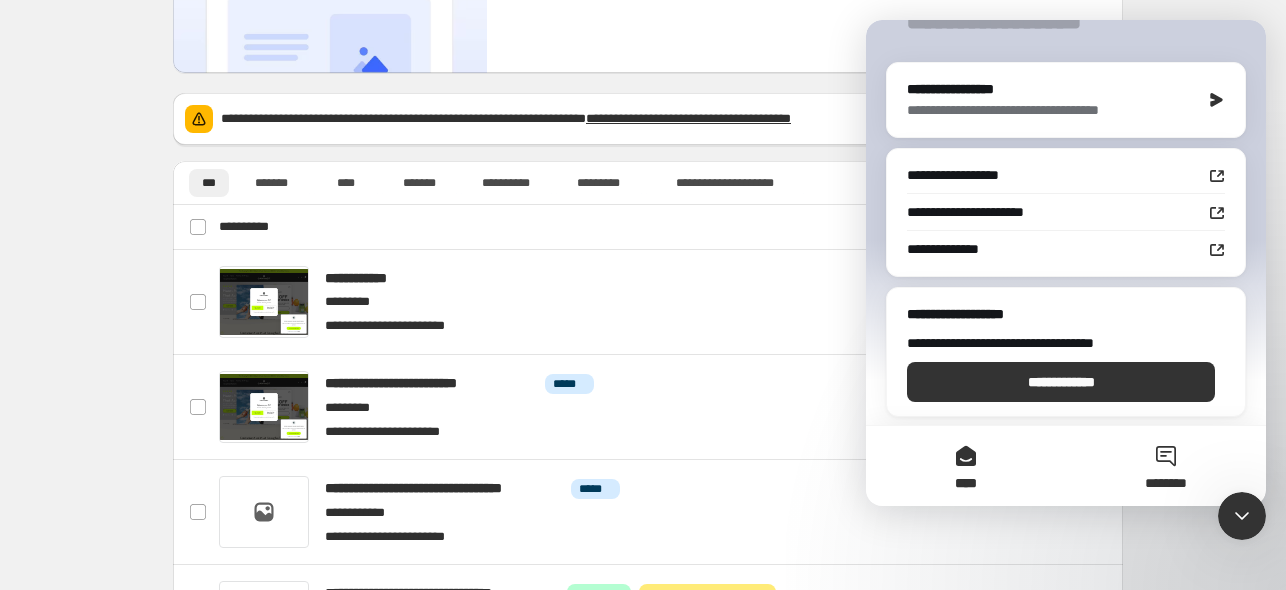 click on "********" at bounding box center (1166, 483) 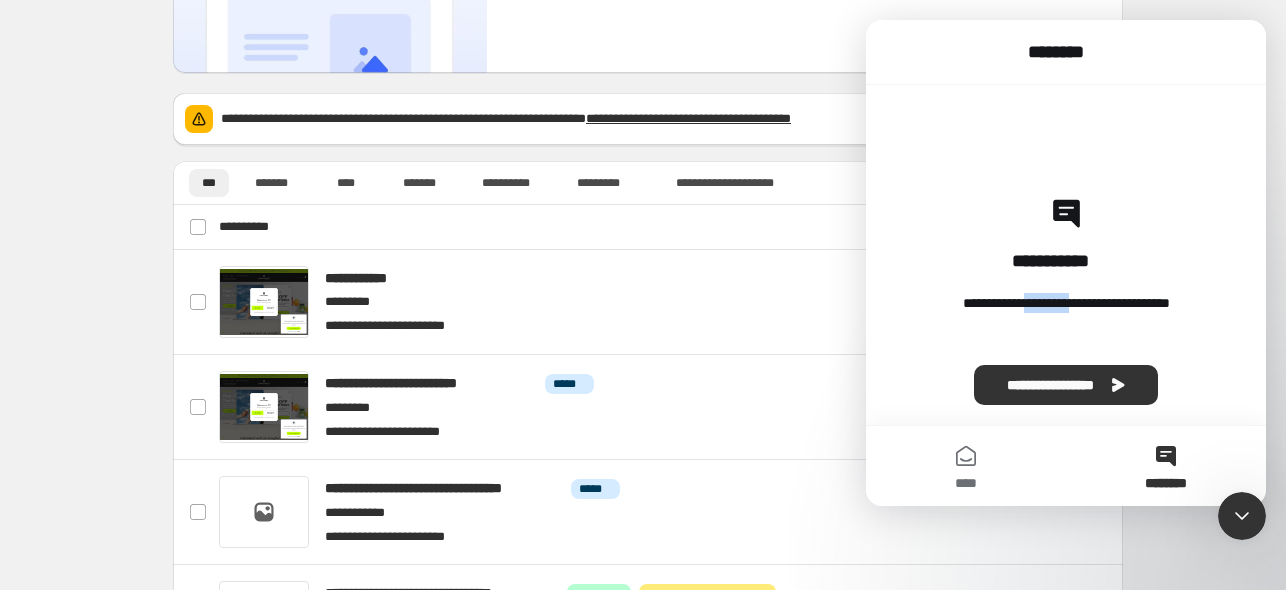 drag, startPoint x: 1012, startPoint y: 311, endPoint x: 1073, endPoint y: 305, distance: 61.294373 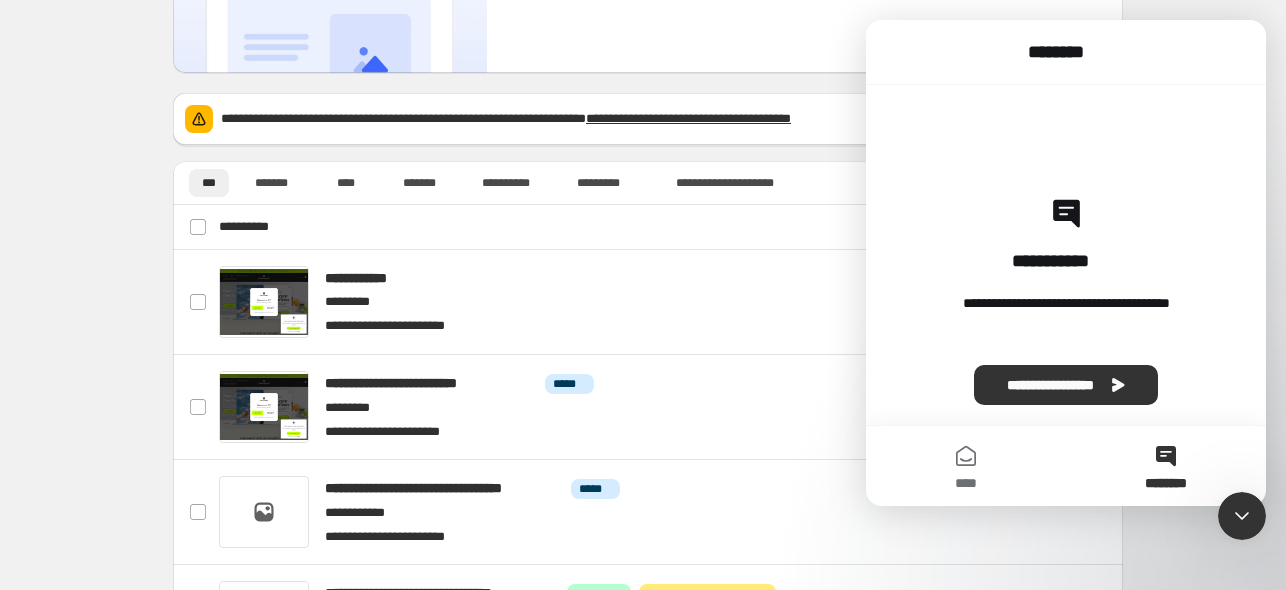 click on "**********" at bounding box center [1065, 303] 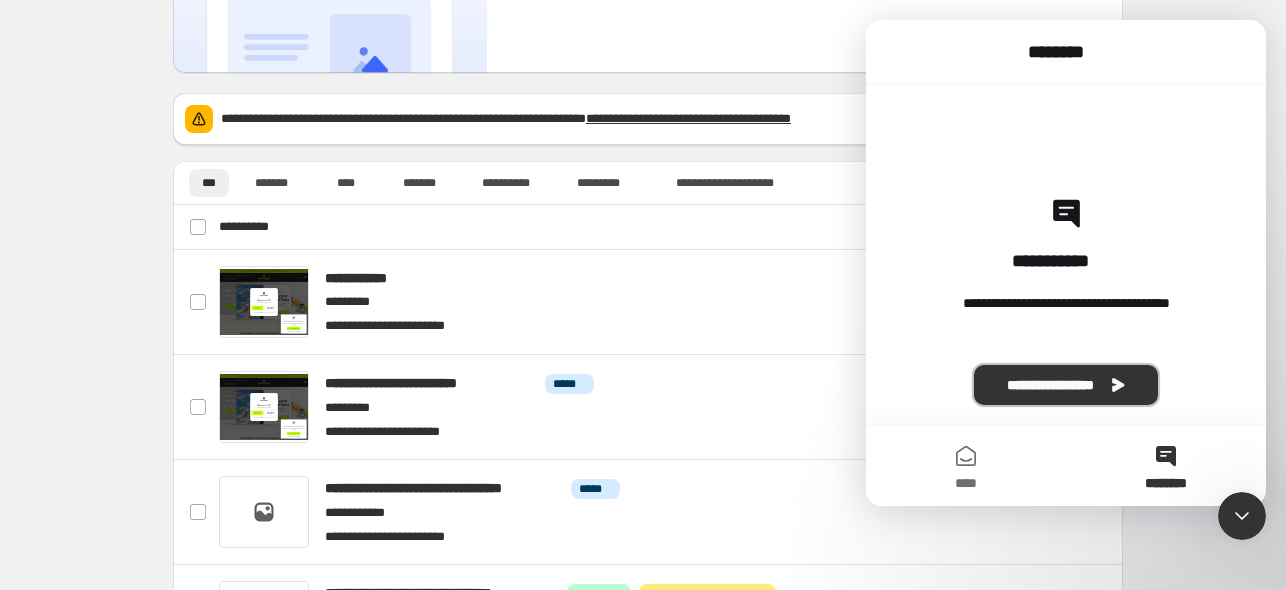 click on "**********" at bounding box center (1066, 385) 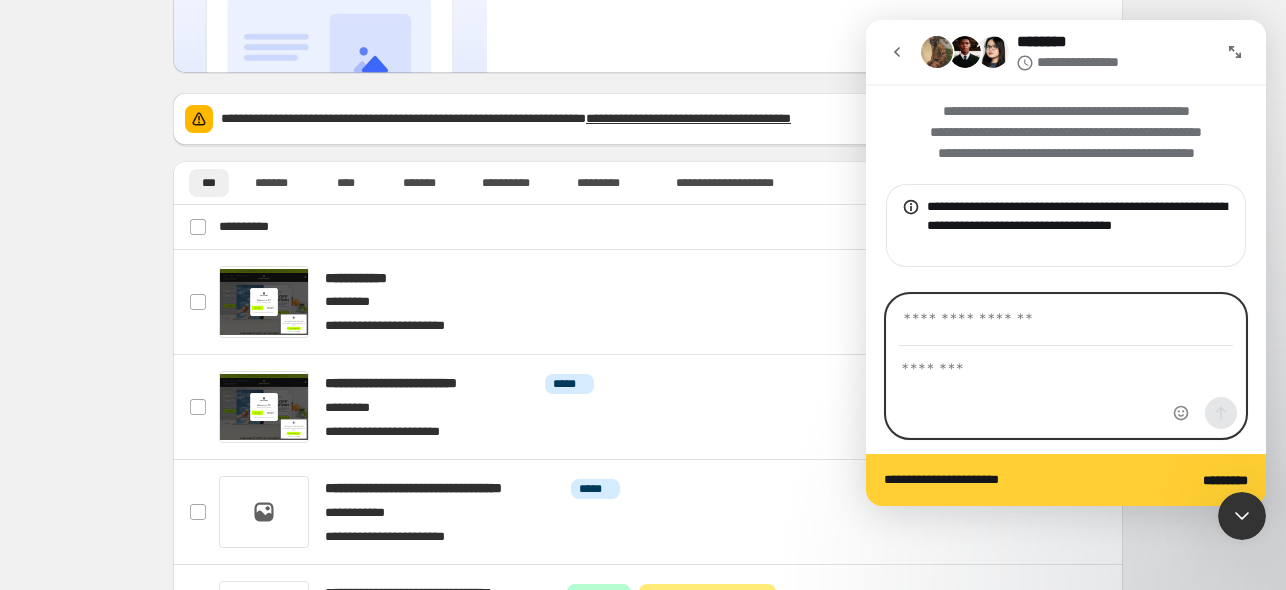 click at bounding box center (1066, 364) 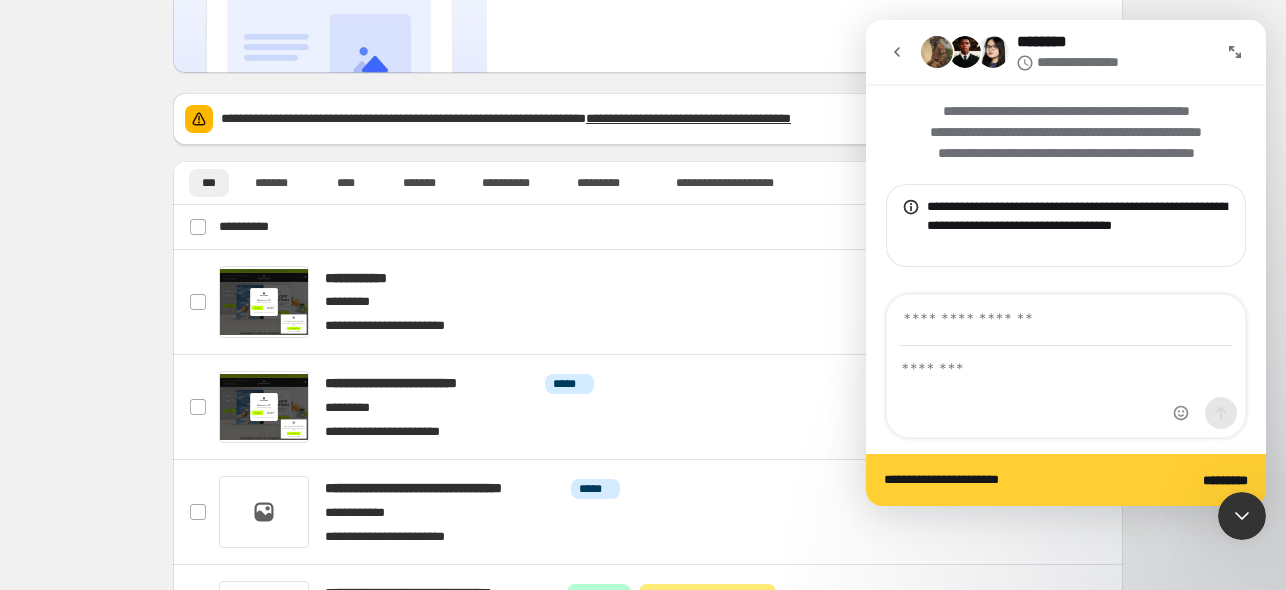 click on "*********" at bounding box center (1225, 480) 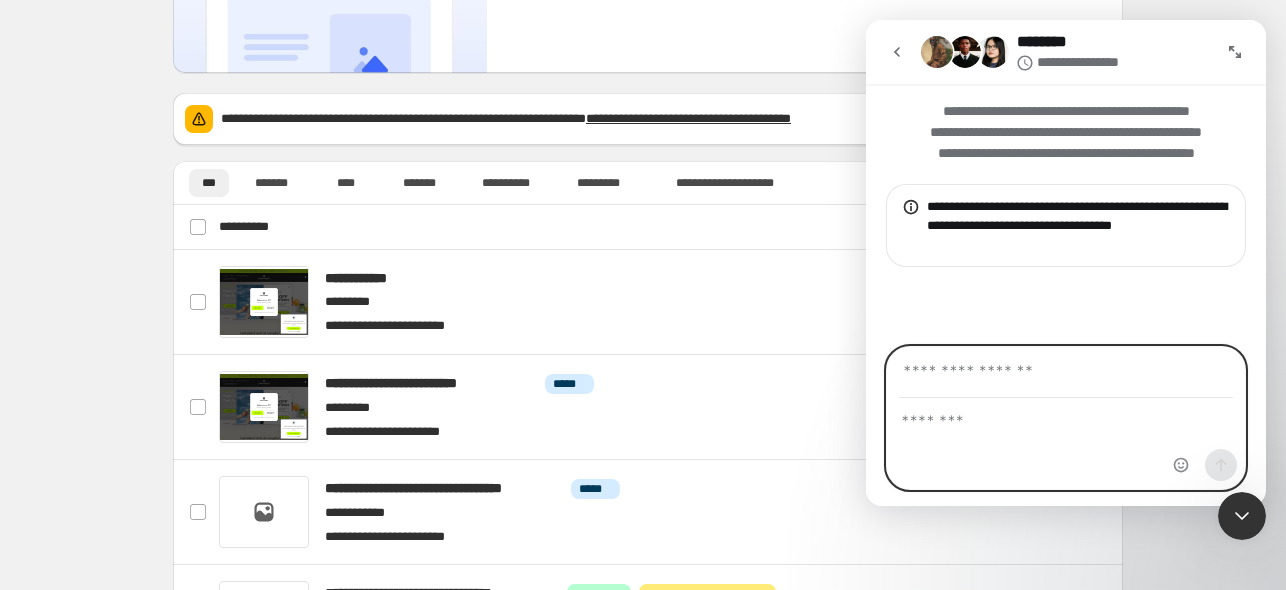 click at bounding box center (1066, 372) 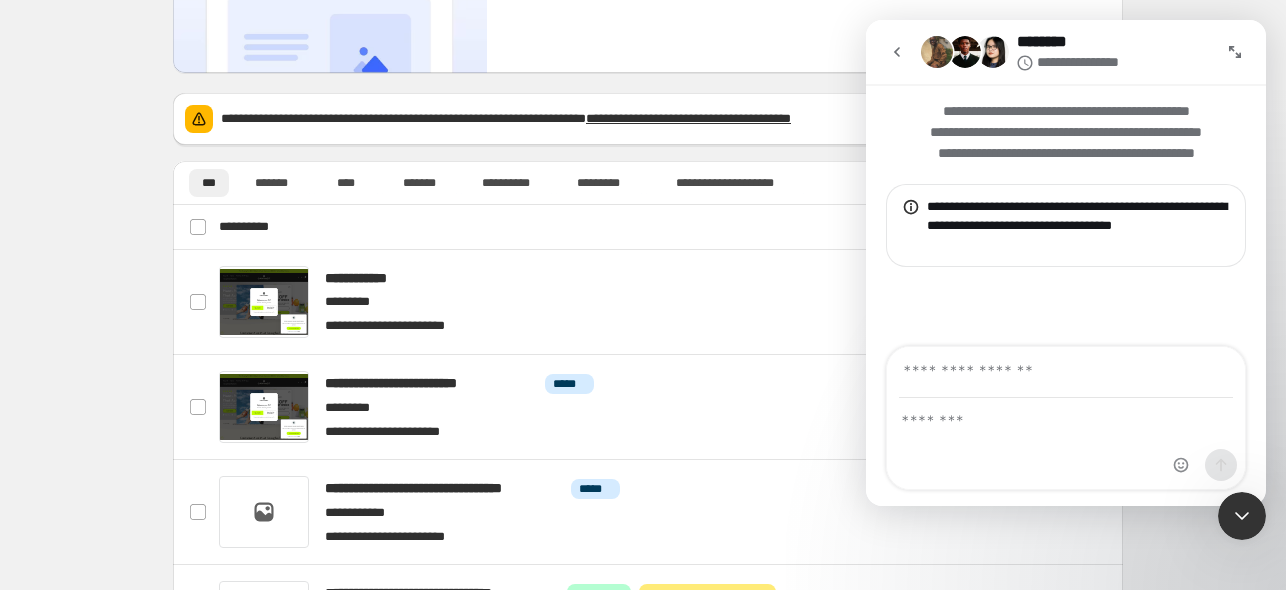 click at bounding box center [1066, 444] 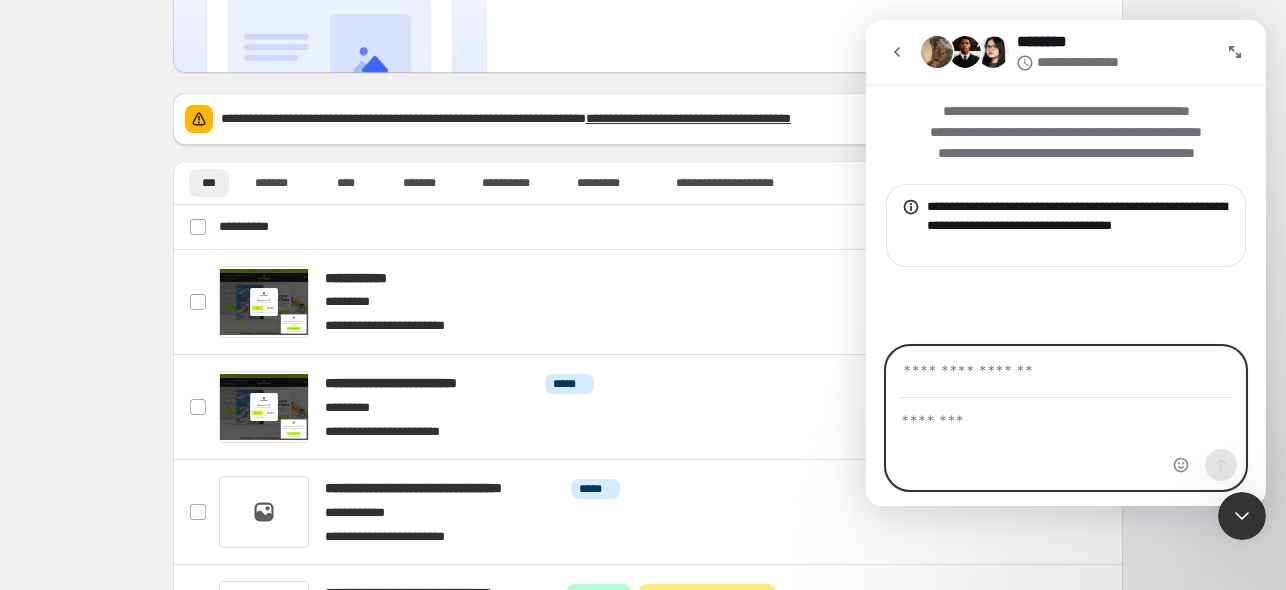 click at bounding box center (1066, 416) 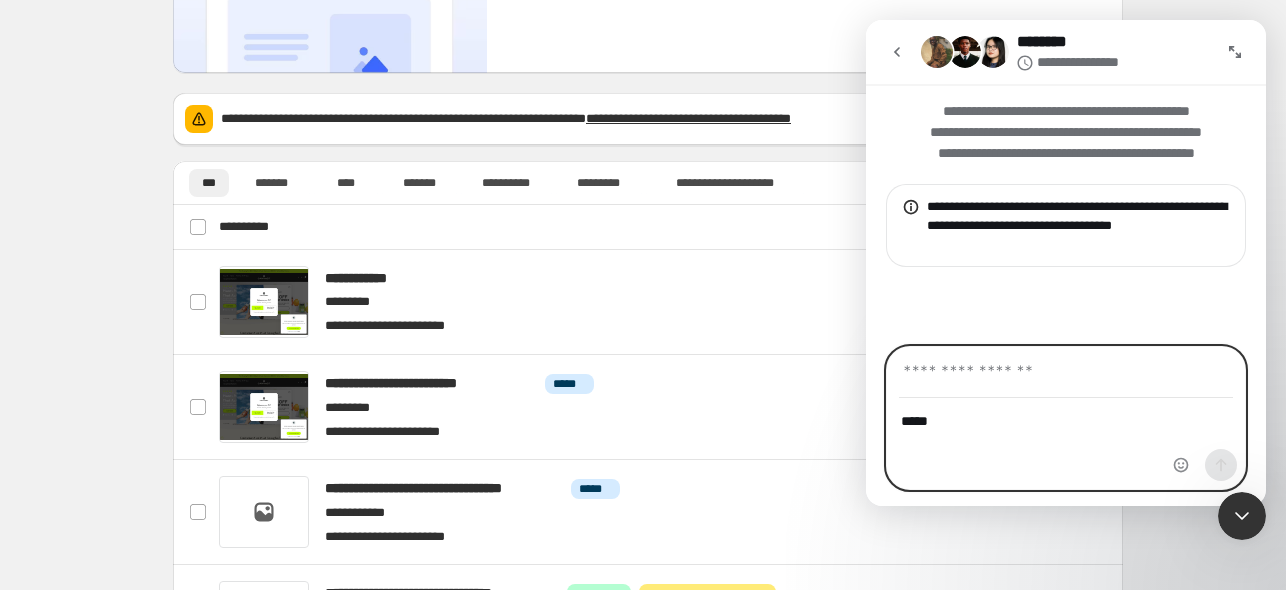 type on "*****" 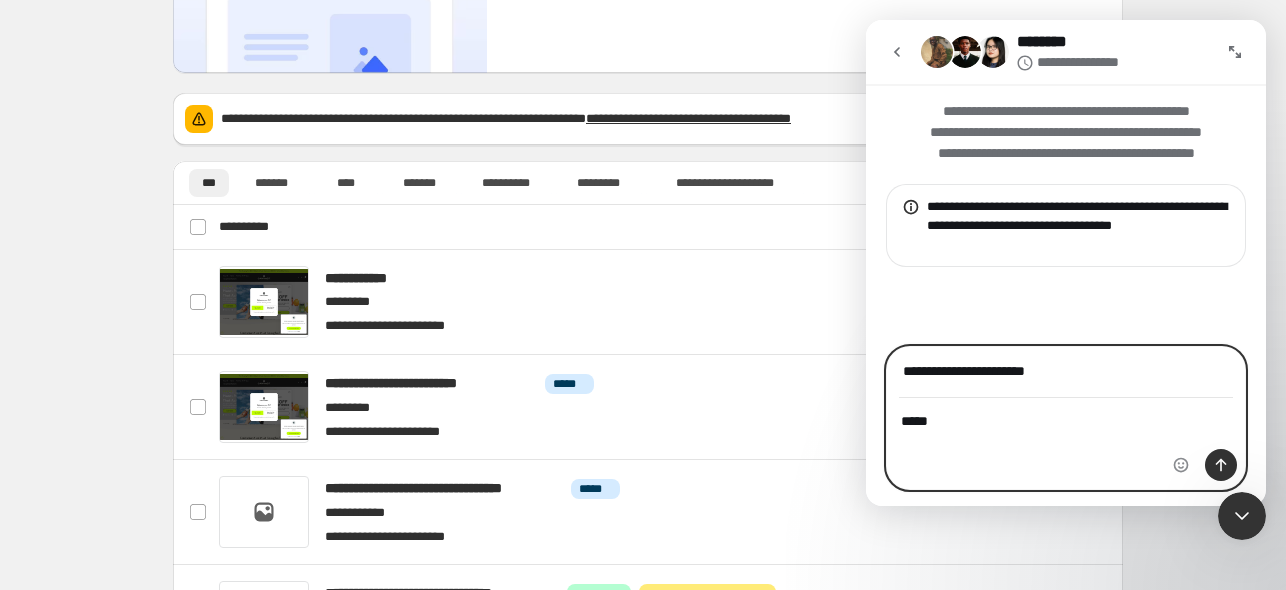 type on "**********" 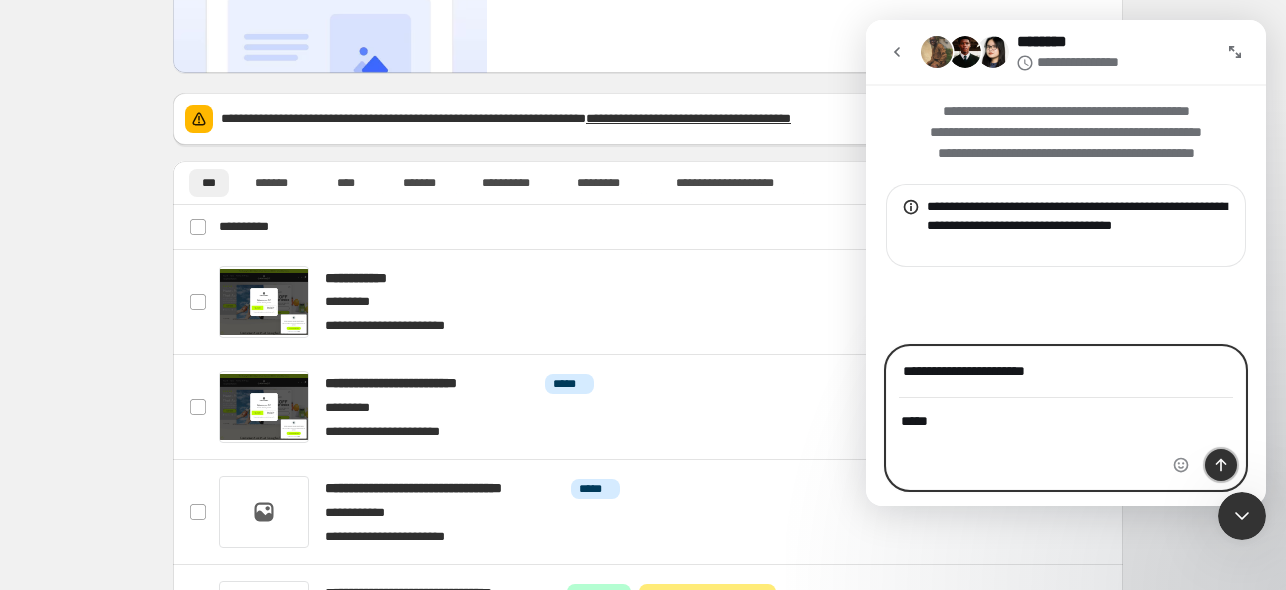 click 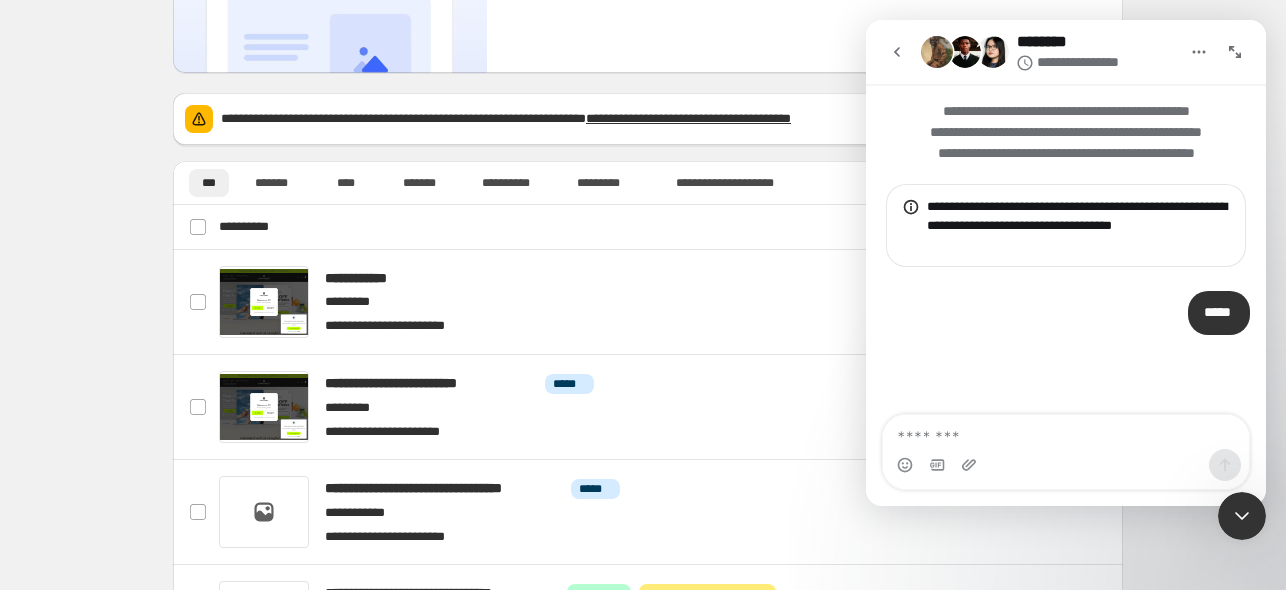 click on "**********" at bounding box center [544, 118] 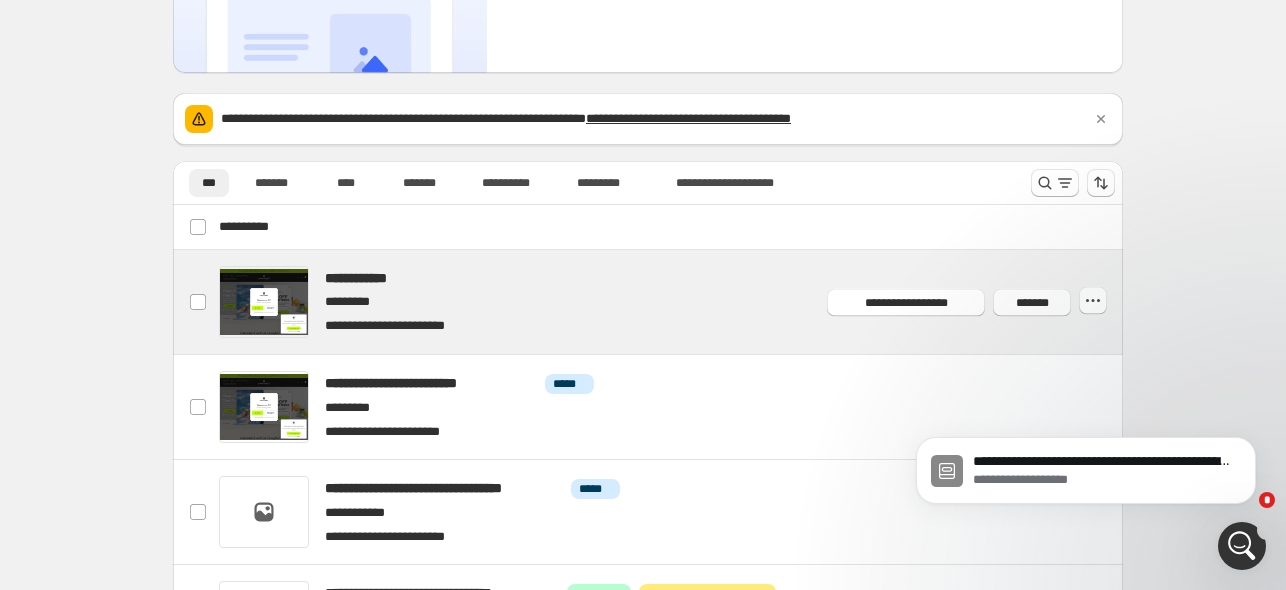 scroll, scrollTop: 0, scrollLeft: 0, axis: both 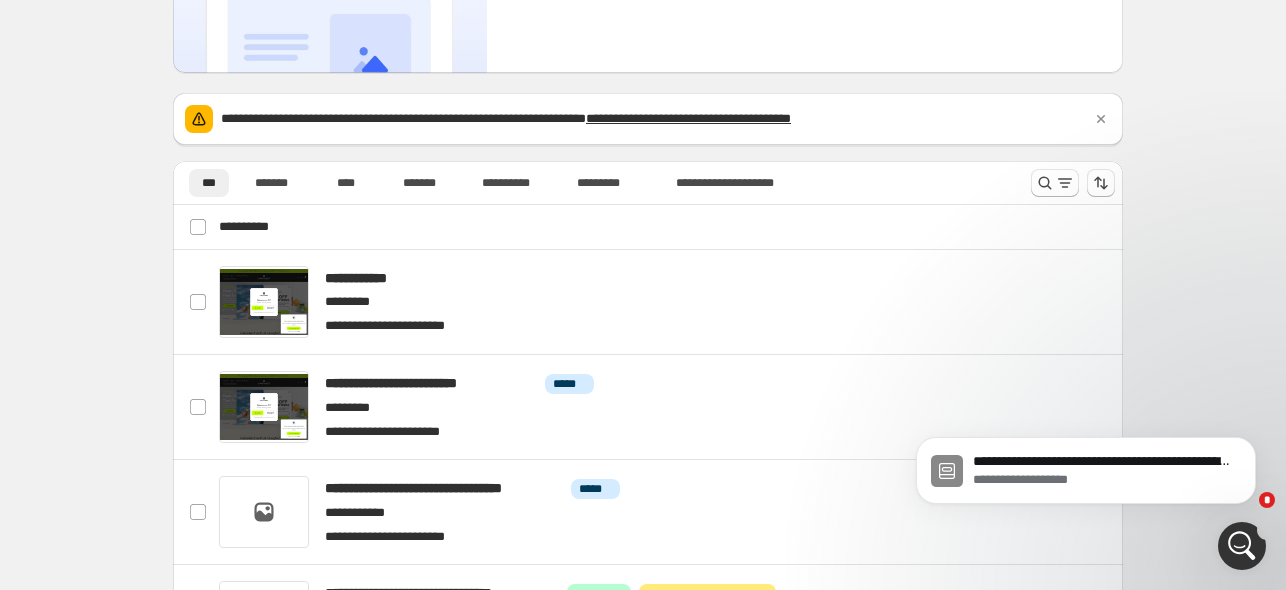 click at bounding box center (1242, 546) 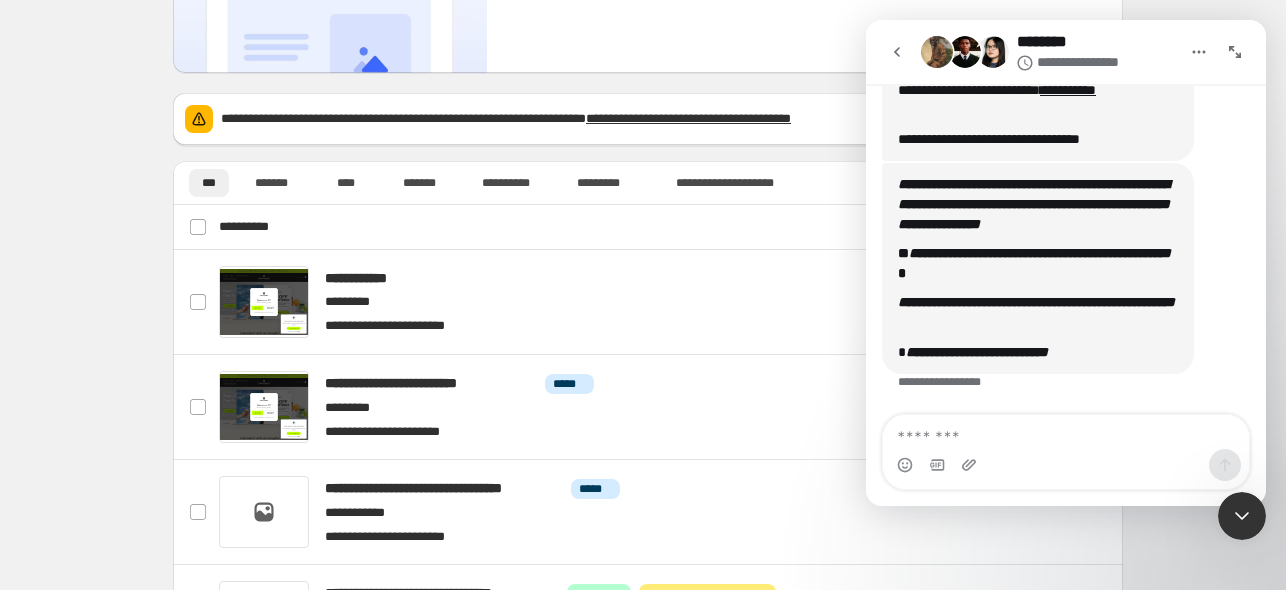 scroll, scrollTop: 438, scrollLeft: 0, axis: vertical 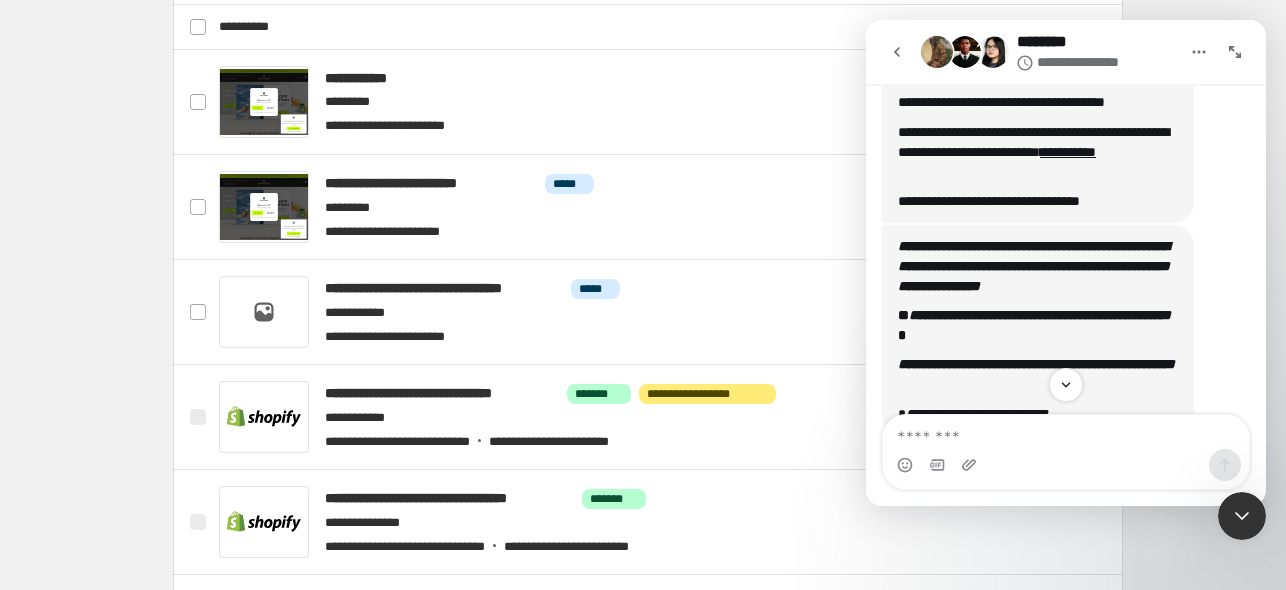 click on "**********" at bounding box center [1034, 315] 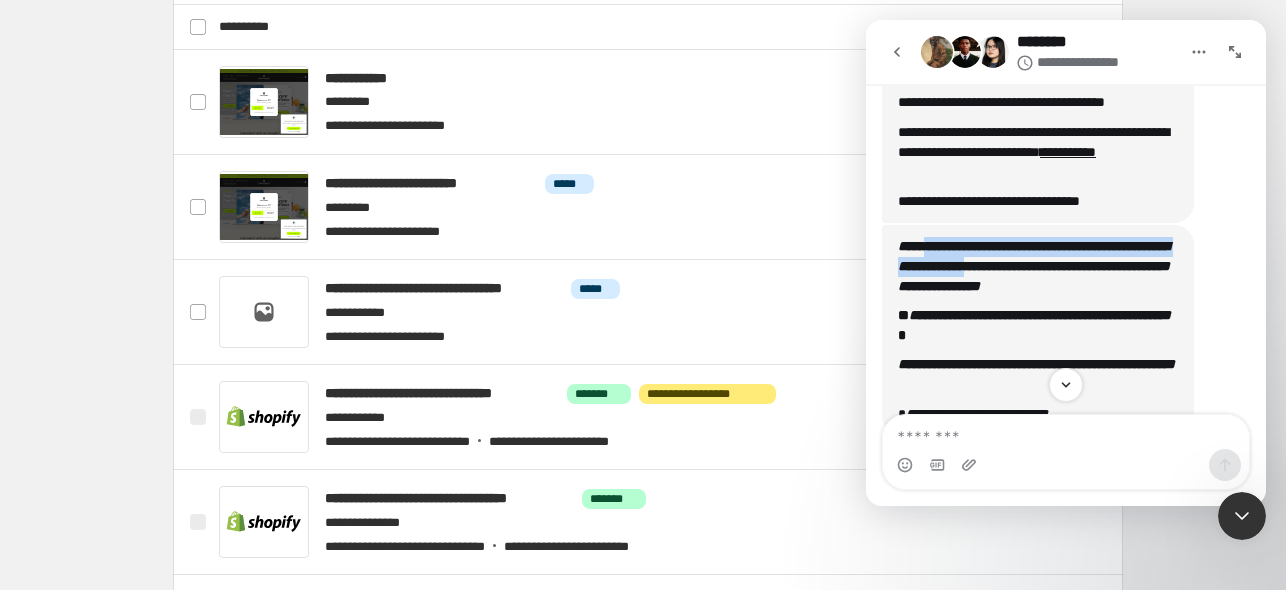 drag, startPoint x: 934, startPoint y: 253, endPoint x: 1087, endPoint y: 275, distance: 154.57361 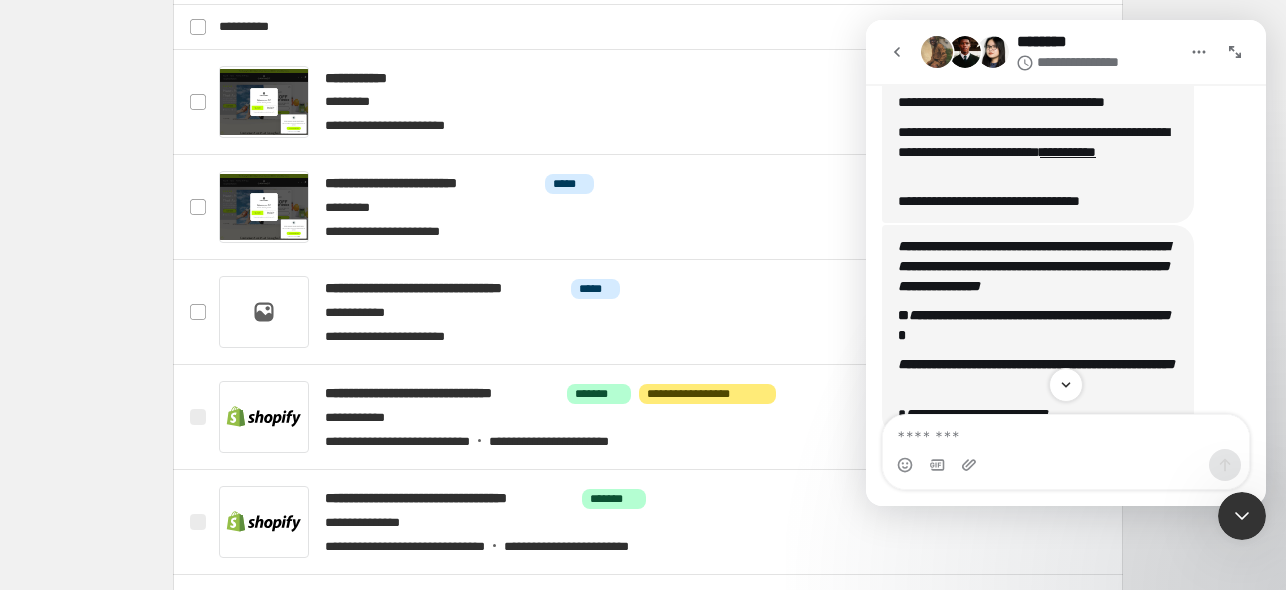click on "**********" at bounding box center [1034, 265] 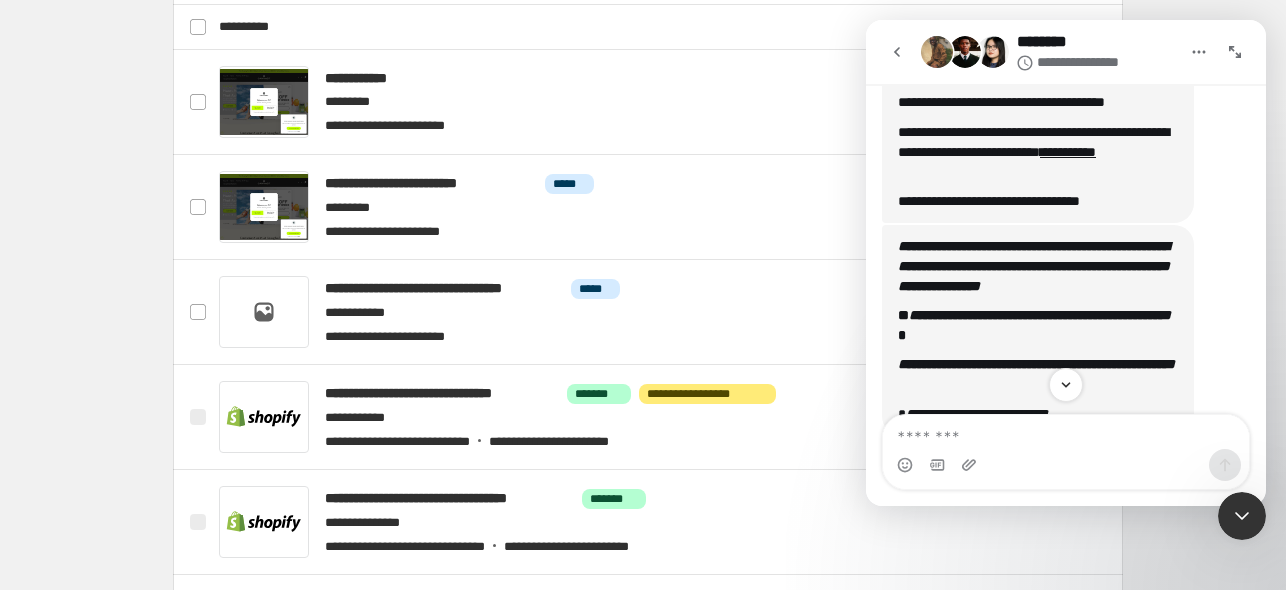 scroll, scrollTop: 238, scrollLeft: 0, axis: vertical 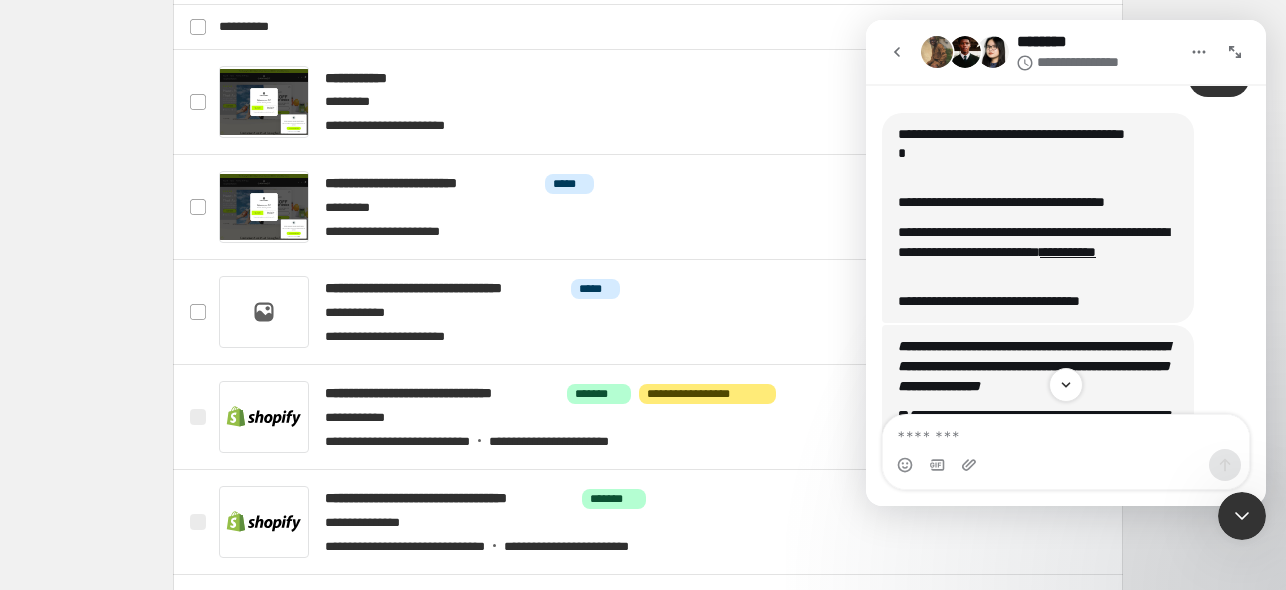 click at bounding box center (1242, 516) 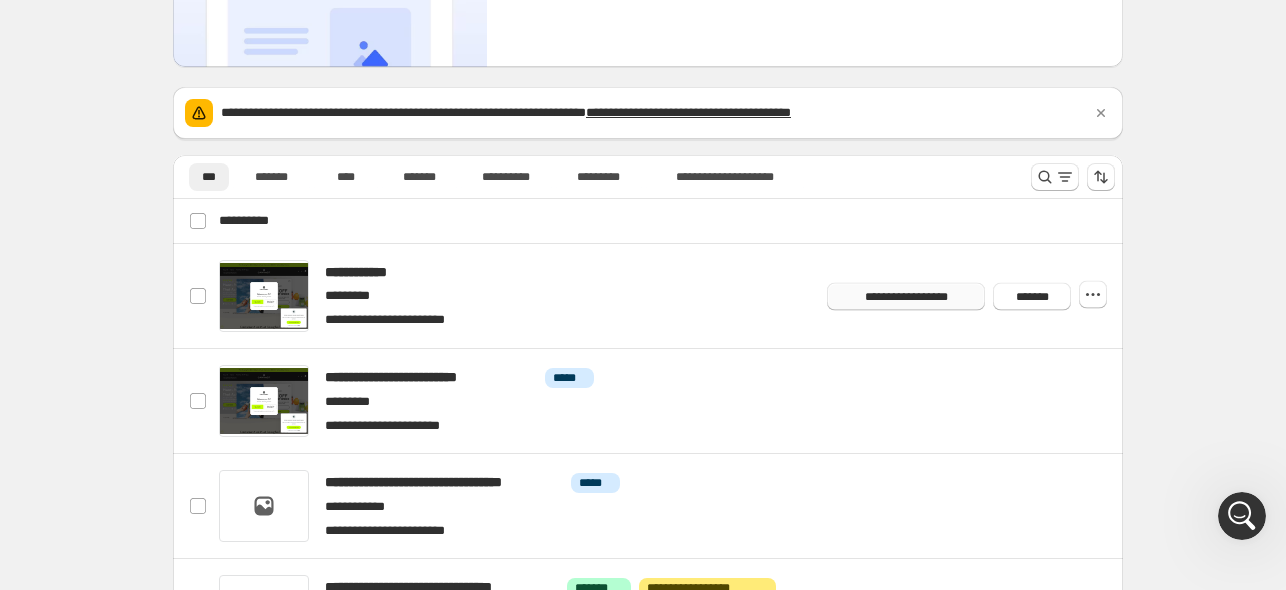 scroll, scrollTop: 200, scrollLeft: 0, axis: vertical 